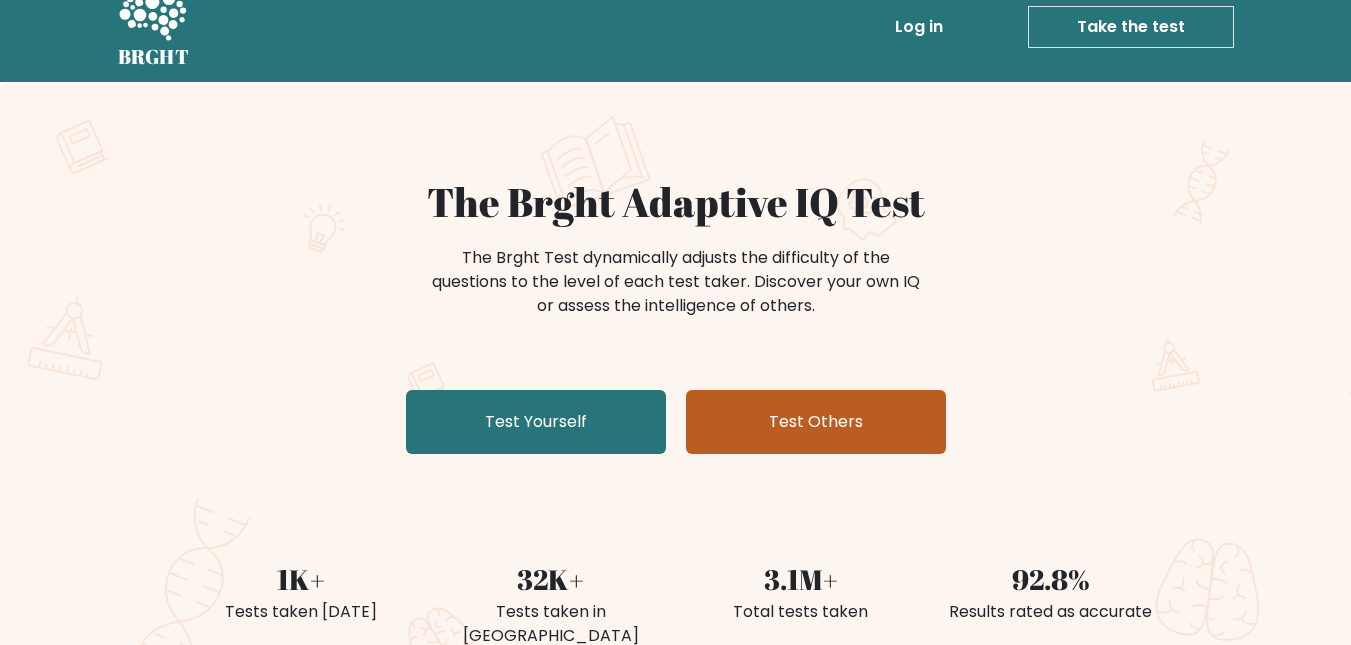 scroll, scrollTop: 39, scrollLeft: 0, axis: vertical 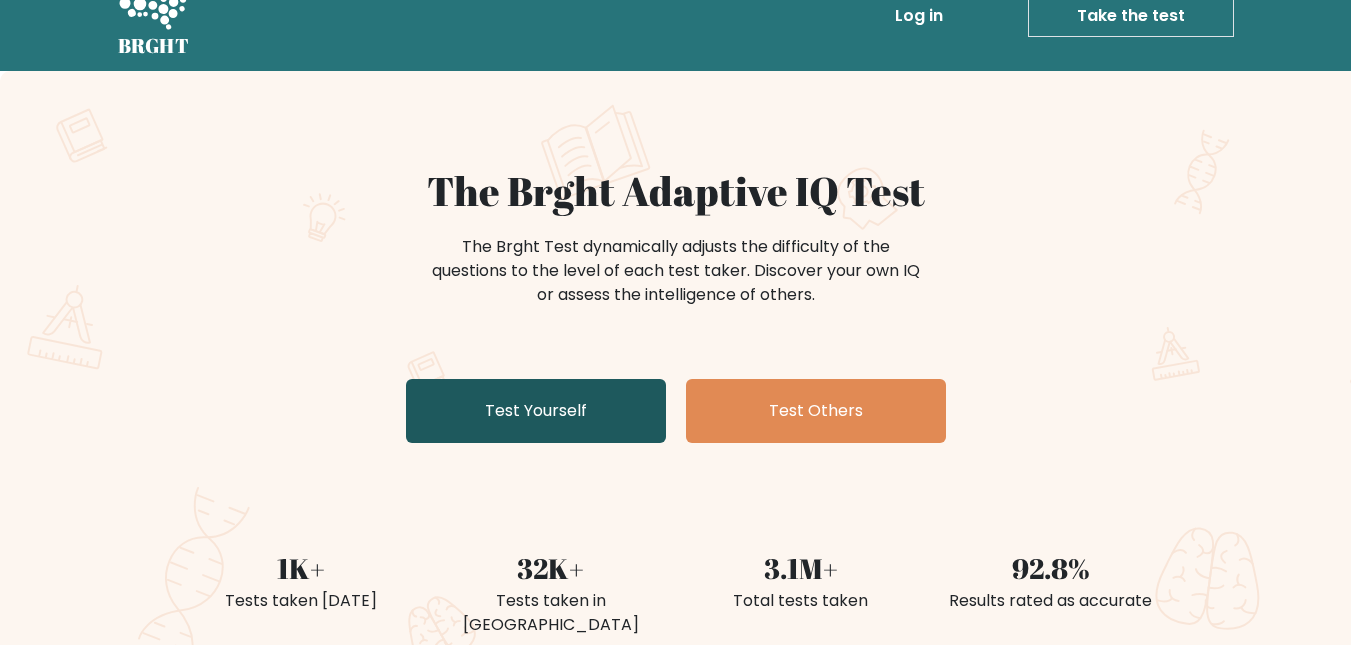 click on "Test Yourself" at bounding box center [536, 411] 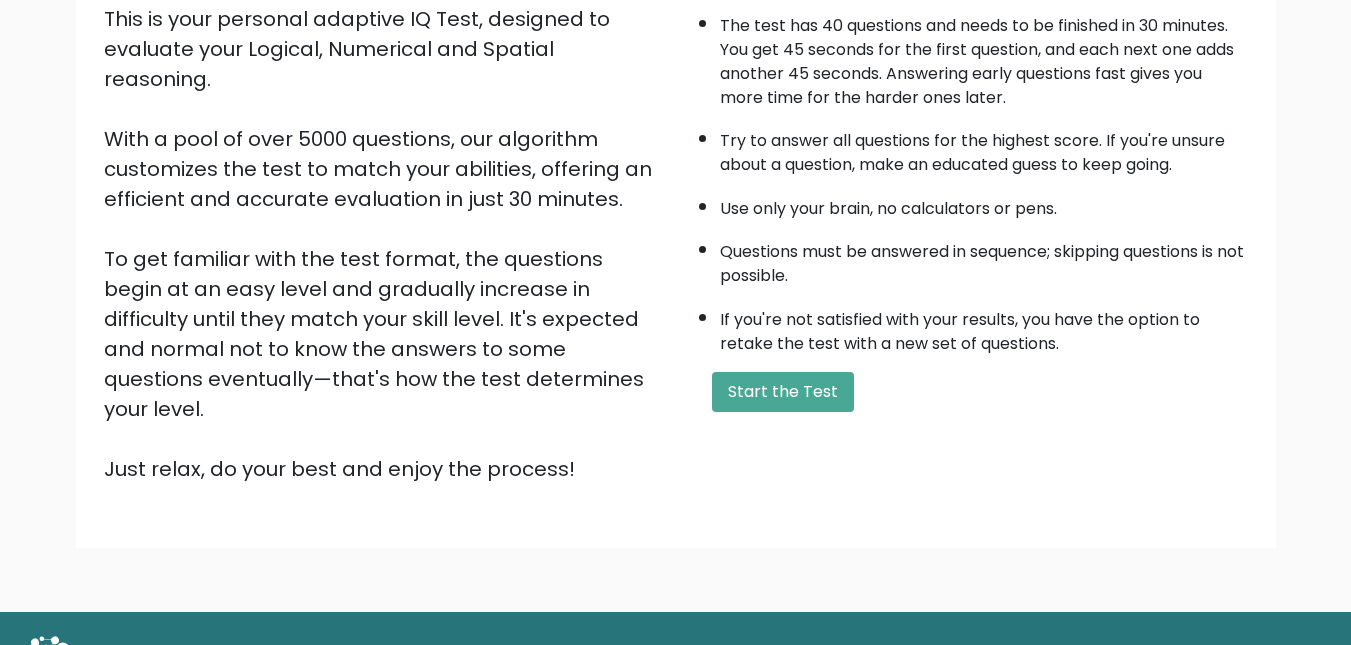 scroll, scrollTop: 249, scrollLeft: 0, axis: vertical 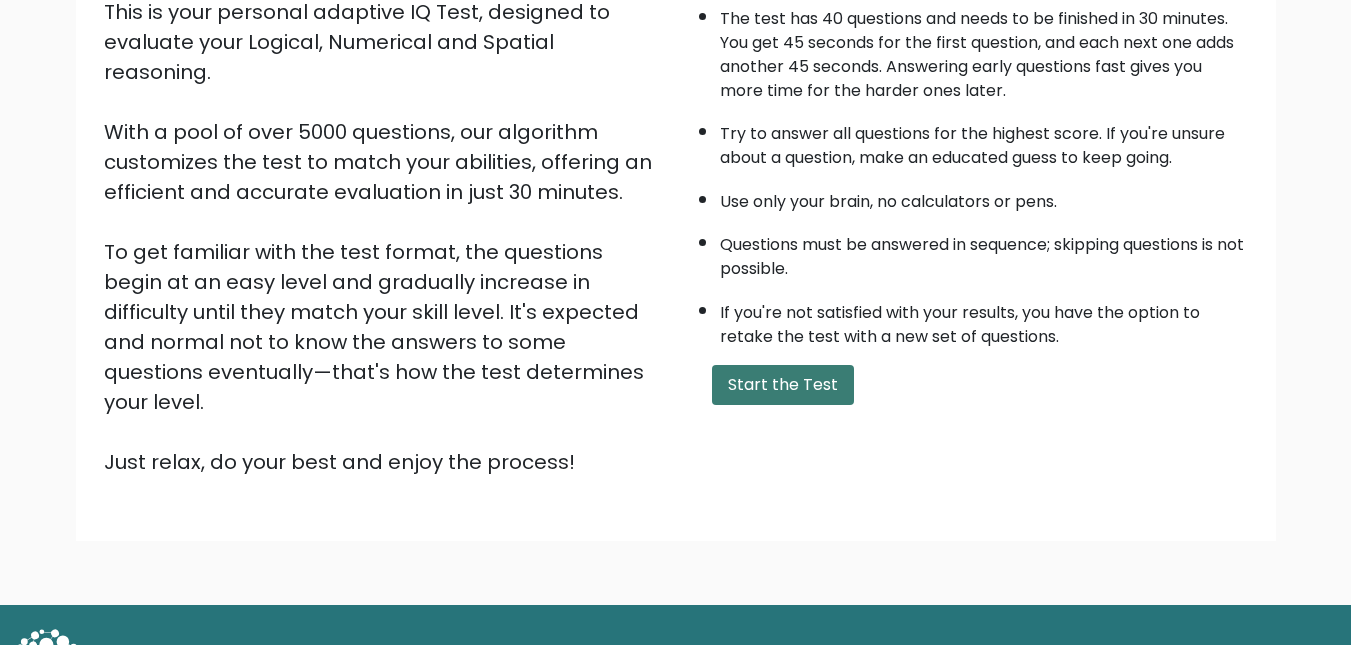 click on "Start the Test" at bounding box center [783, 385] 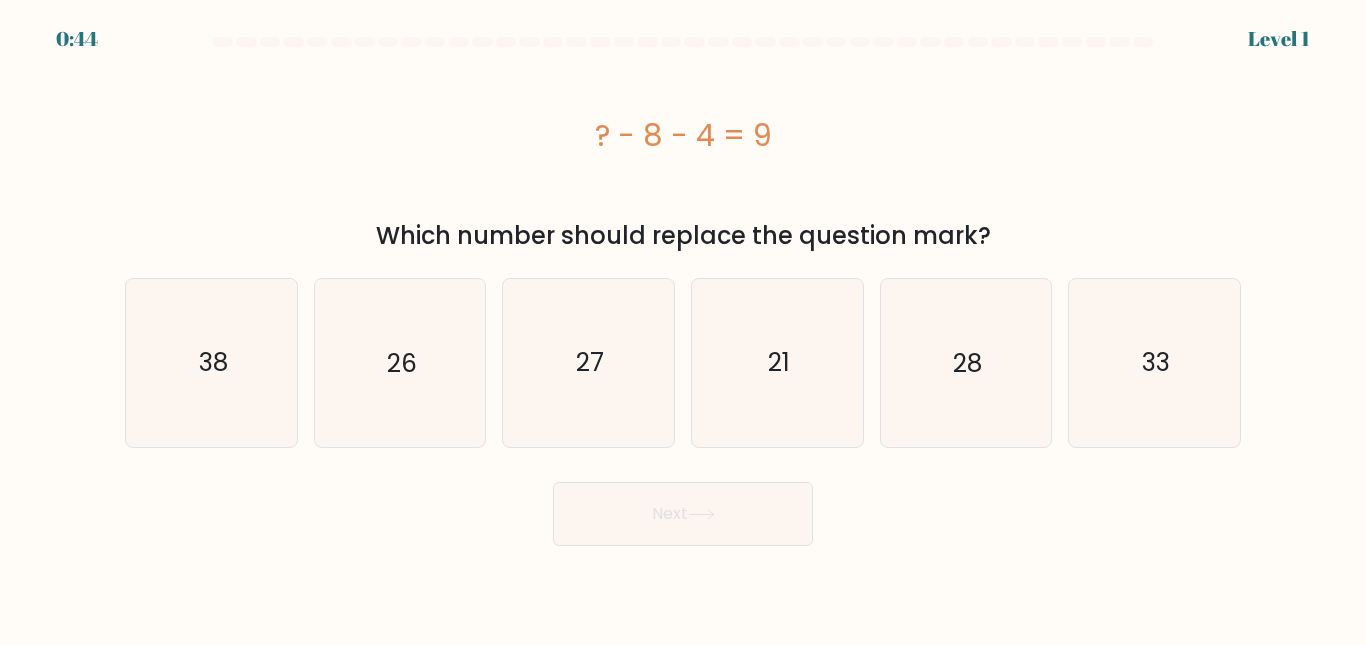 scroll, scrollTop: 0, scrollLeft: 0, axis: both 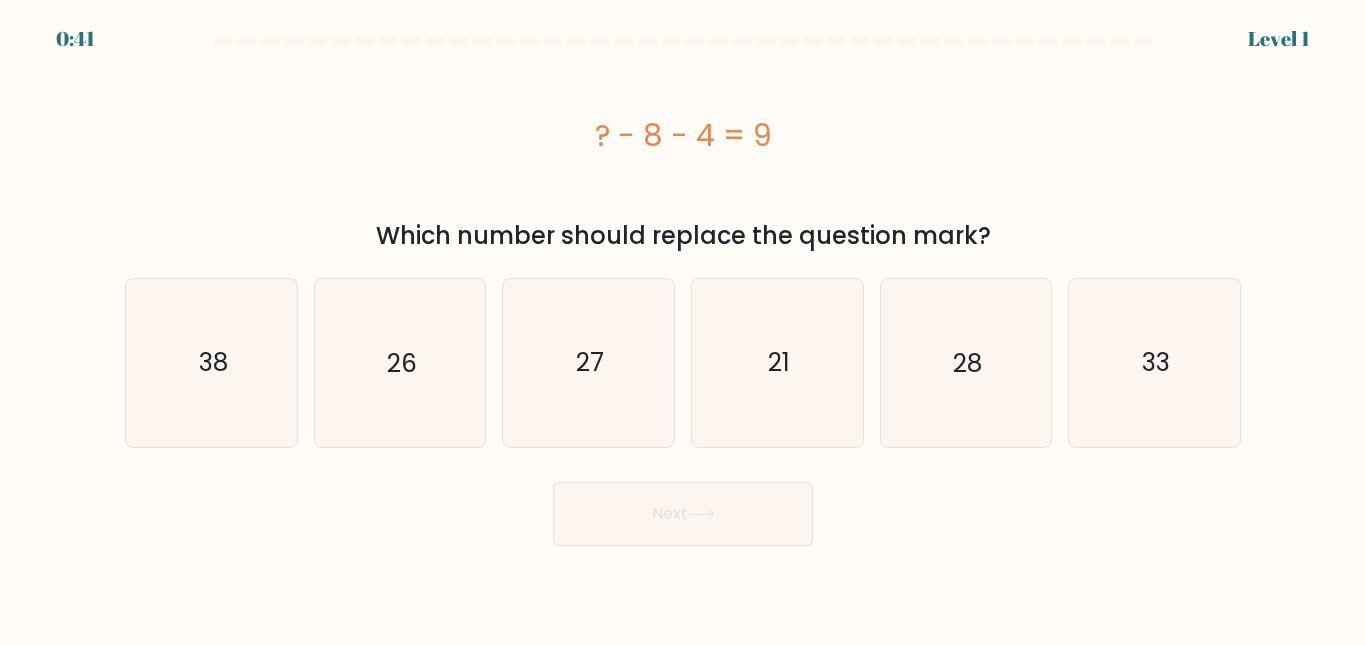 click on "Which number should replace the question mark?" at bounding box center [683, 236] 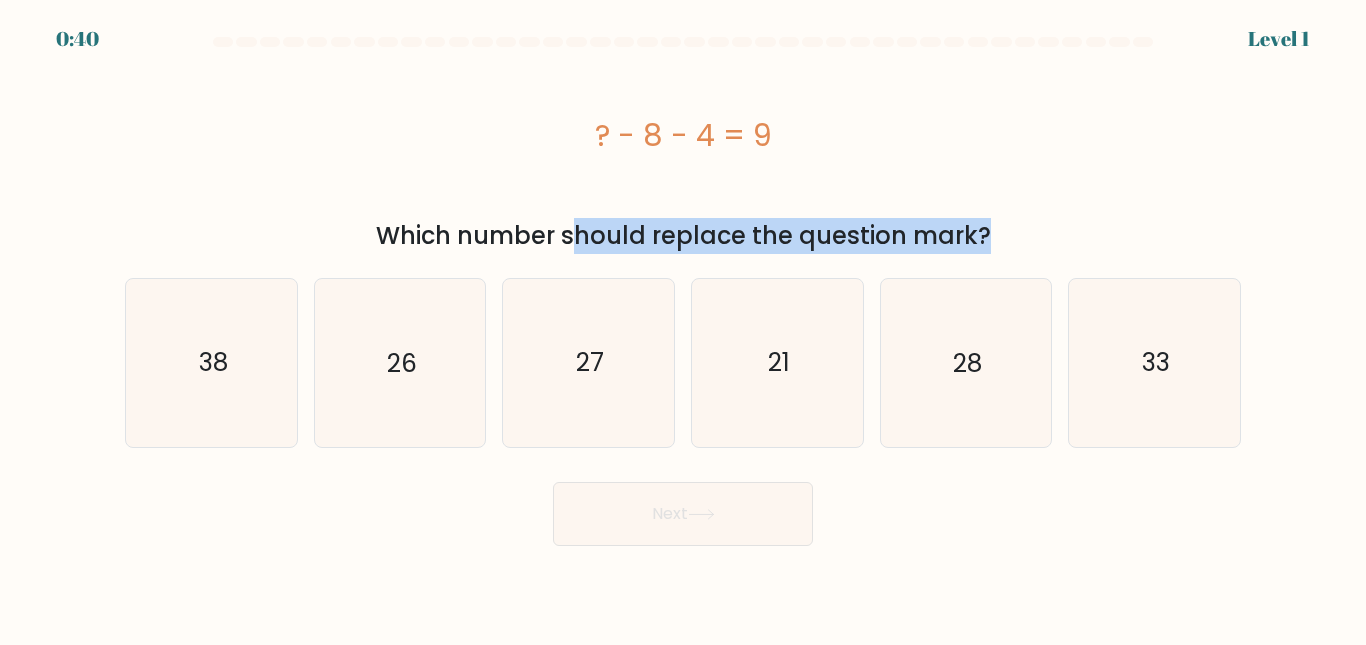 click on "Which number should replace the question mark?" at bounding box center [683, 236] 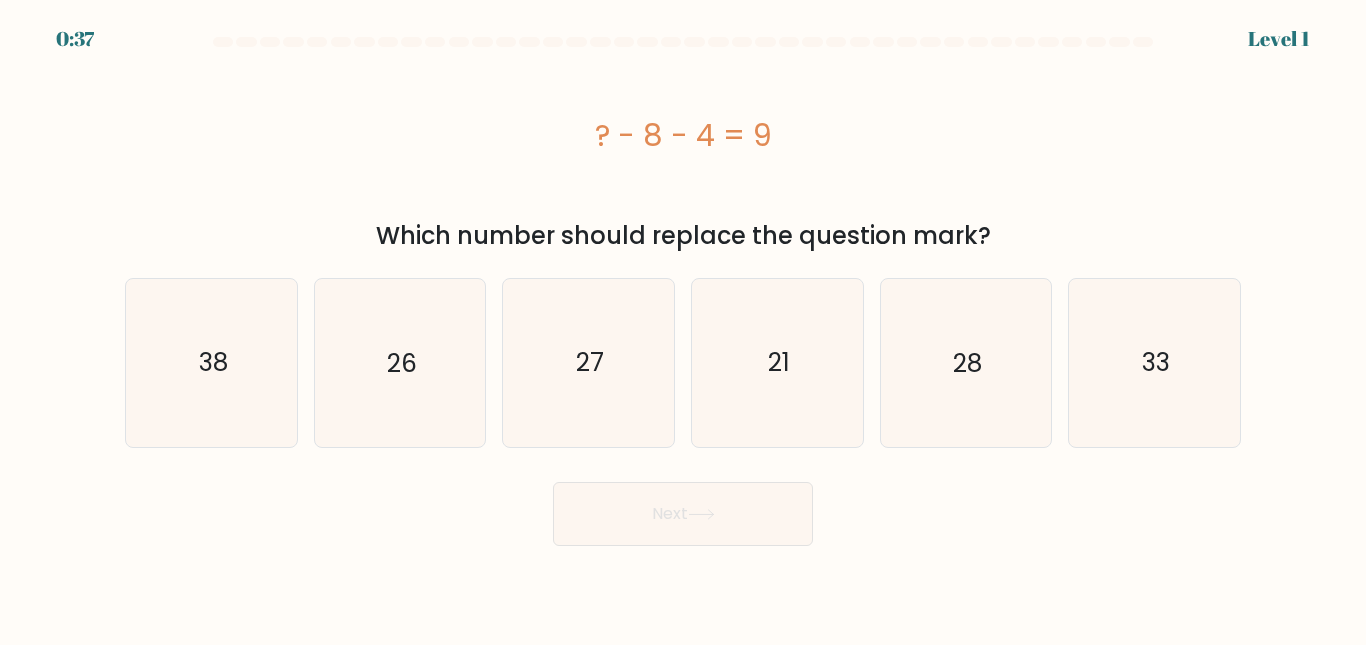 drag, startPoint x: 660, startPoint y: 159, endPoint x: 660, endPoint y: 127, distance: 32 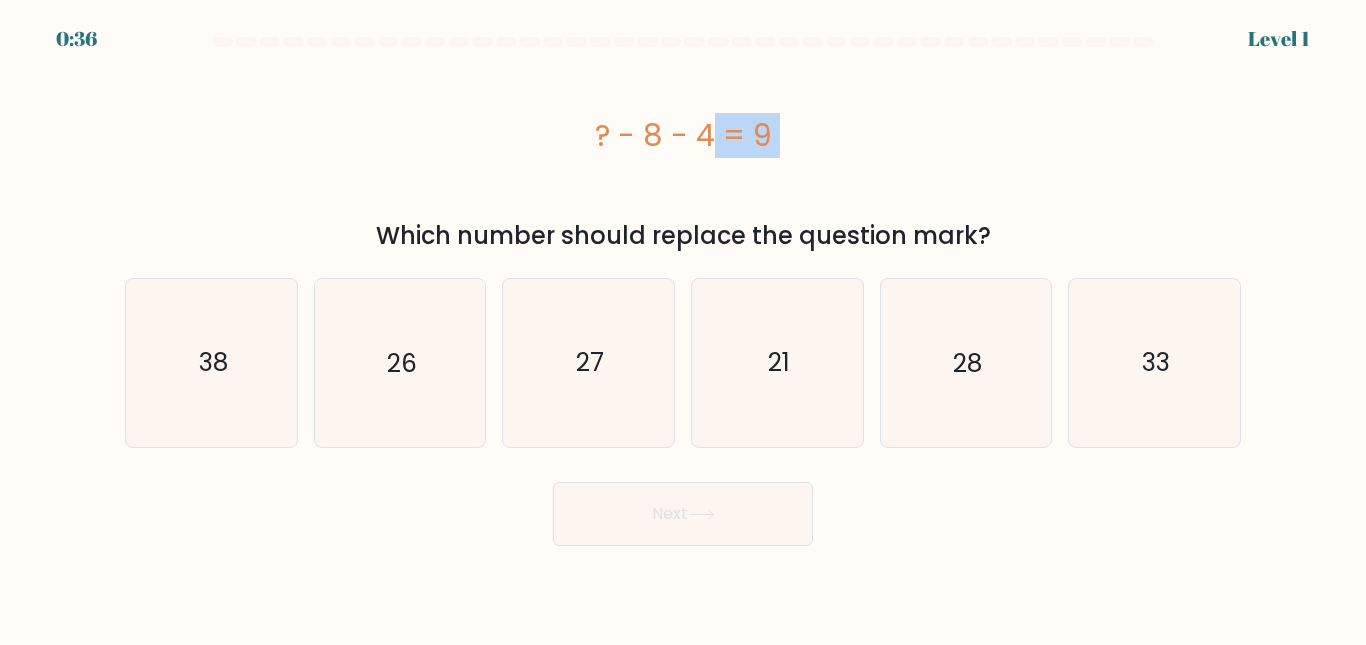 click on "? - 8 - 4 = 9" at bounding box center [683, 135] 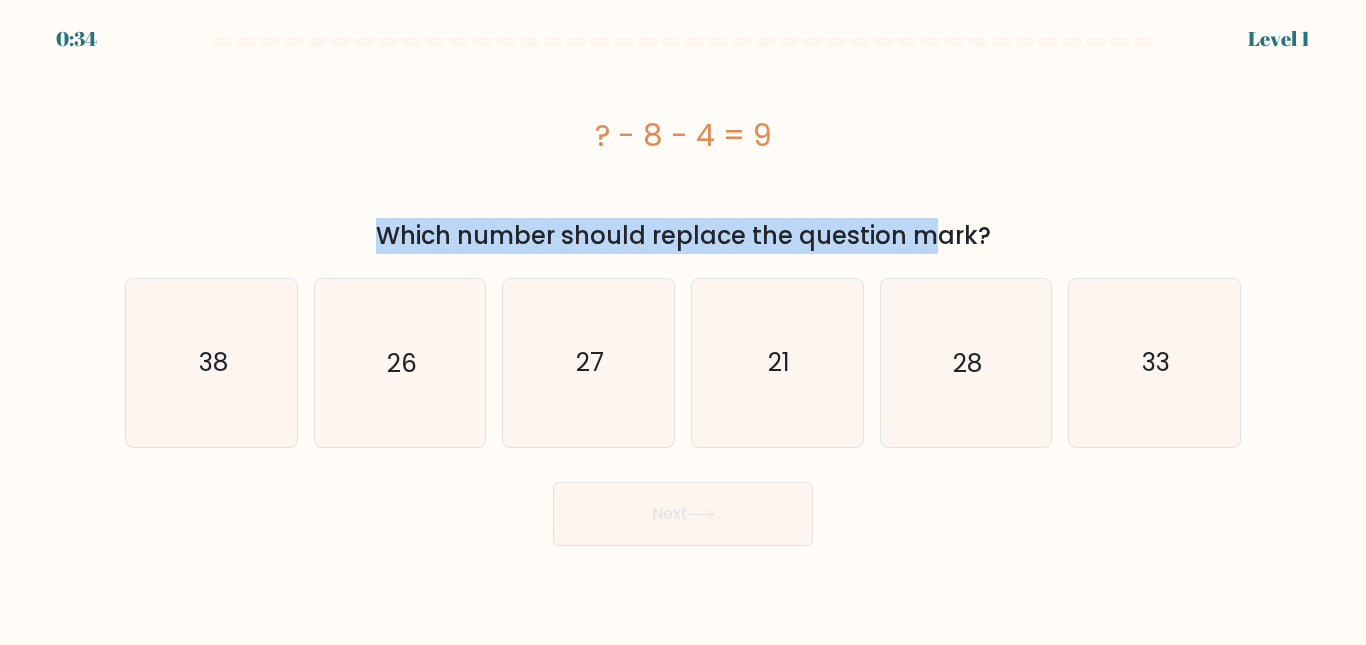 drag, startPoint x: 754, startPoint y: 245, endPoint x: 640, endPoint y: 136, distance: 157.72444 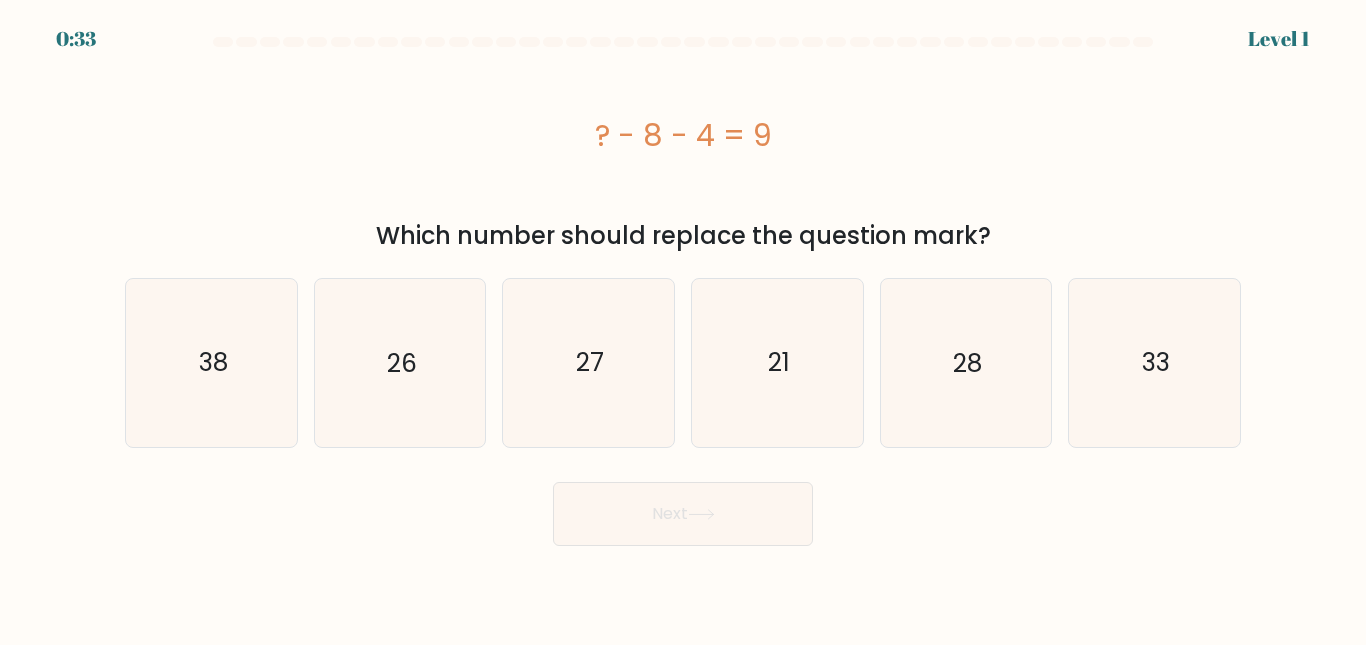 click on "? - 8 - 4 = 9" at bounding box center (683, 135) 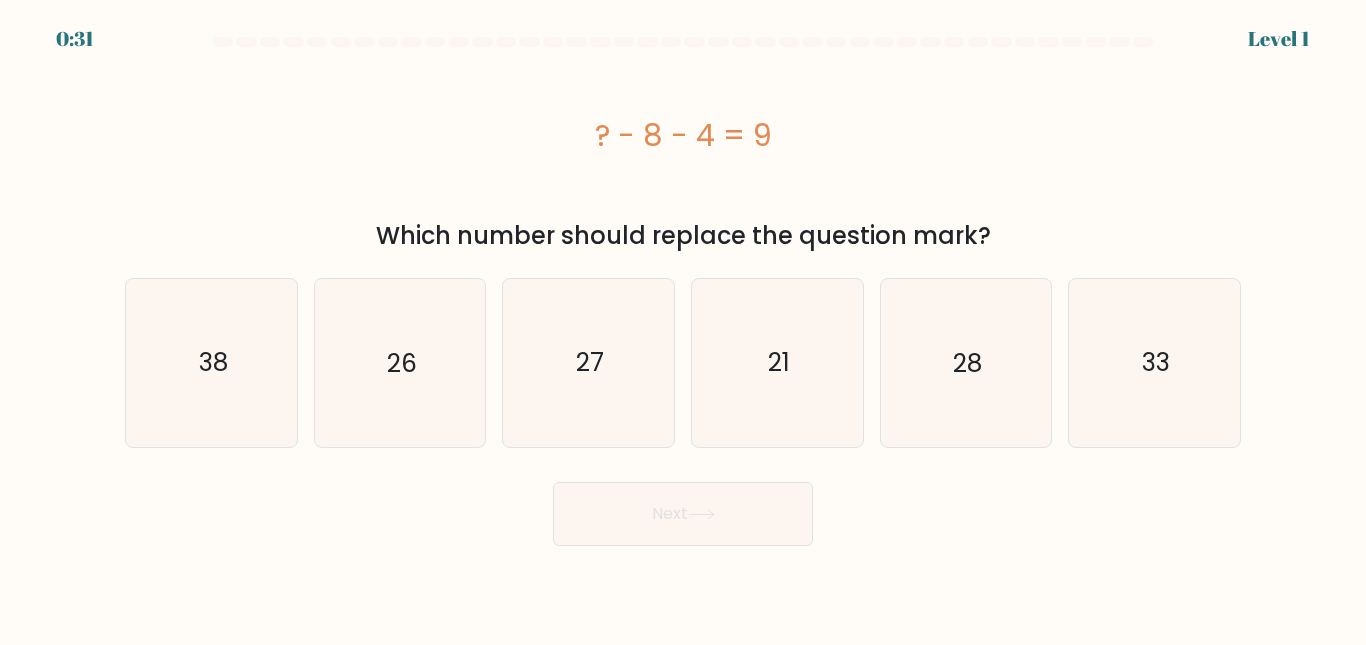 drag, startPoint x: 999, startPoint y: 228, endPoint x: 581, endPoint y: 100, distance: 437.159 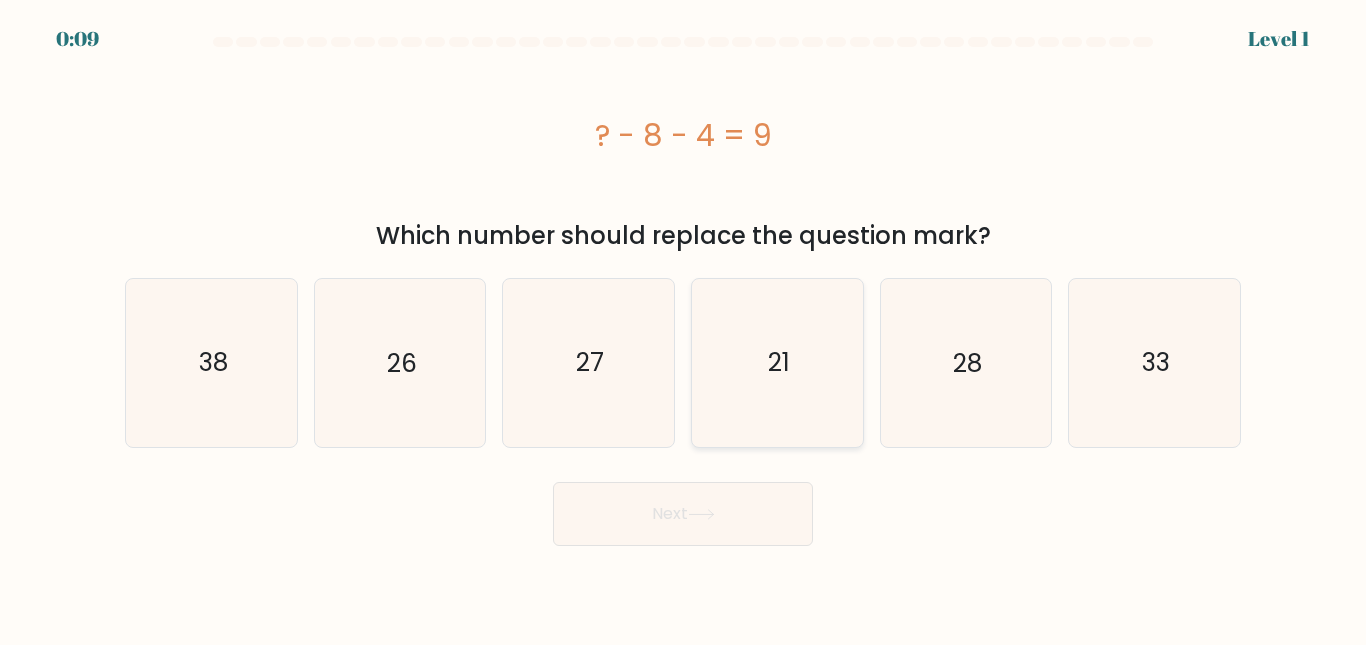 click on "21" 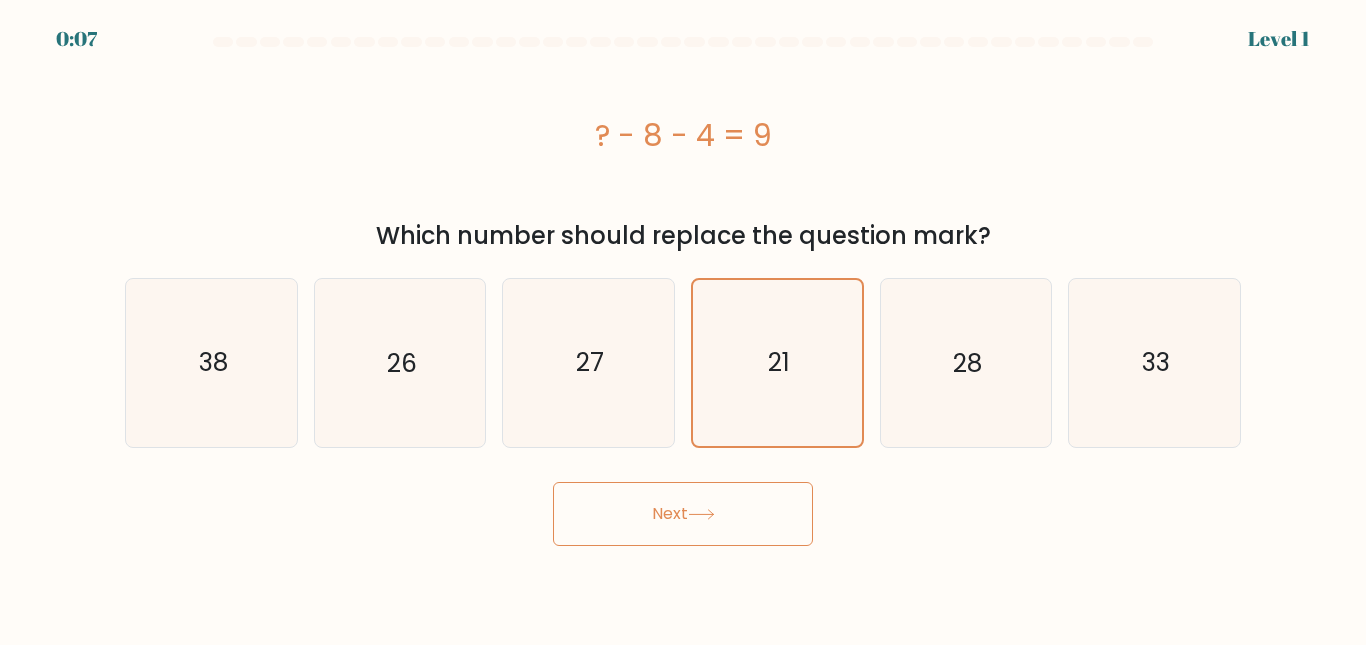 click on "Next" at bounding box center (683, 514) 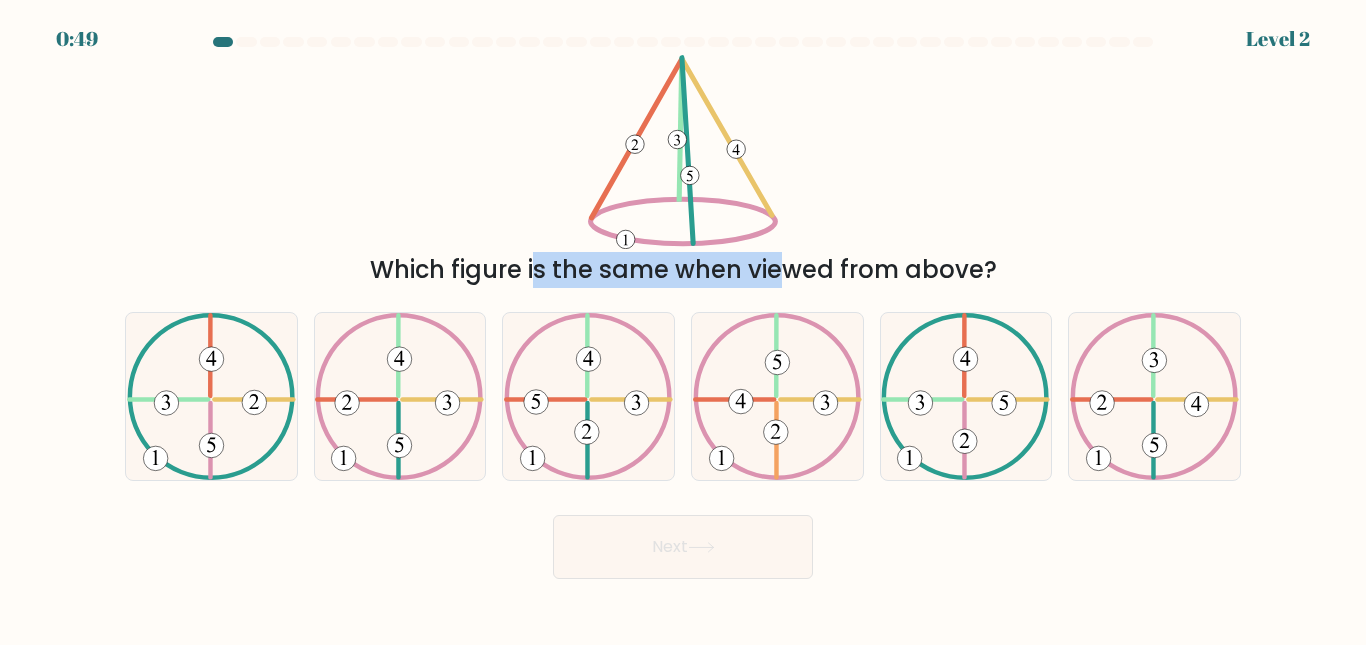 drag, startPoint x: 385, startPoint y: 224, endPoint x: 598, endPoint y: 276, distance: 219.25555 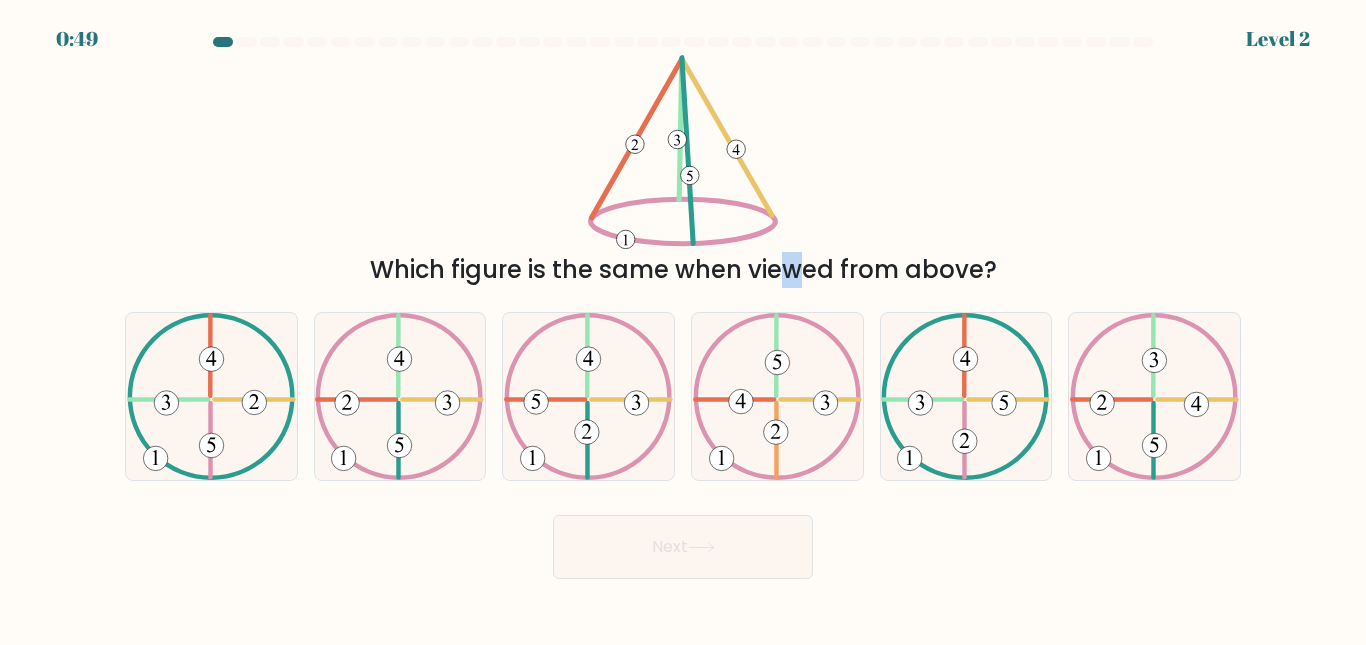 click on "Which figure is the same when viewed from above?" at bounding box center (683, 270) 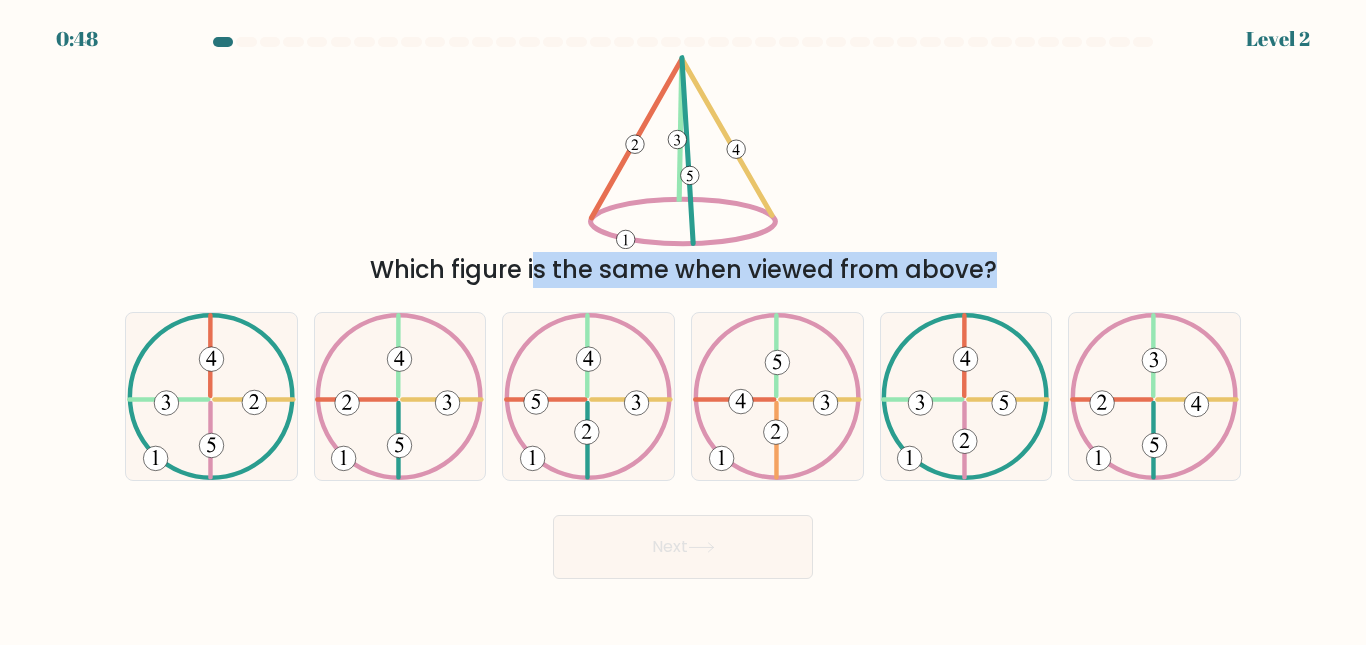 click on "Which figure is the same when viewed from above?" at bounding box center (683, 270) 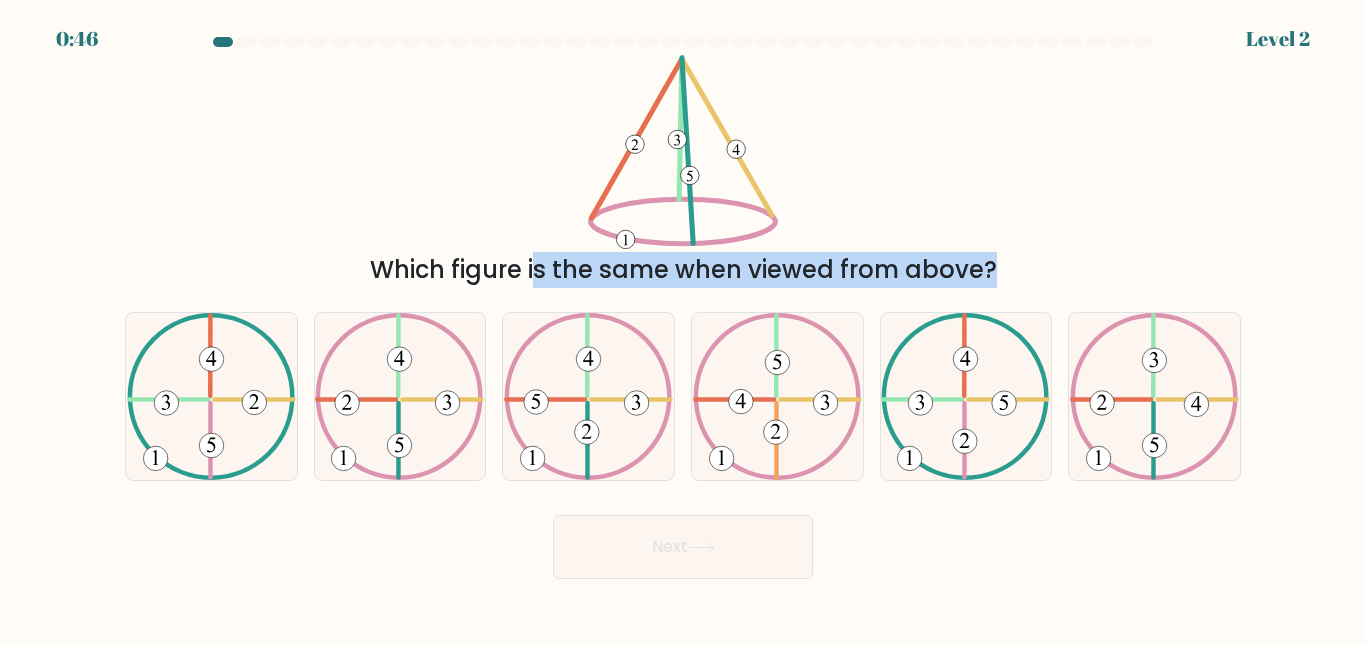 click on "Which figure is the same when viewed from above?" at bounding box center [683, 270] 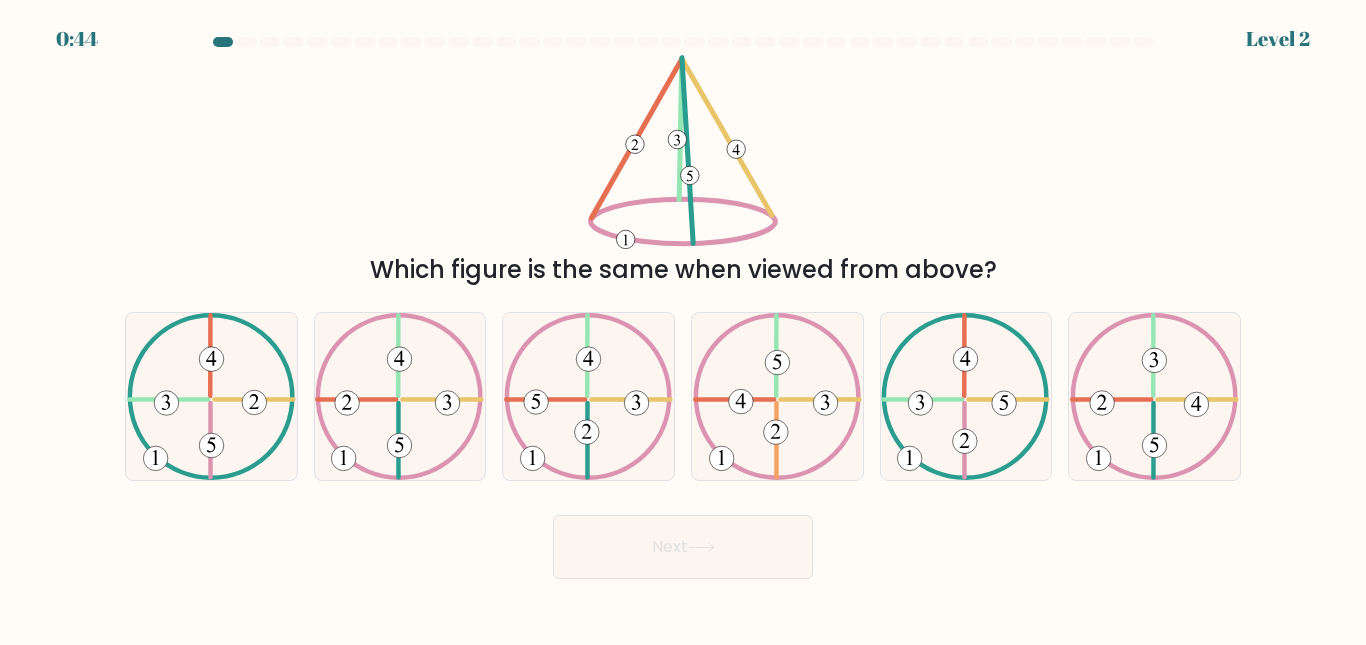 click on "Which figure is the same when viewed from above?" at bounding box center (683, 270) 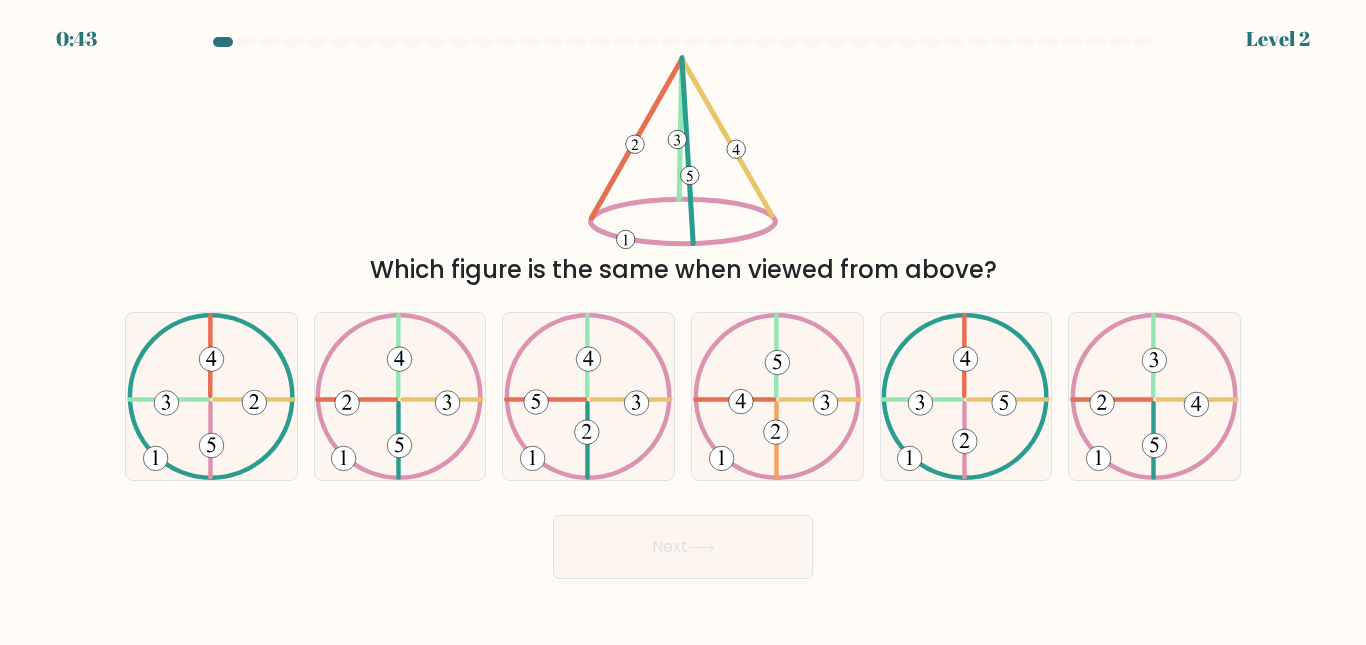 click on "Which figure is the same when viewed from above?" at bounding box center (683, 270) 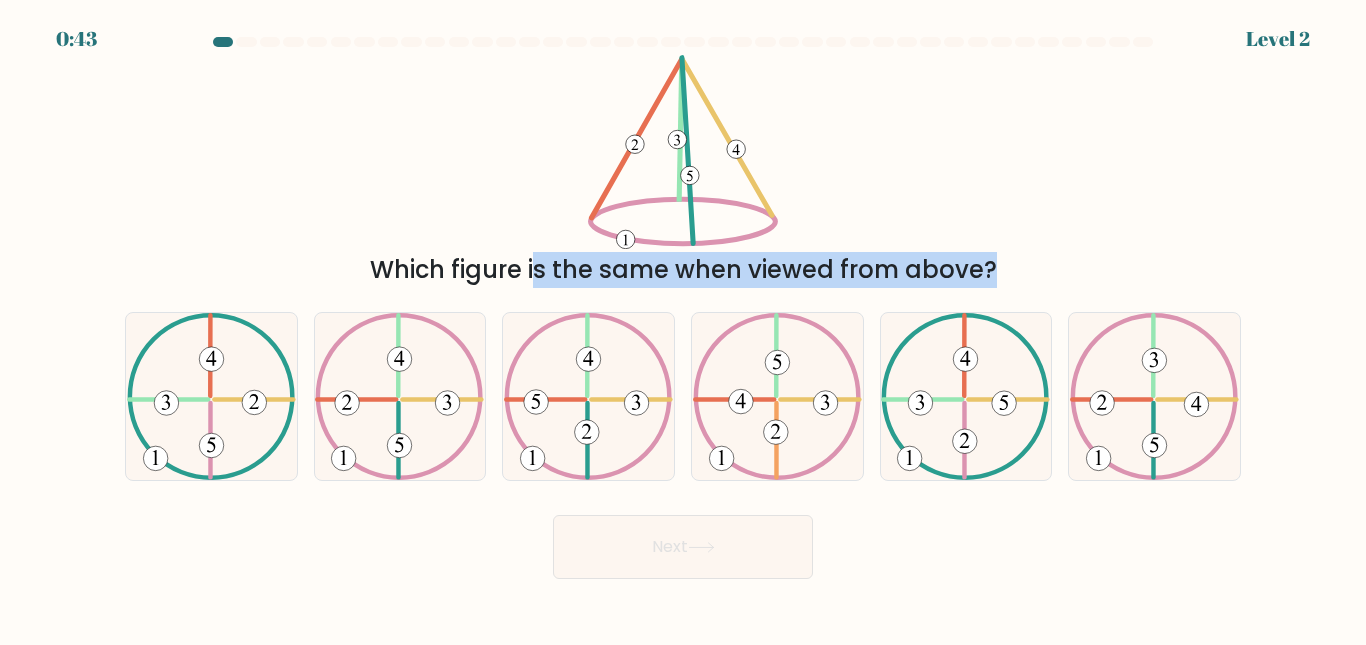 click on "Which figure is the same when viewed from above?" at bounding box center [683, 270] 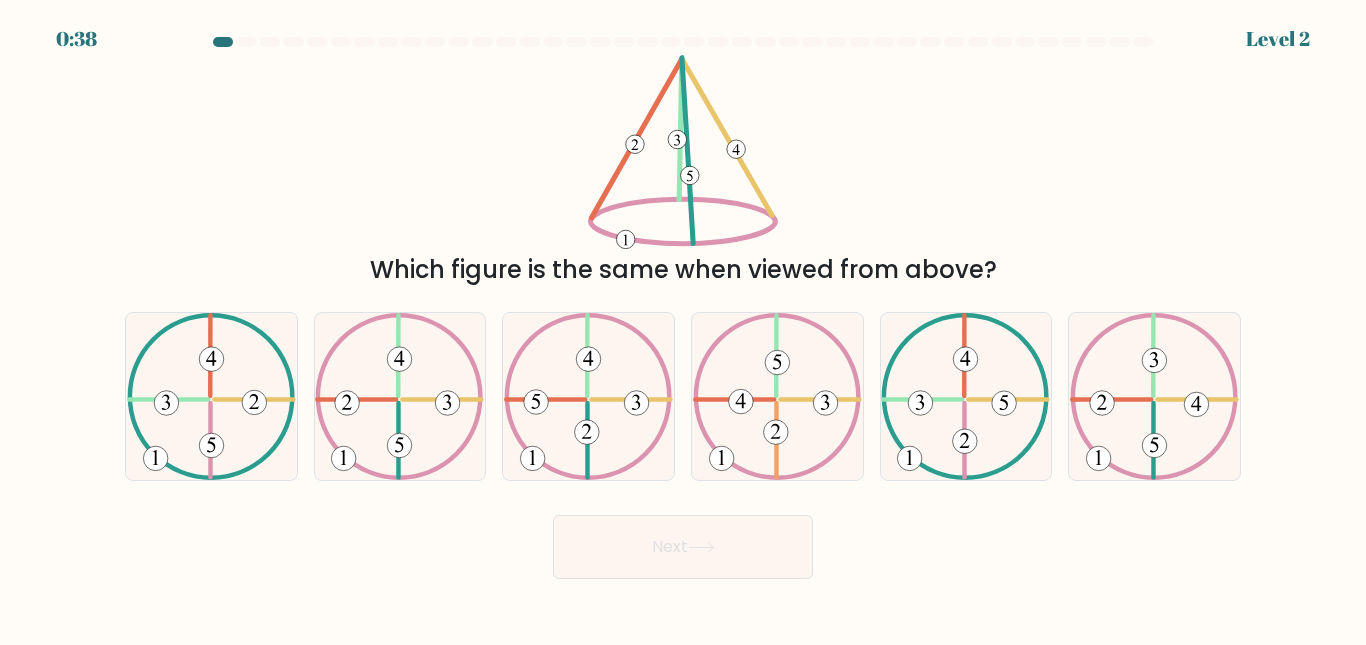 drag, startPoint x: 546, startPoint y: 134, endPoint x: 736, endPoint y: 150, distance: 190.6725 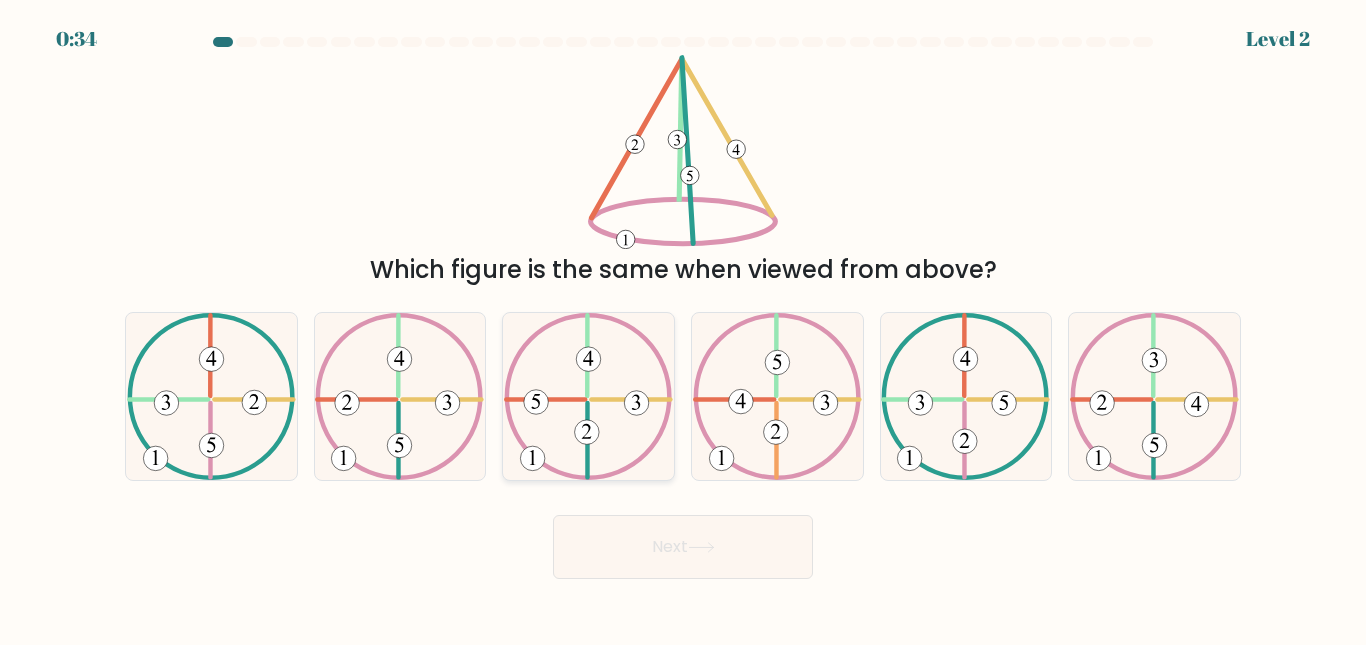 click 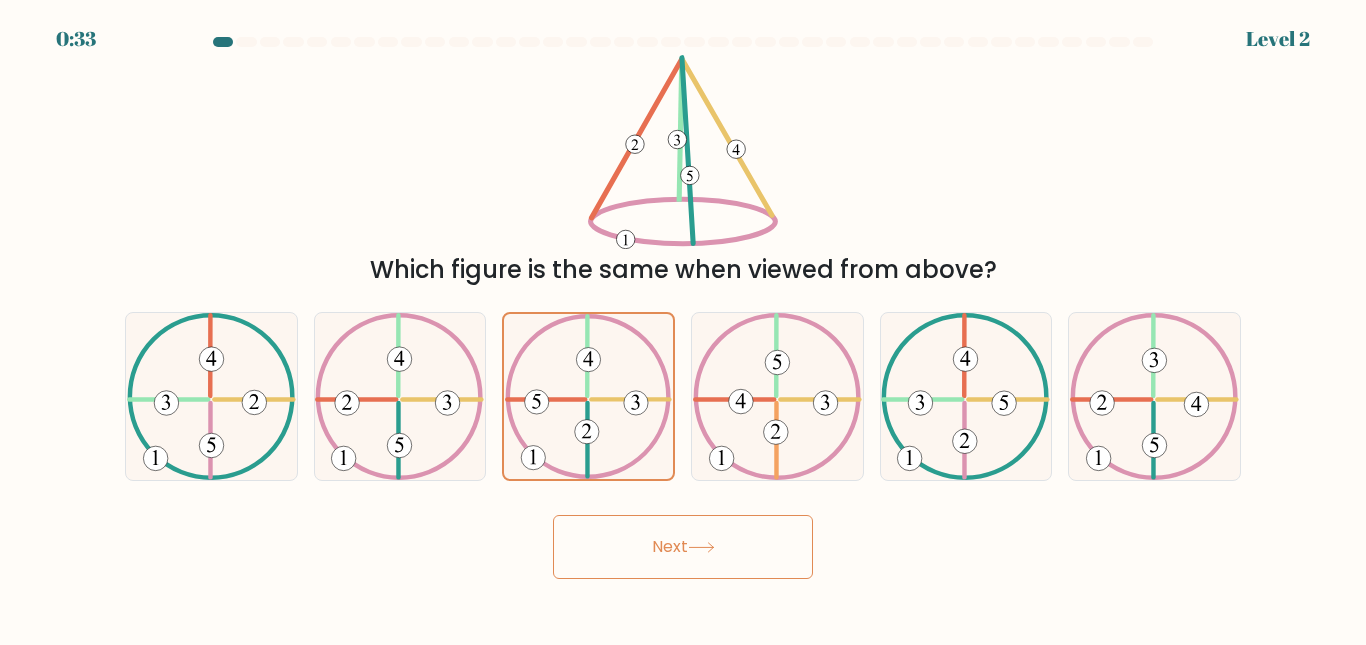 click on "Next" at bounding box center [683, 547] 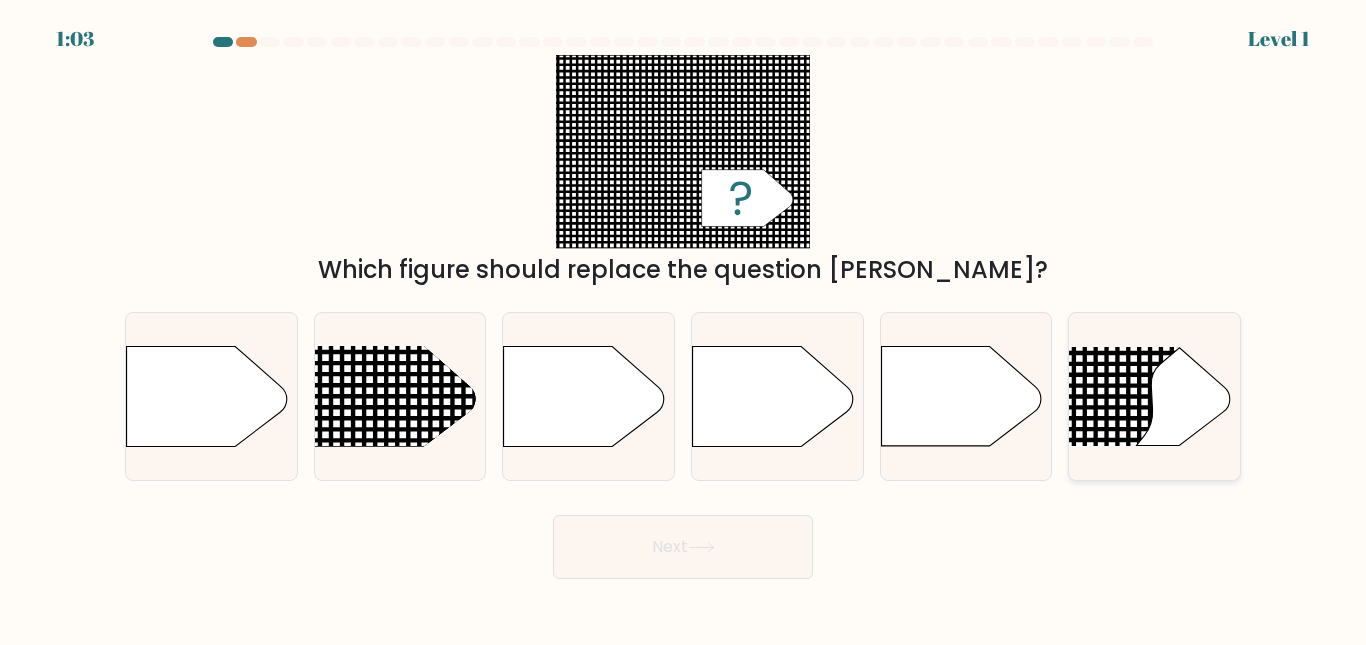 click at bounding box center [1154, 396] 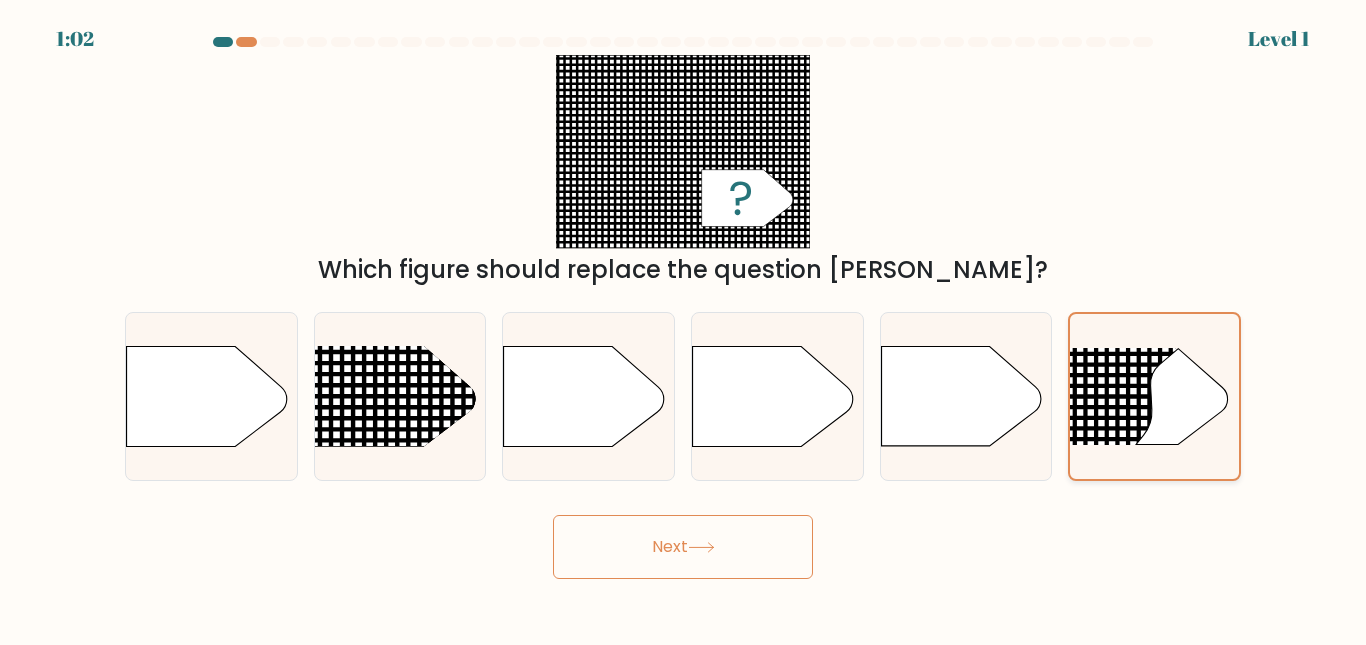 click 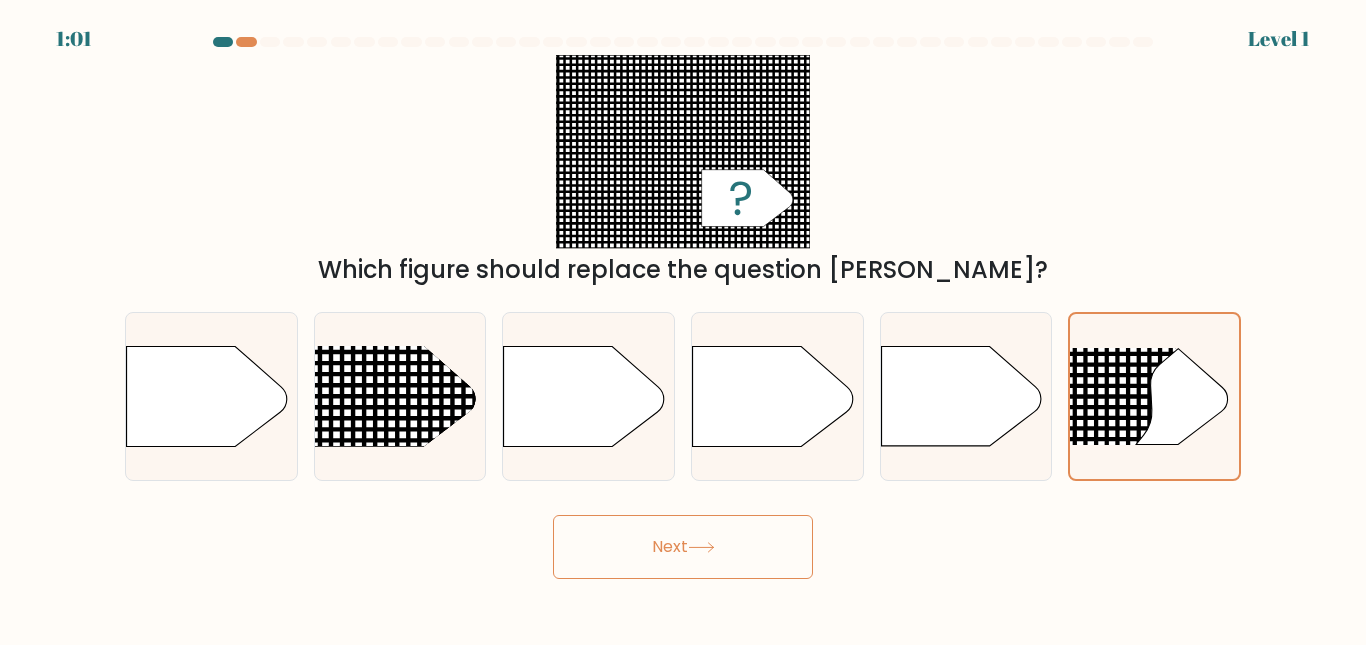 click on "Next" at bounding box center [683, 547] 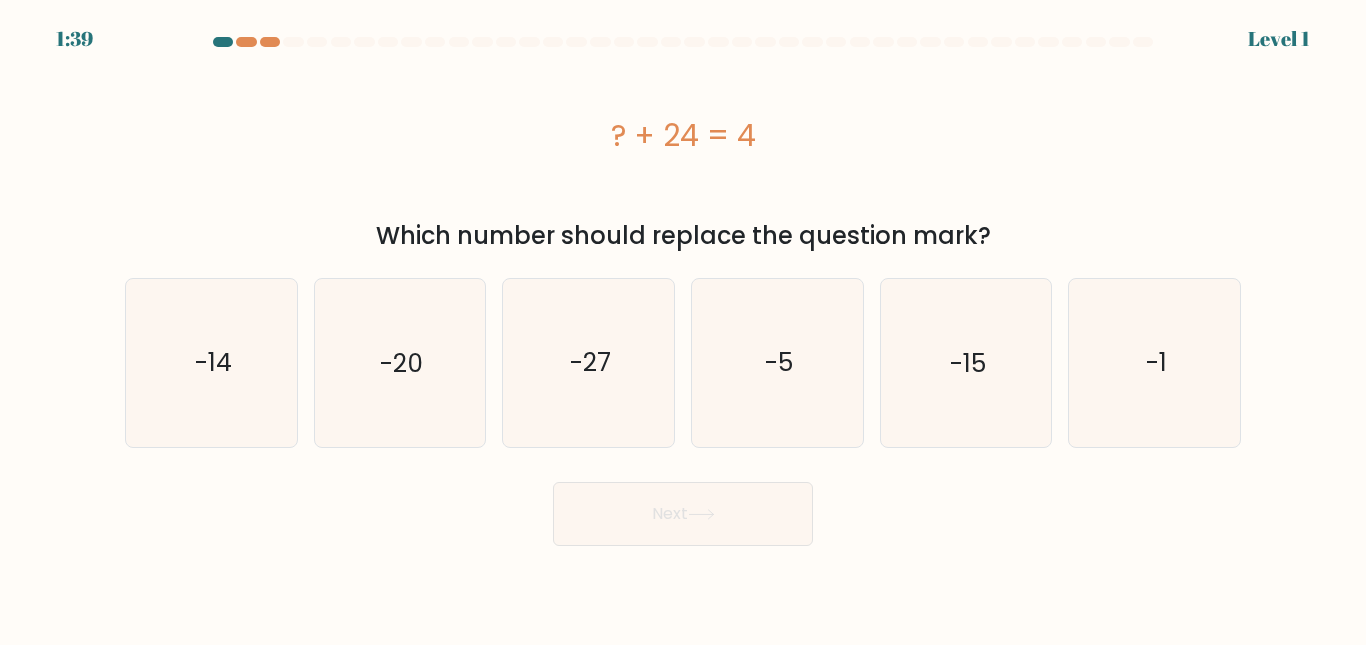drag, startPoint x: 583, startPoint y: 106, endPoint x: 1004, endPoint y: 232, distance: 439.4508 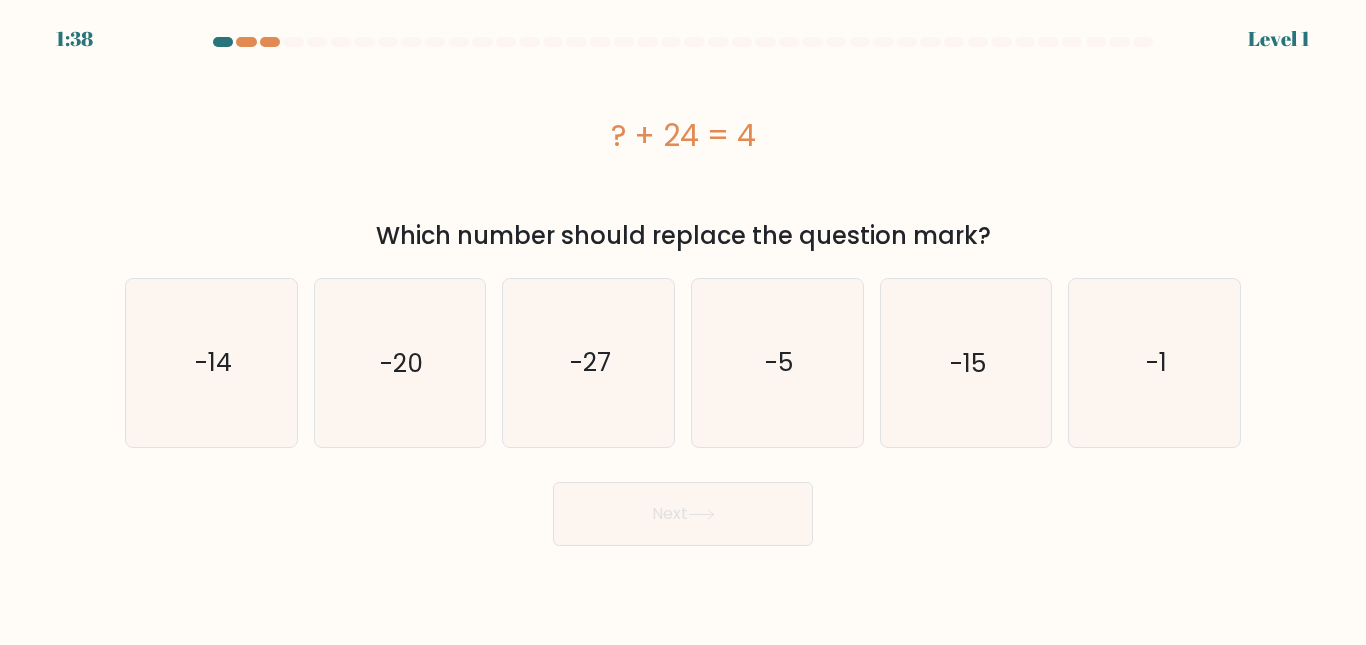 copy on "? + 24 = 4
Which number should replace the question mark?" 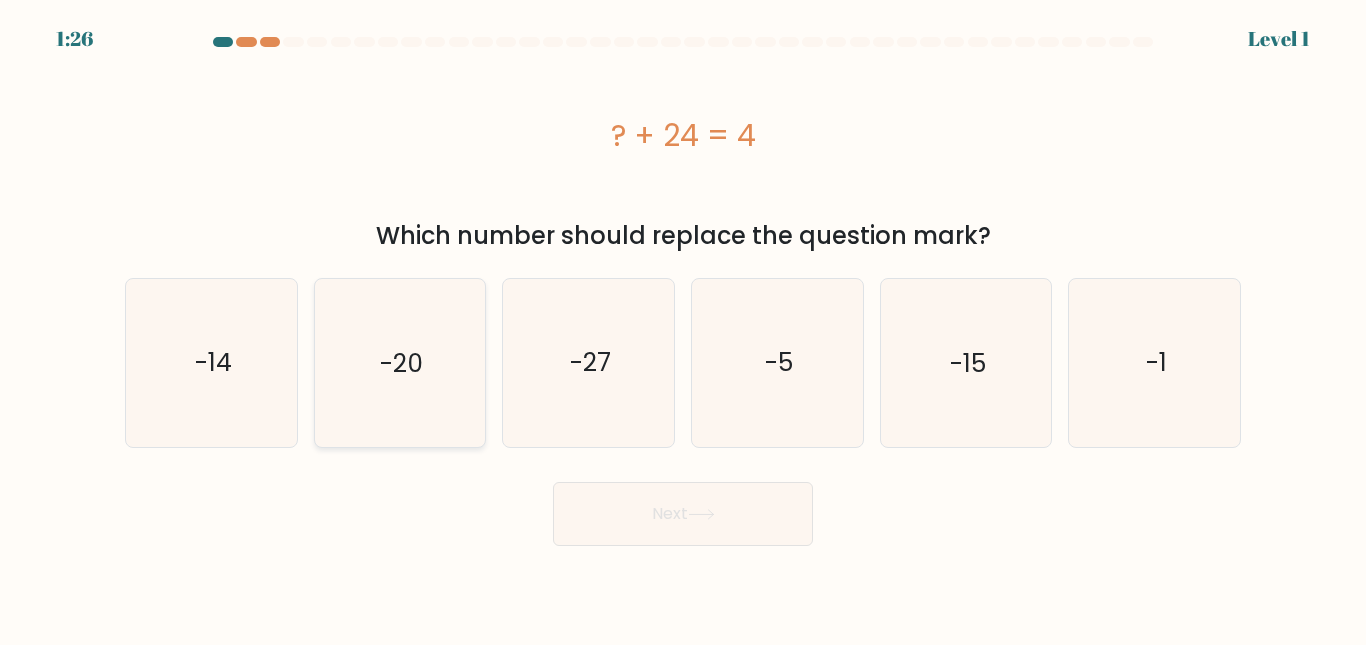 click on "-20" 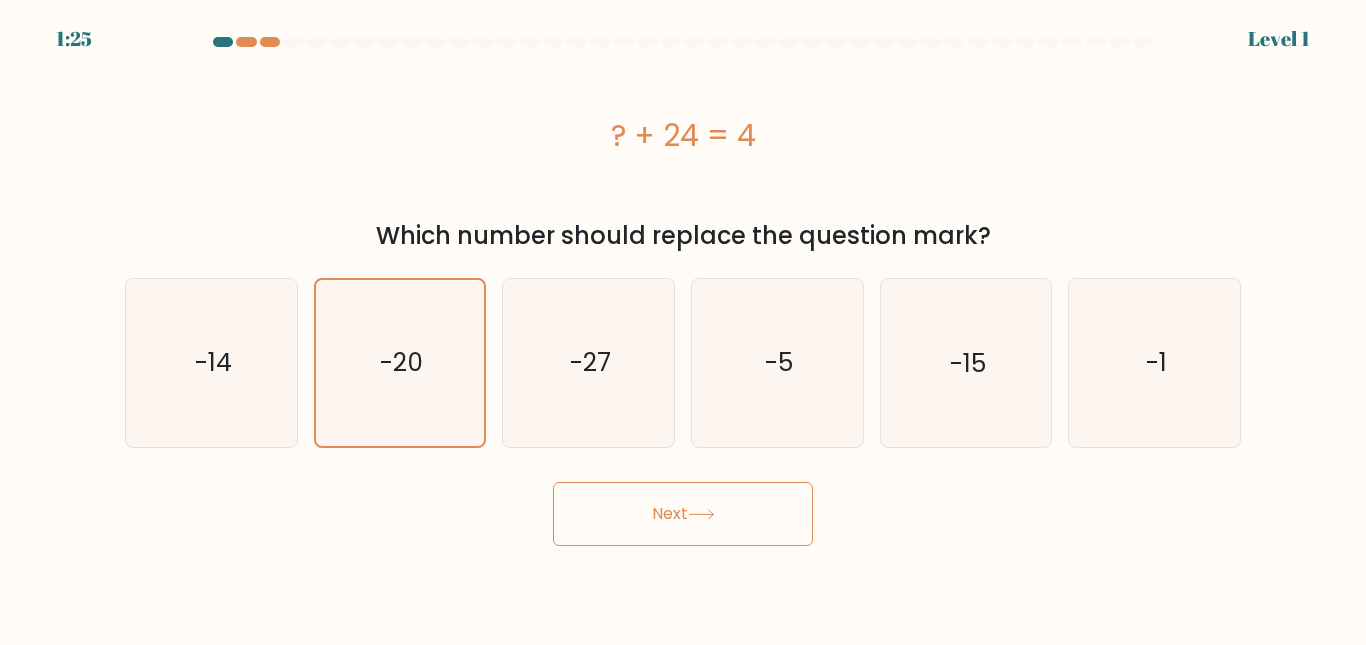 click on "Next" at bounding box center (683, 514) 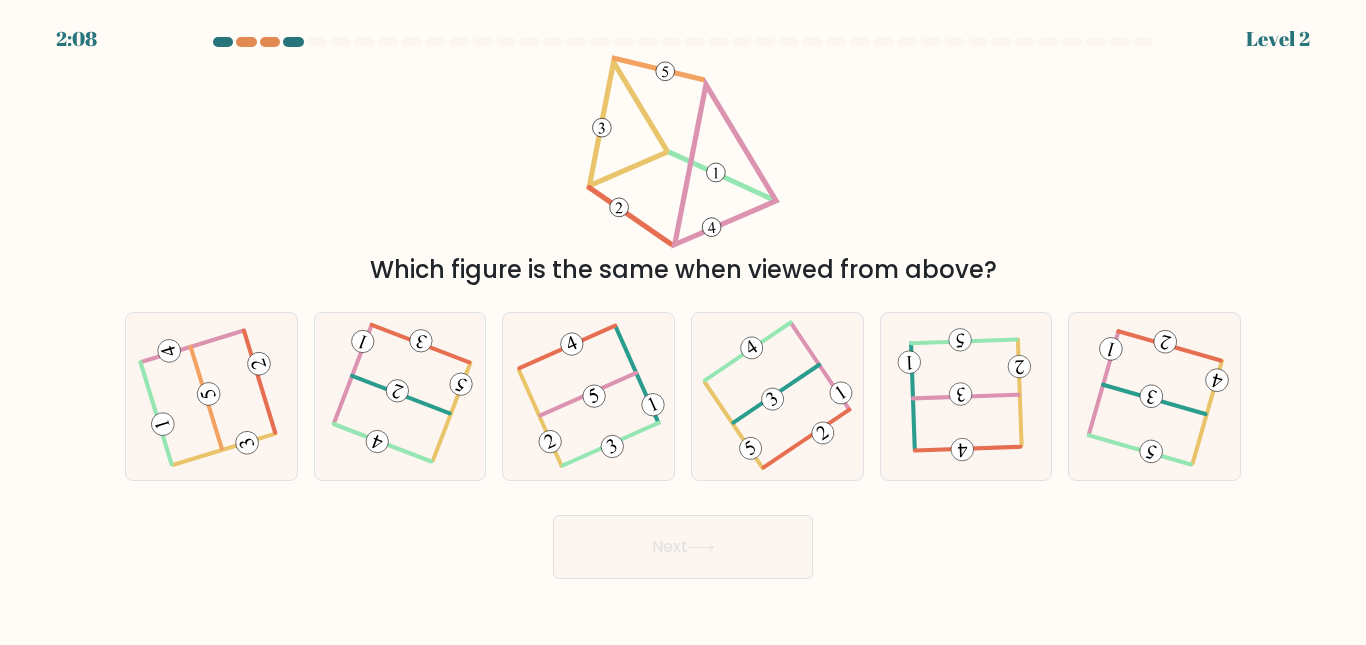 click on "Which figure is the same when viewed from above?" at bounding box center [683, 270] 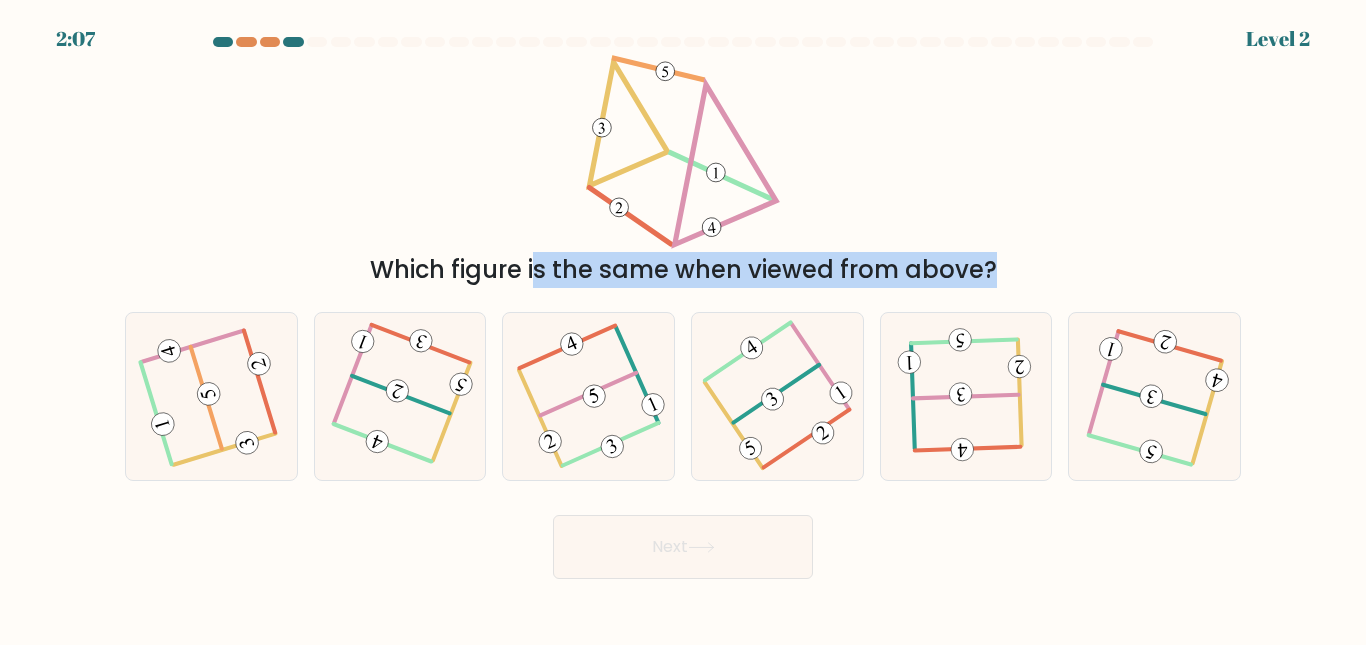 click on "Which figure is the same when viewed from above?" at bounding box center (683, 270) 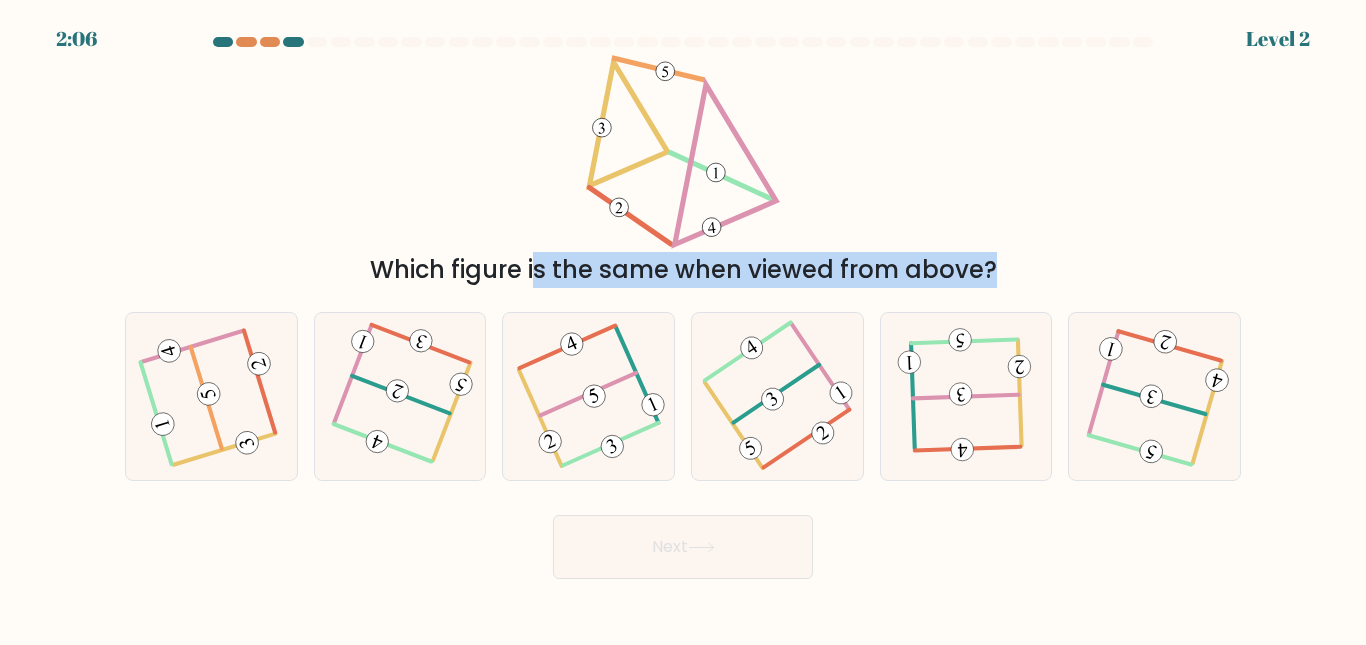 click on "Which figure is the same when viewed from above?" at bounding box center [683, 270] 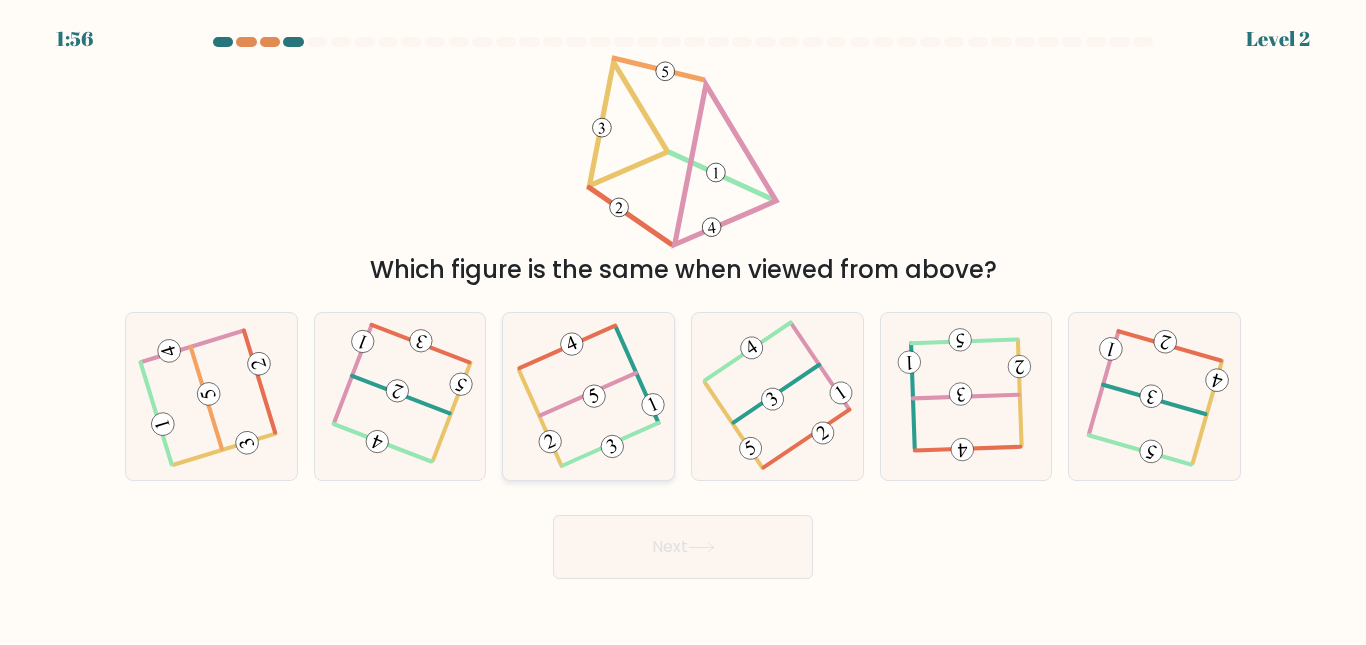 click 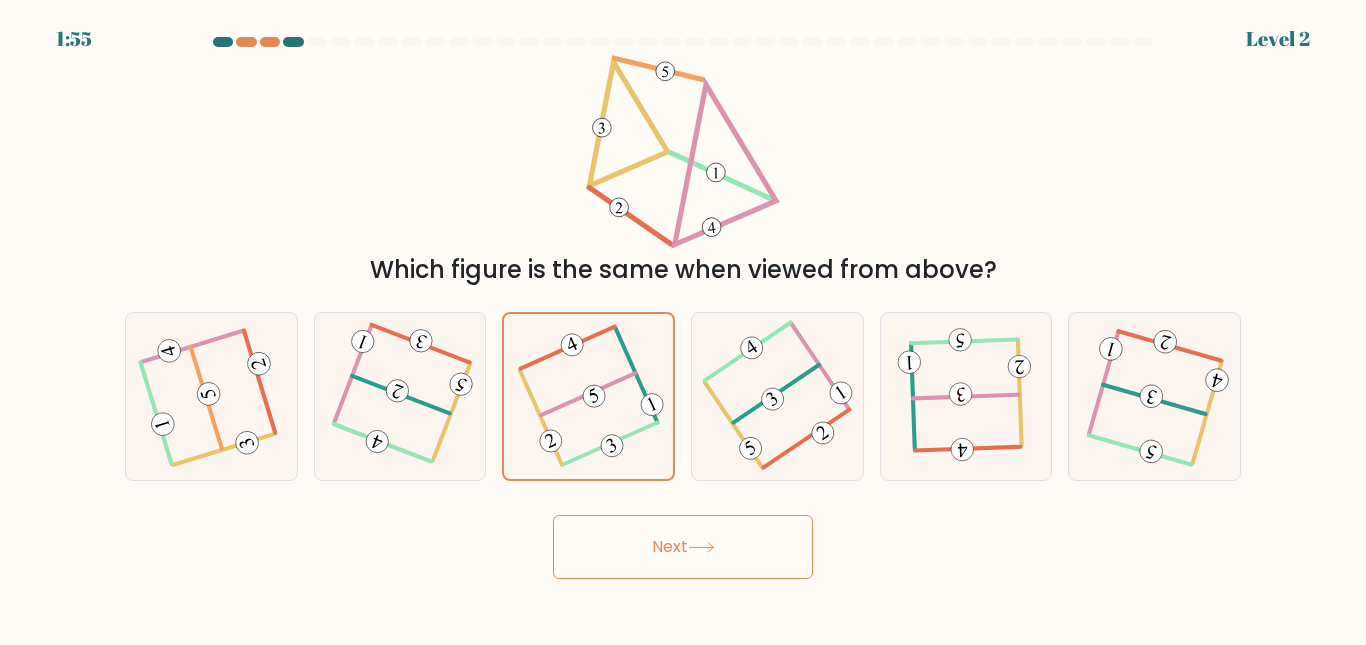 click on "Next" at bounding box center [683, 547] 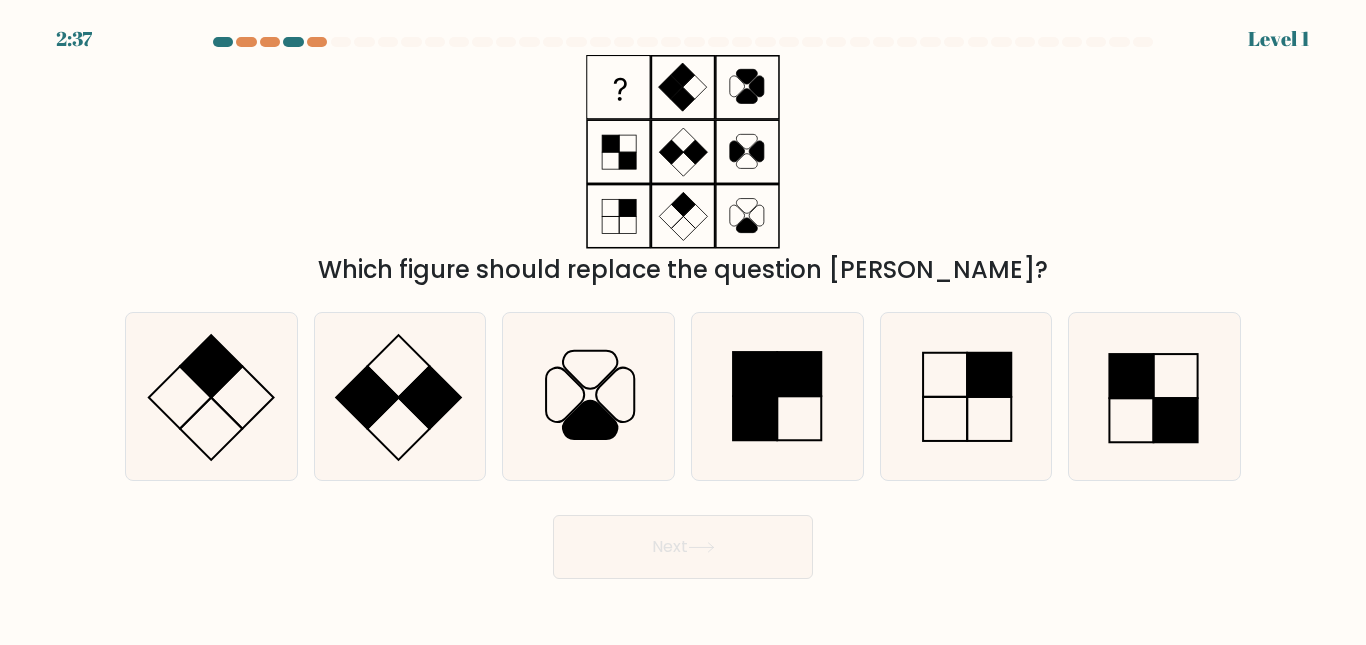 click on "Which figure should replace the question mark?" at bounding box center (683, 270) 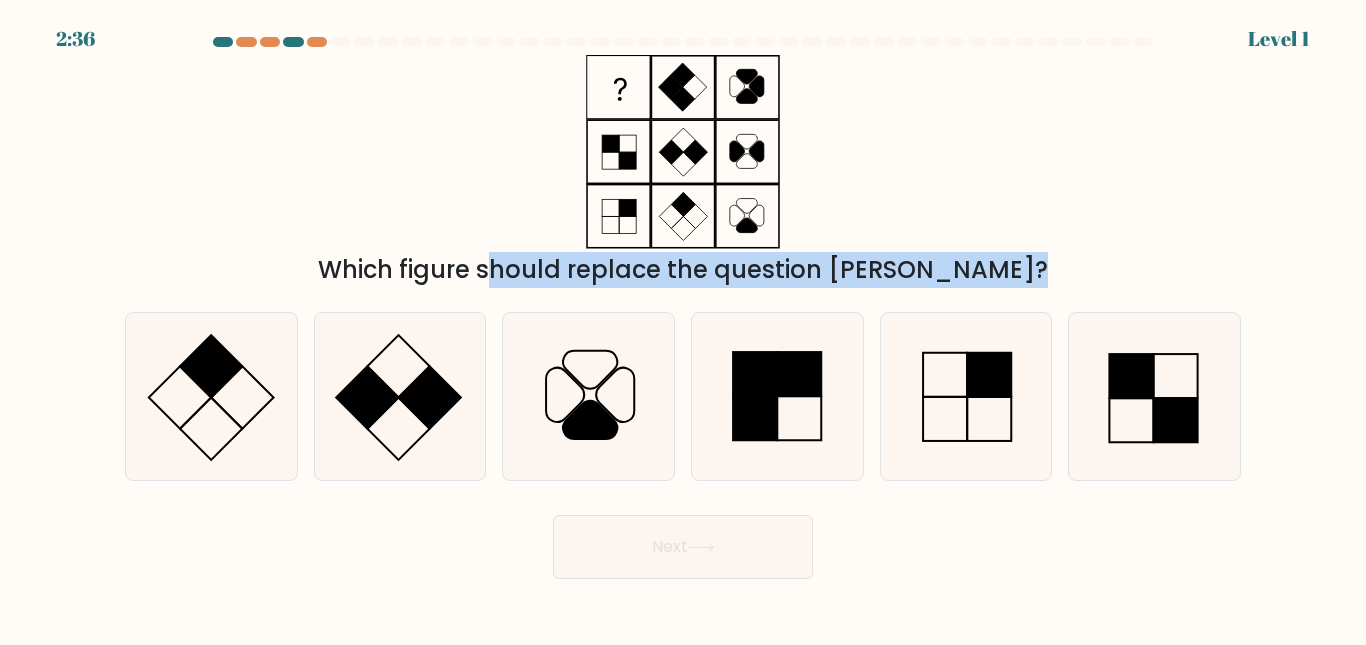 drag, startPoint x: 558, startPoint y: 266, endPoint x: 667, endPoint y: 270, distance: 109.07337 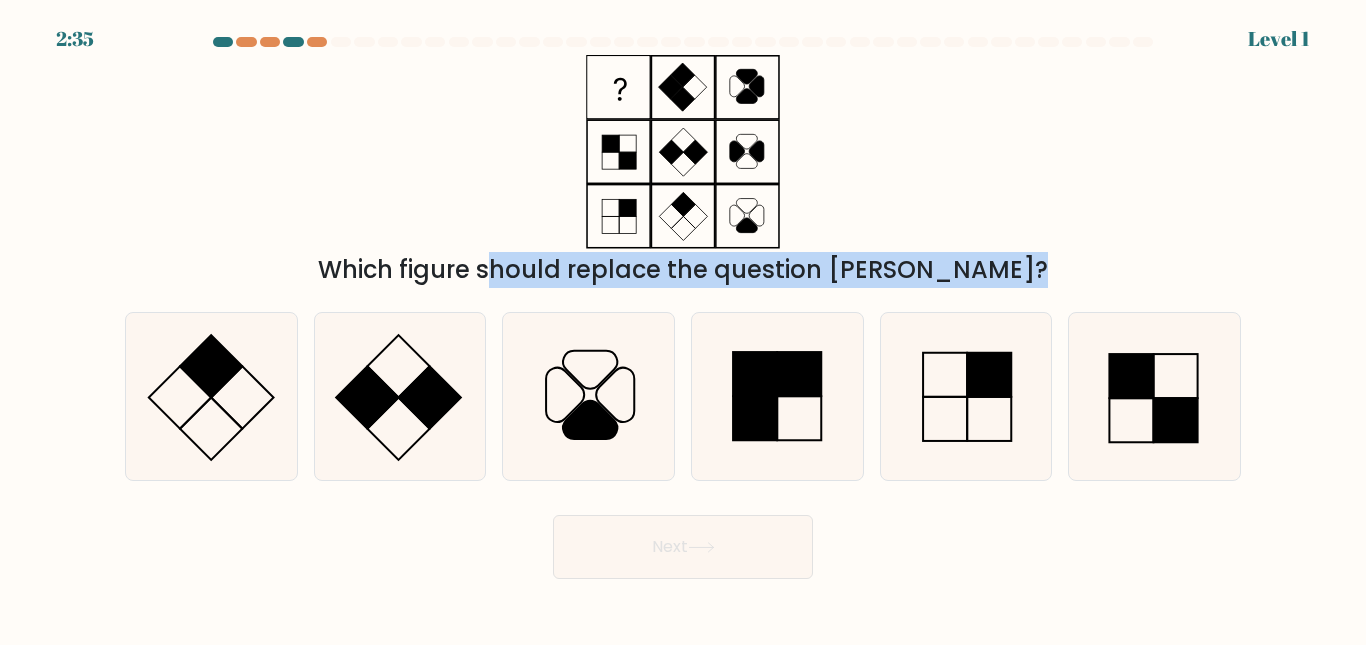 click on "Which figure should replace the question mark?" at bounding box center [683, 270] 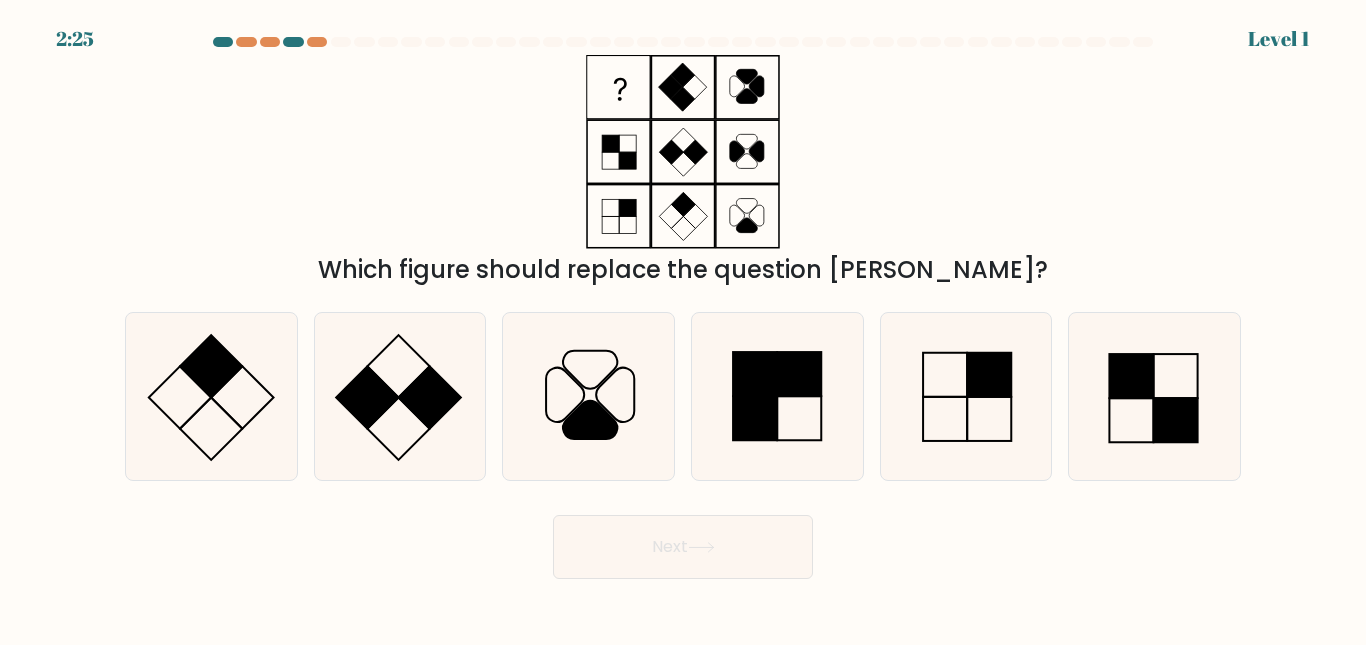 click on "Which figure should replace the question mark?" at bounding box center [683, 270] 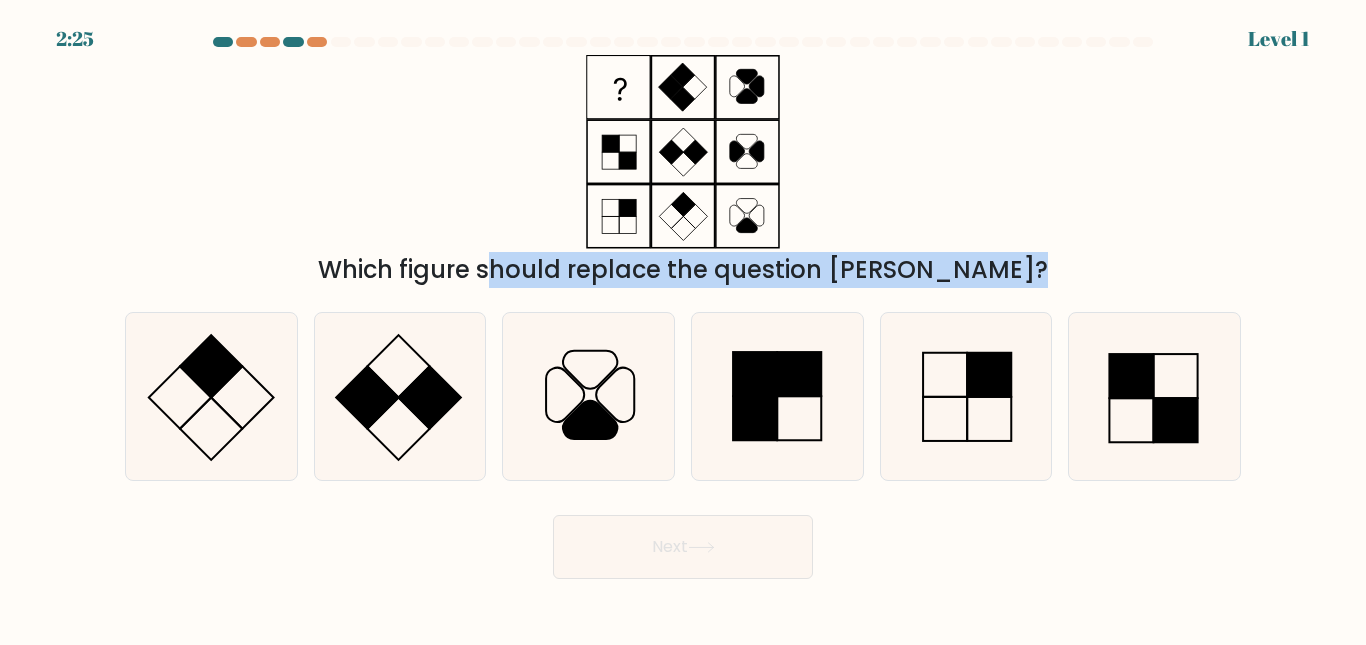 click on "Which figure should replace the question mark?" at bounding box center (683, 270) 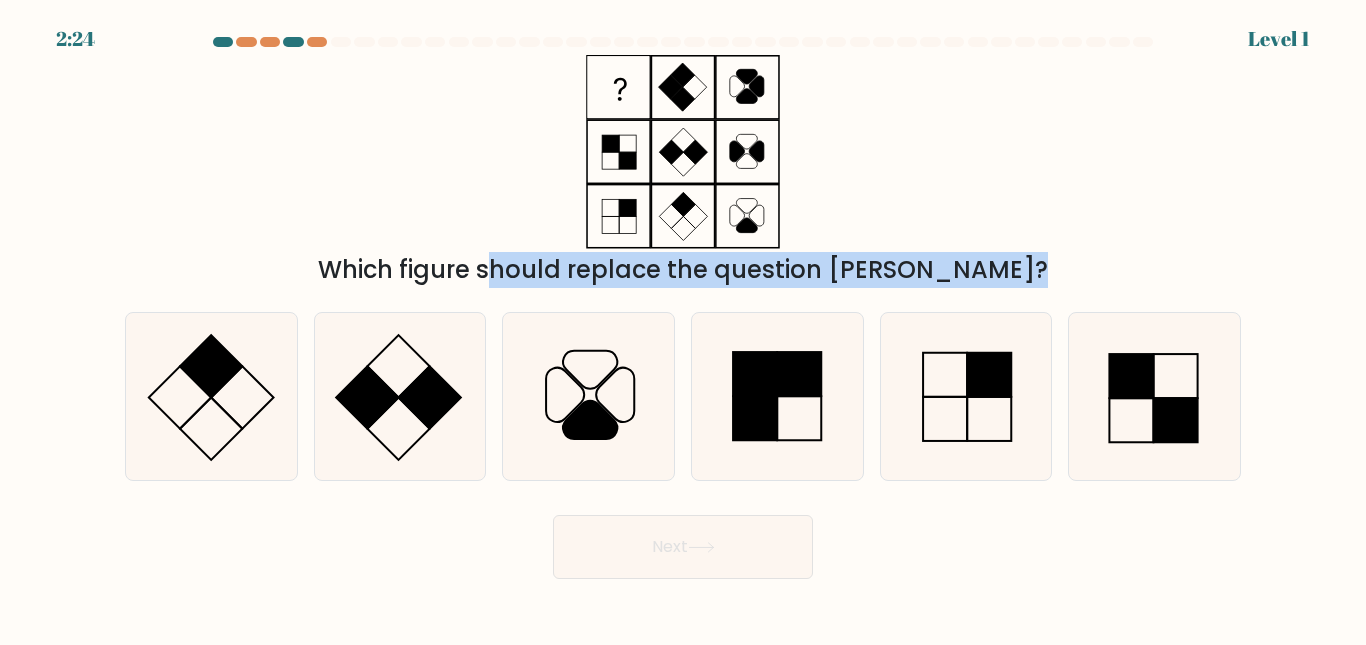 drag, startPoint x: 504, startPoint y: 265, endPoint x: 432, endPoint y: 261, distance: 72.11102 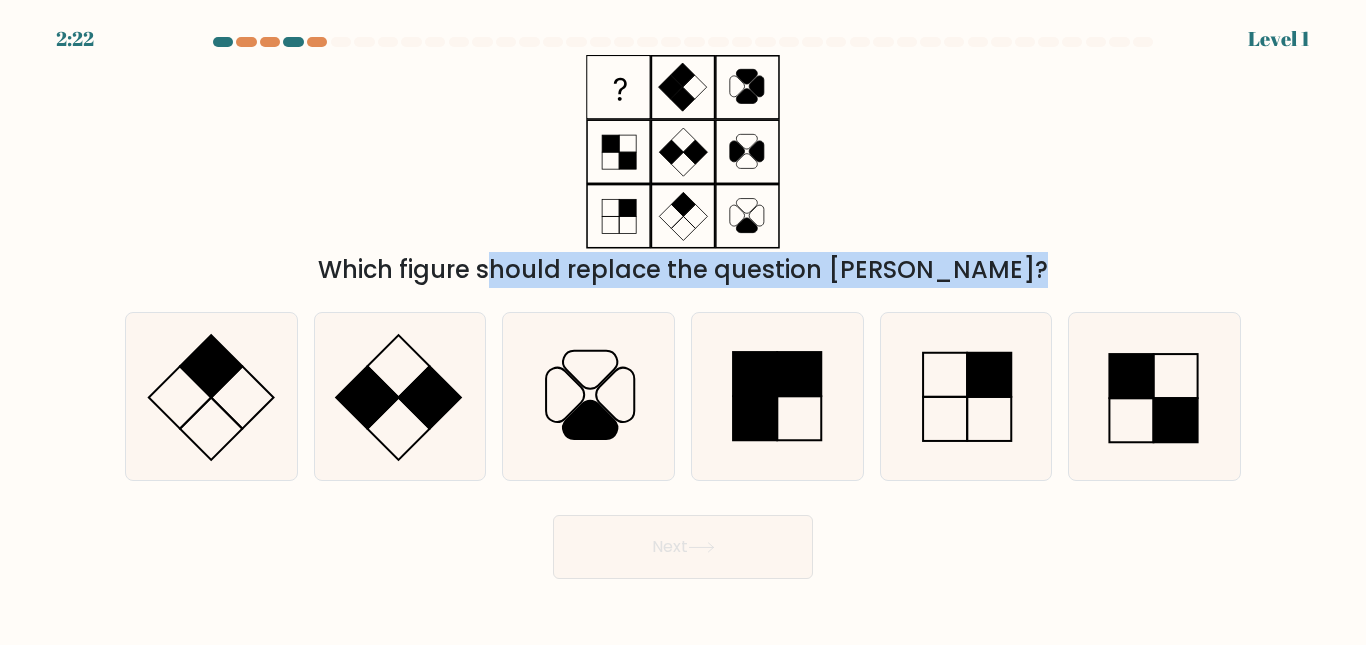 click on "Which figure should replace the question mark?" at bounding box center [683, 270] 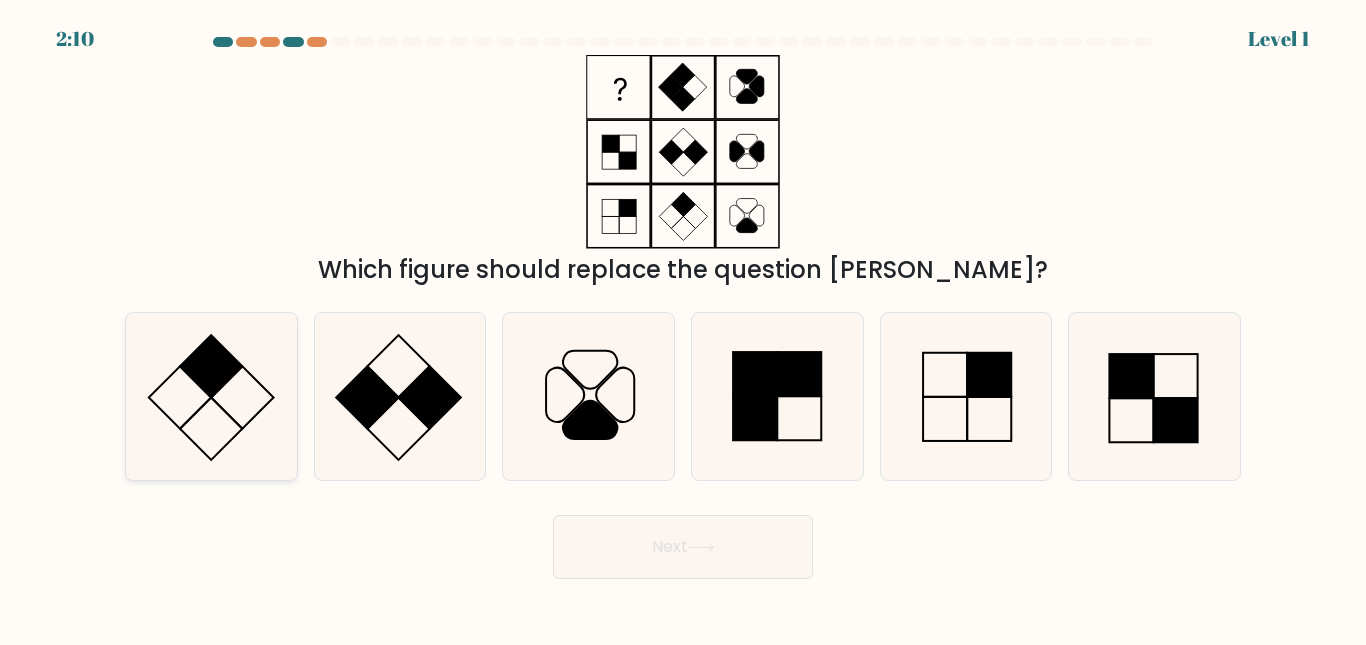 click 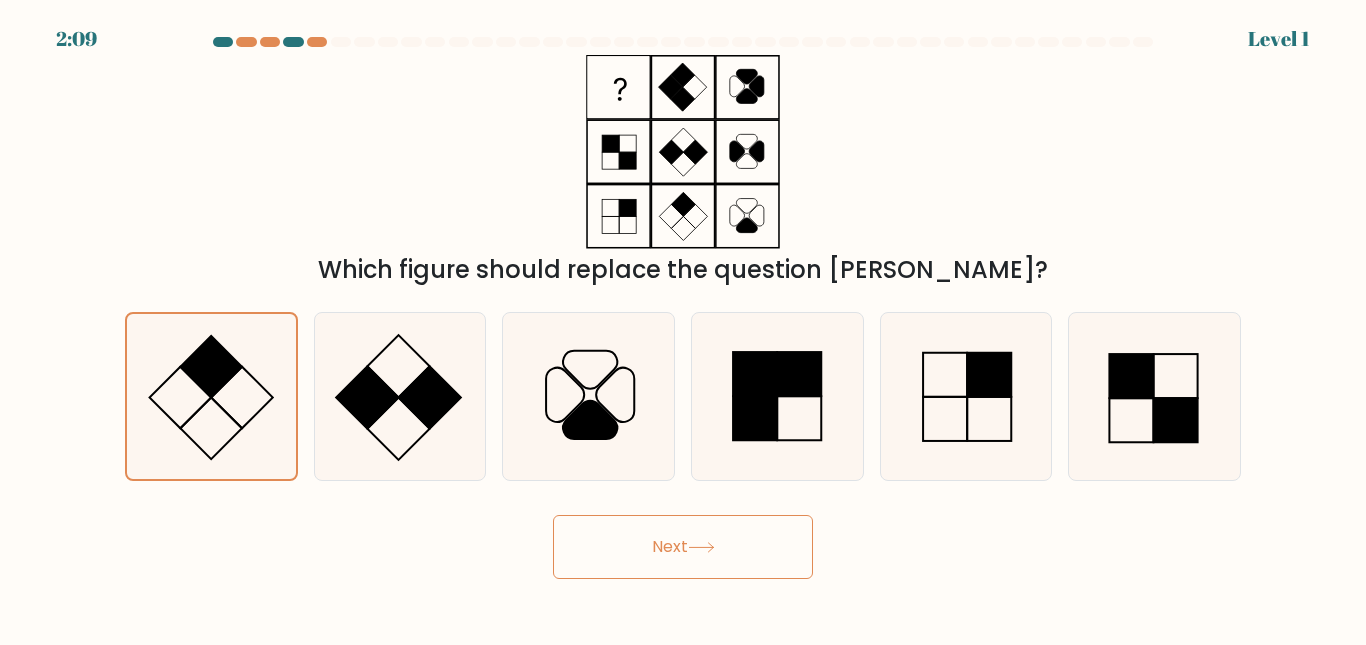click on "Next" at bounding box center (683, 547) 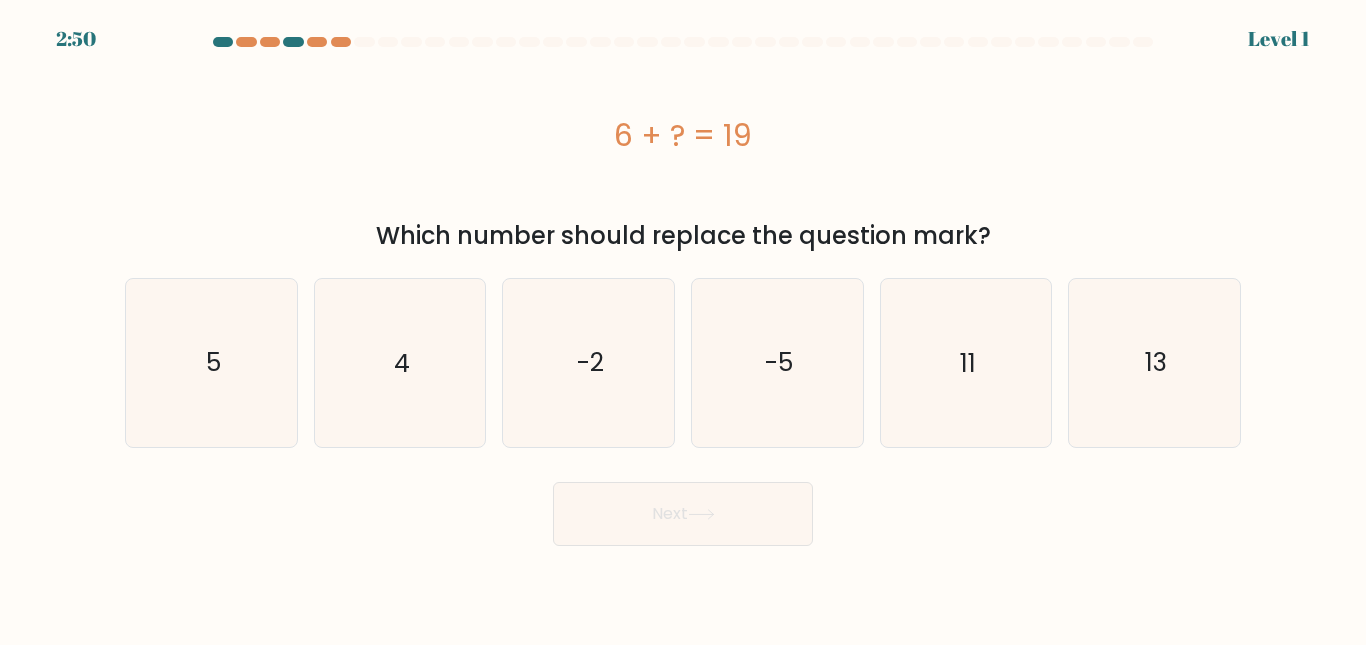 drag, startPoint x: 594, startPoint y: 139, endPoint x: 1006, endPoint y: 228, distance: 421.50327 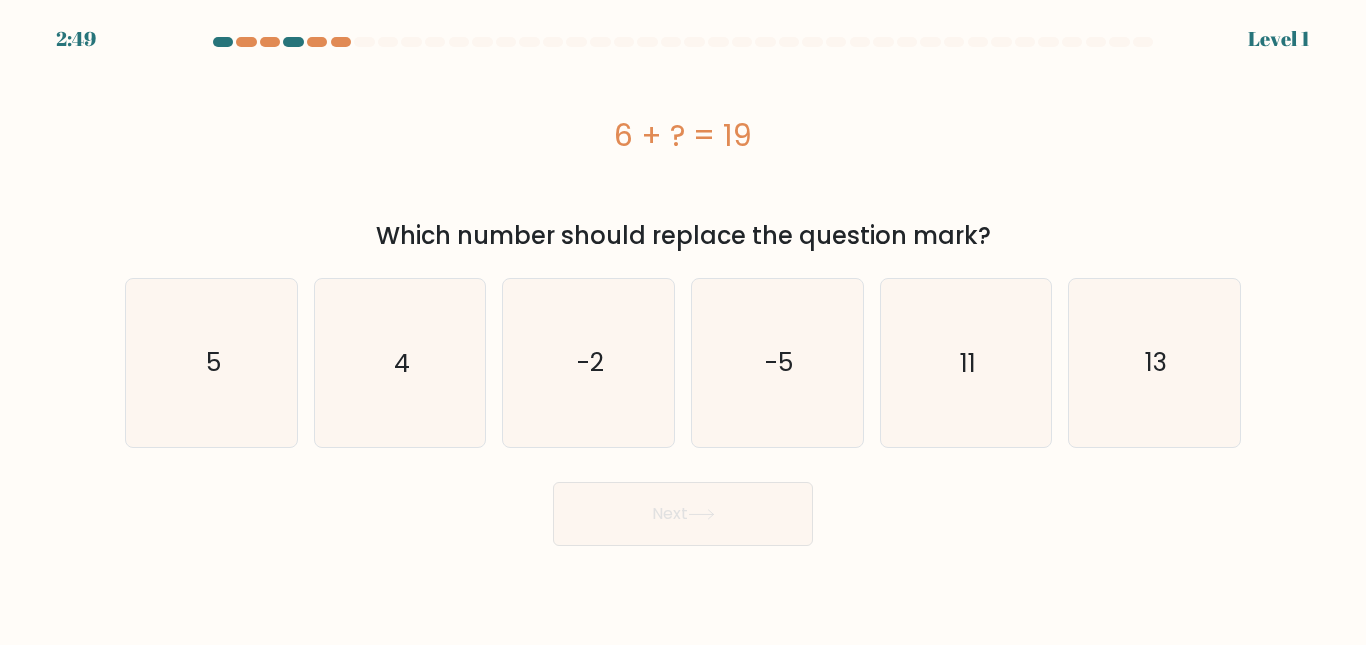 copy on "6 + ?  = 19
Which number should replace the question mark?" 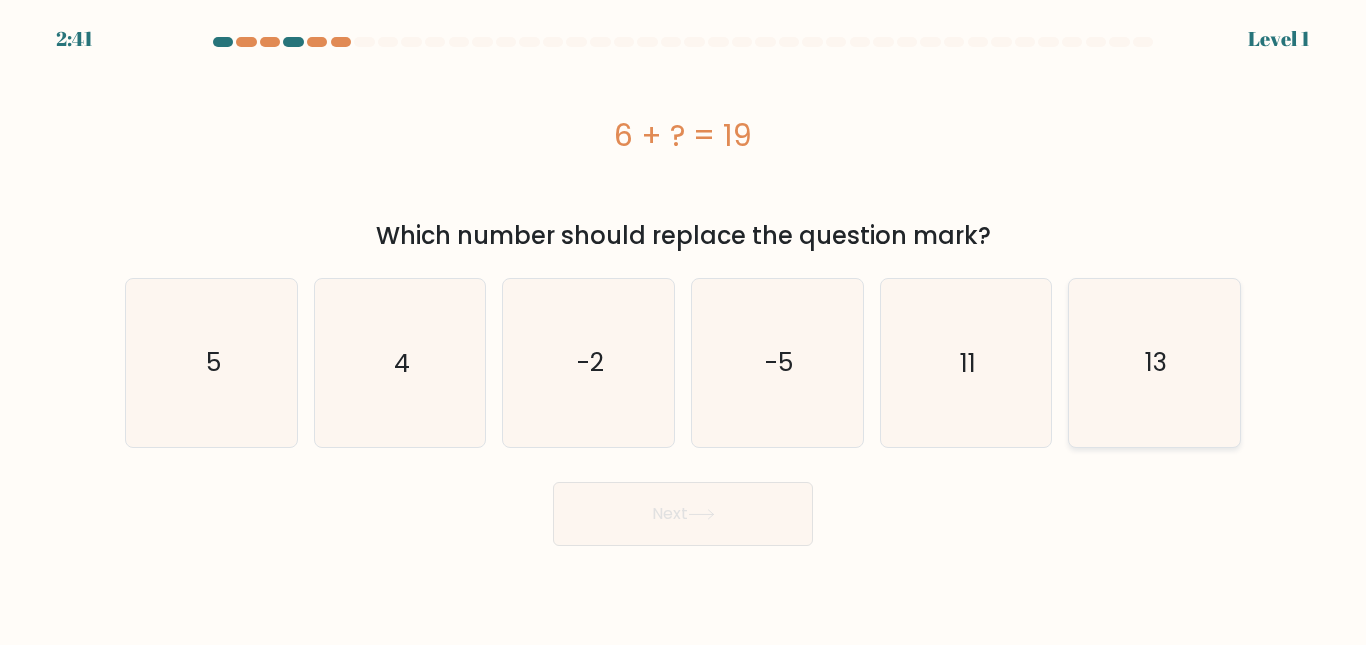 click on "13" 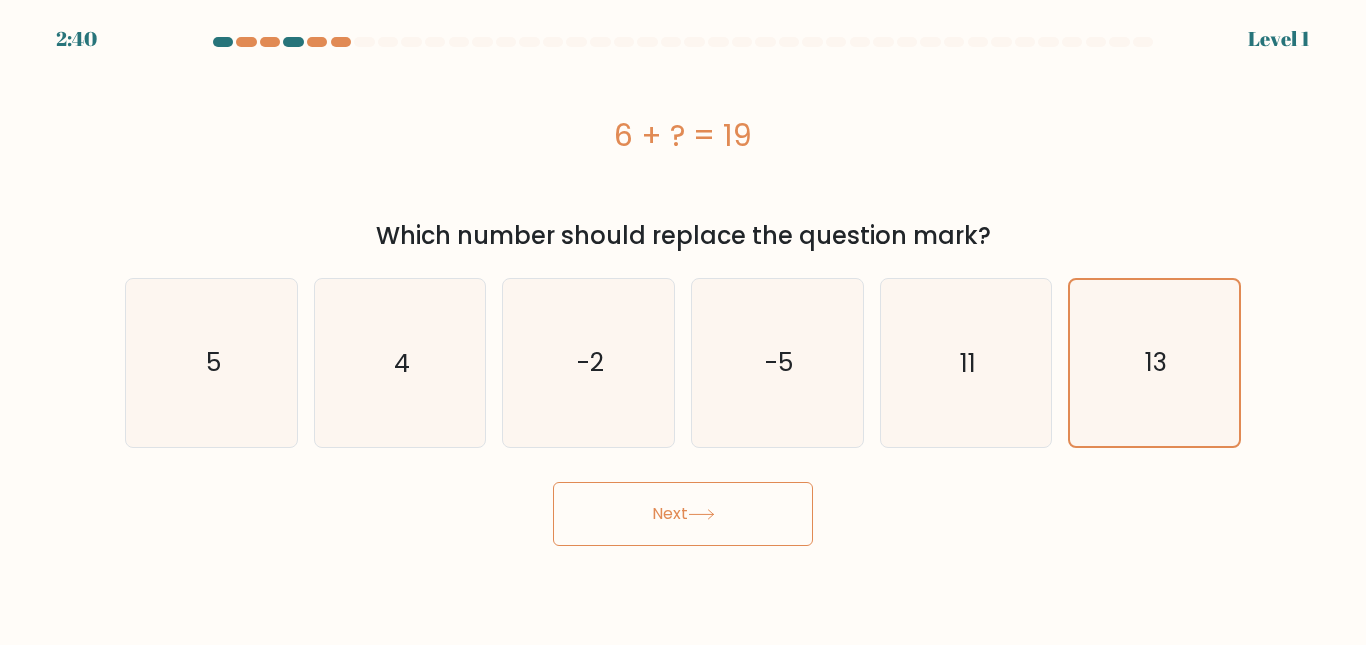 click on "Next" at bounding box center (683, 509) 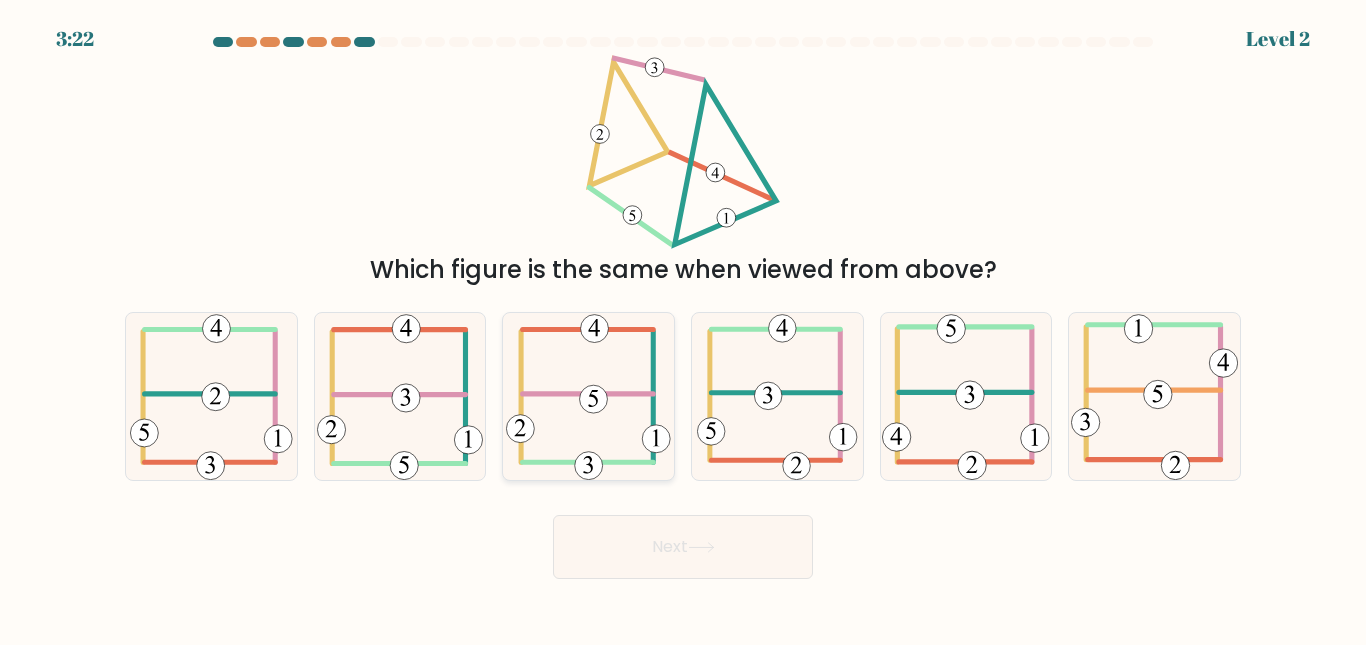click 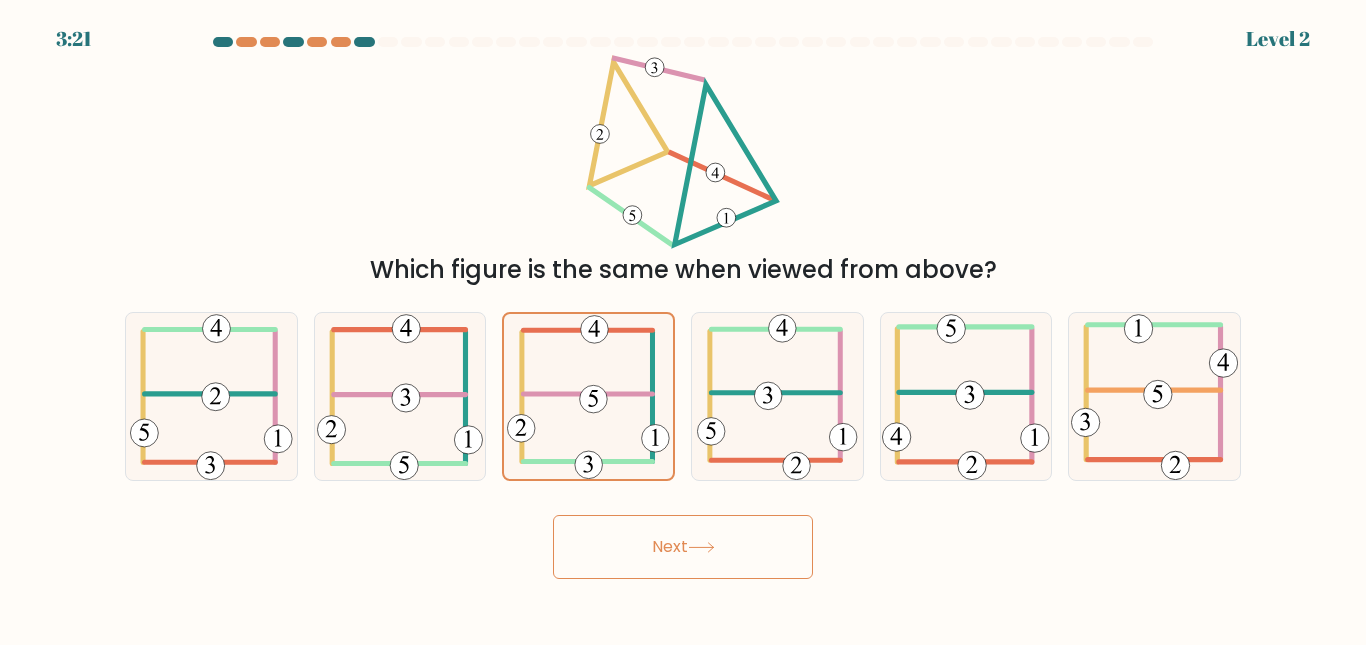 click on "Next" at bounding box center (683, 547) 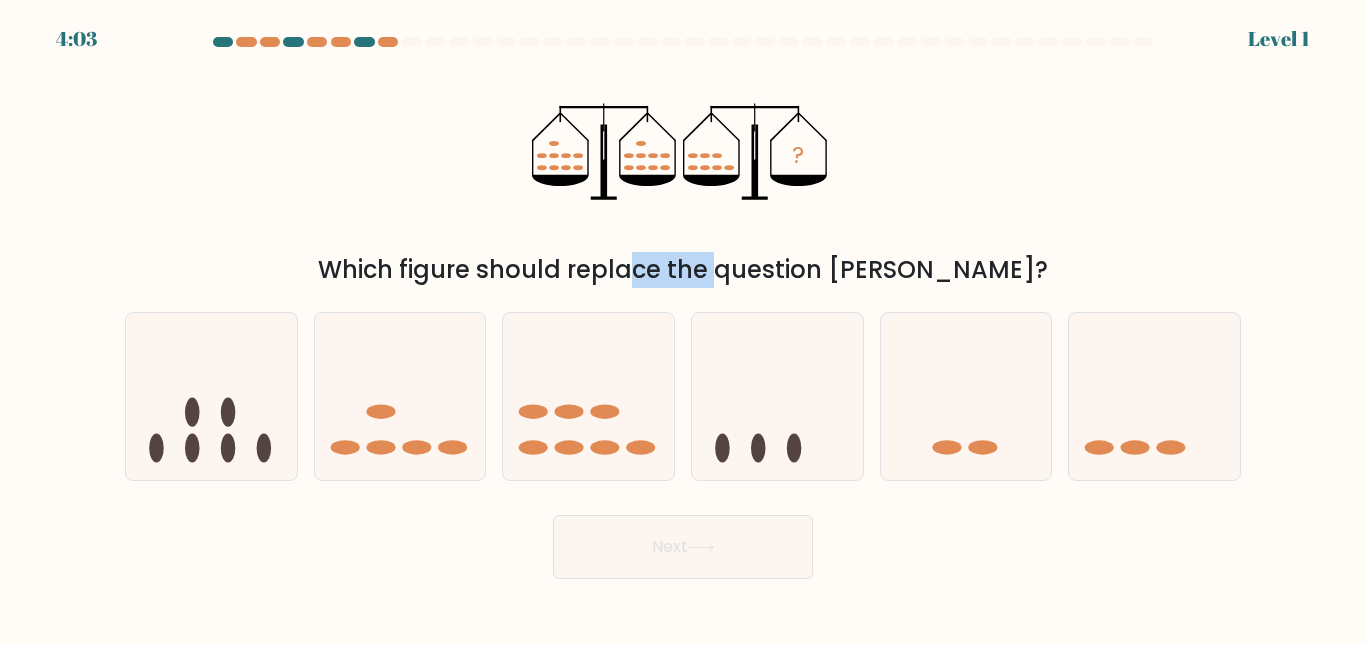 drag, startPoint x: 532, startPoint y: 280, endPoint x: 622, endPoint y: 256, distance: 93.14505 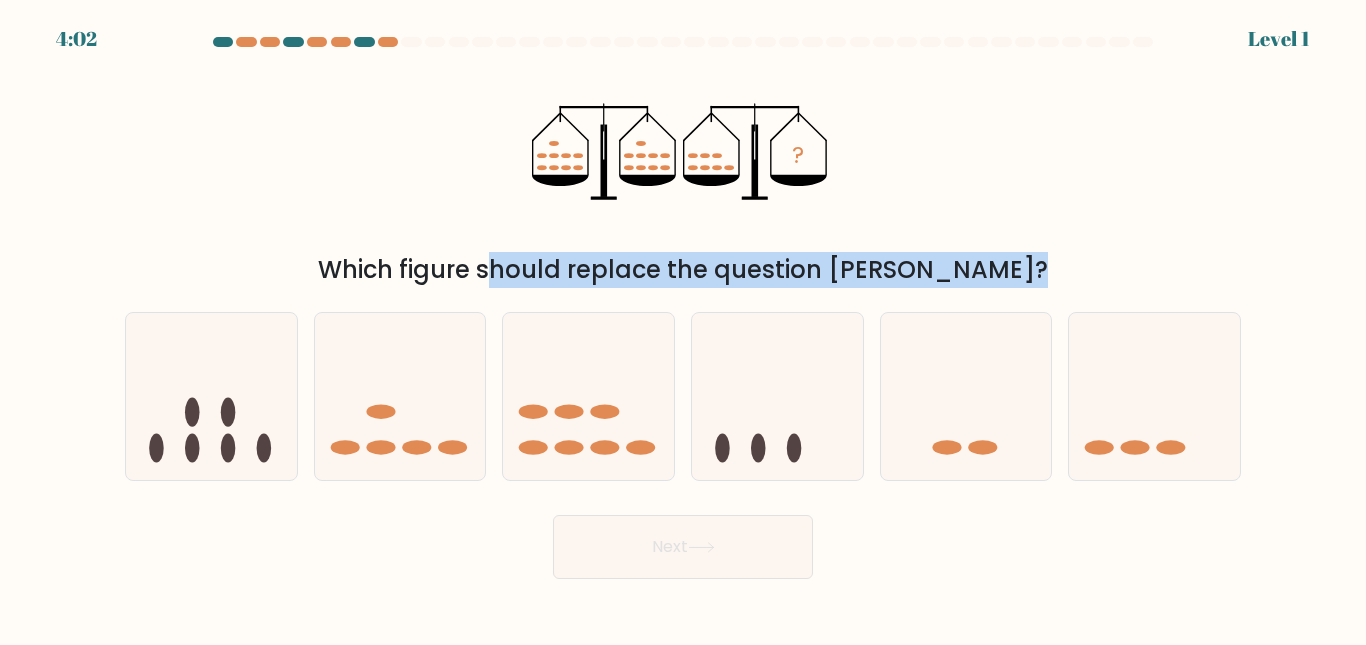 click on "Which figure should replace the question mark?" at bounding box center (683, 270) 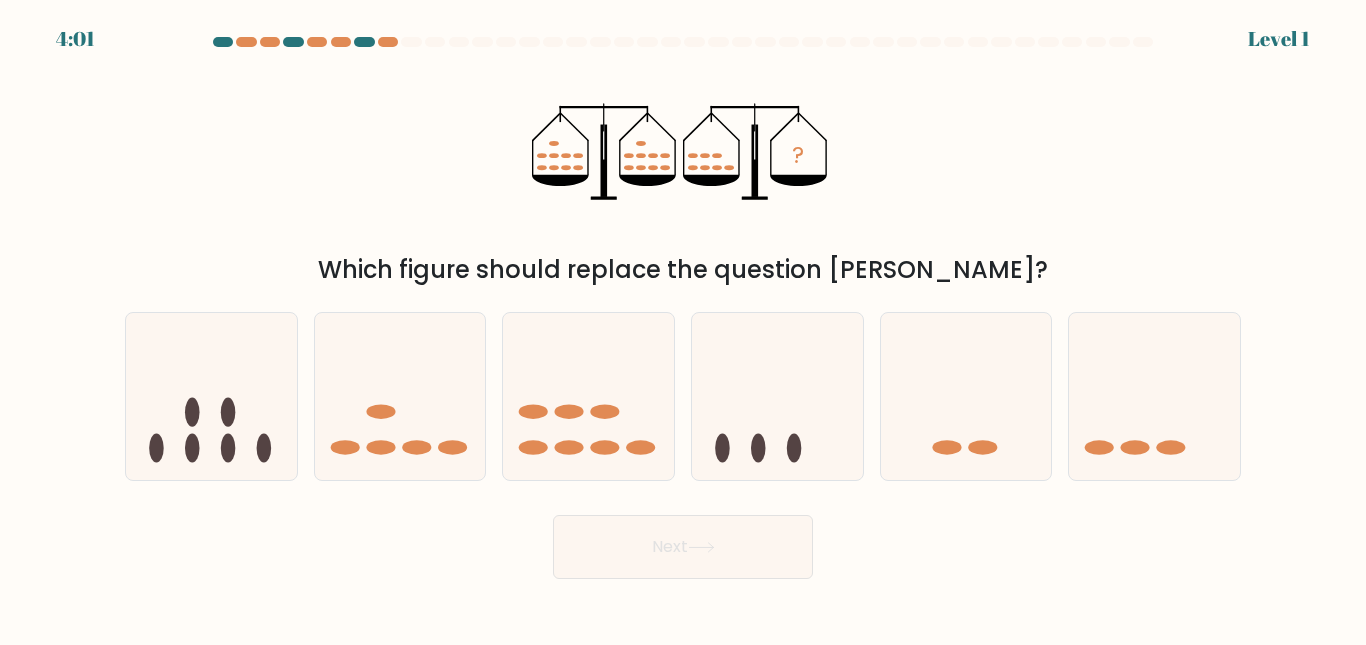 click on "?" 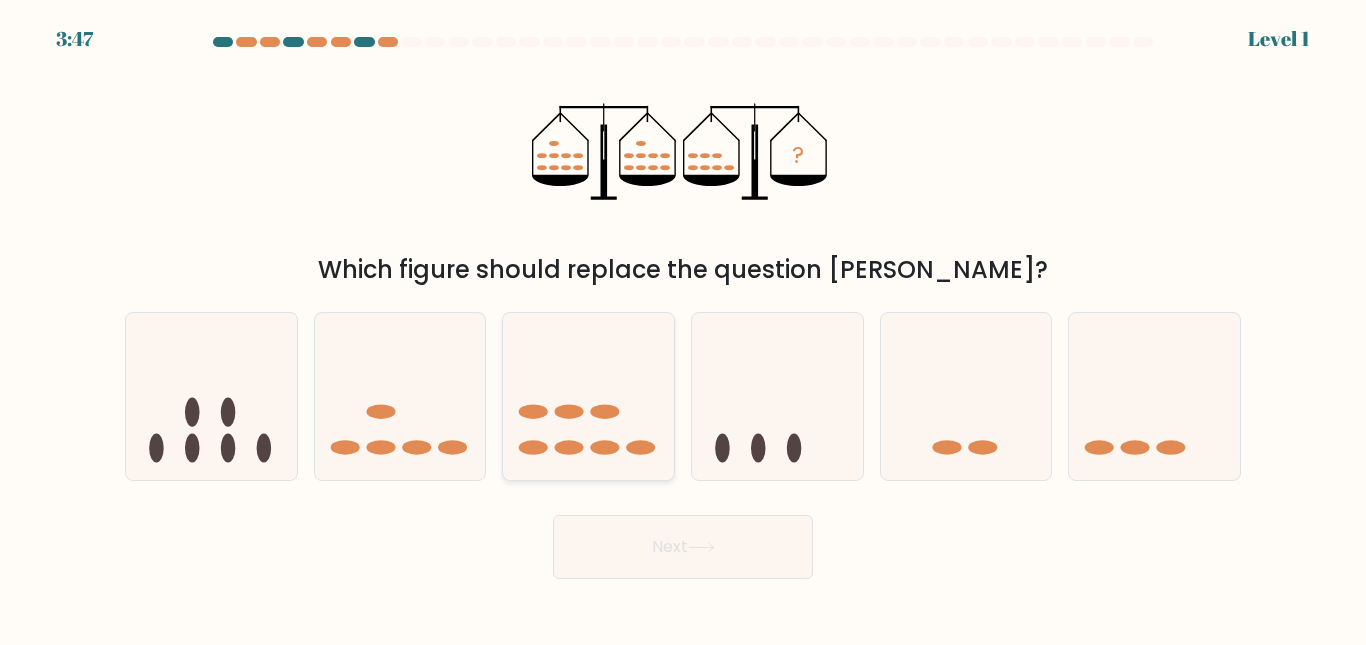 click 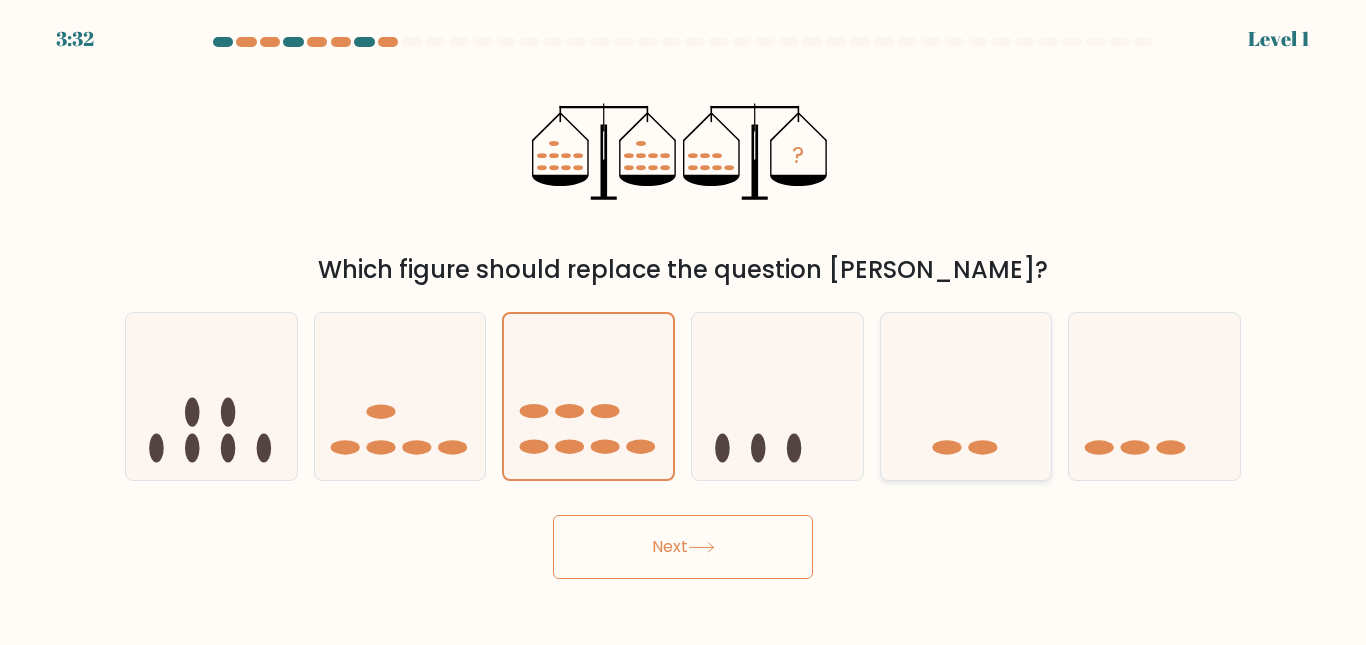 click 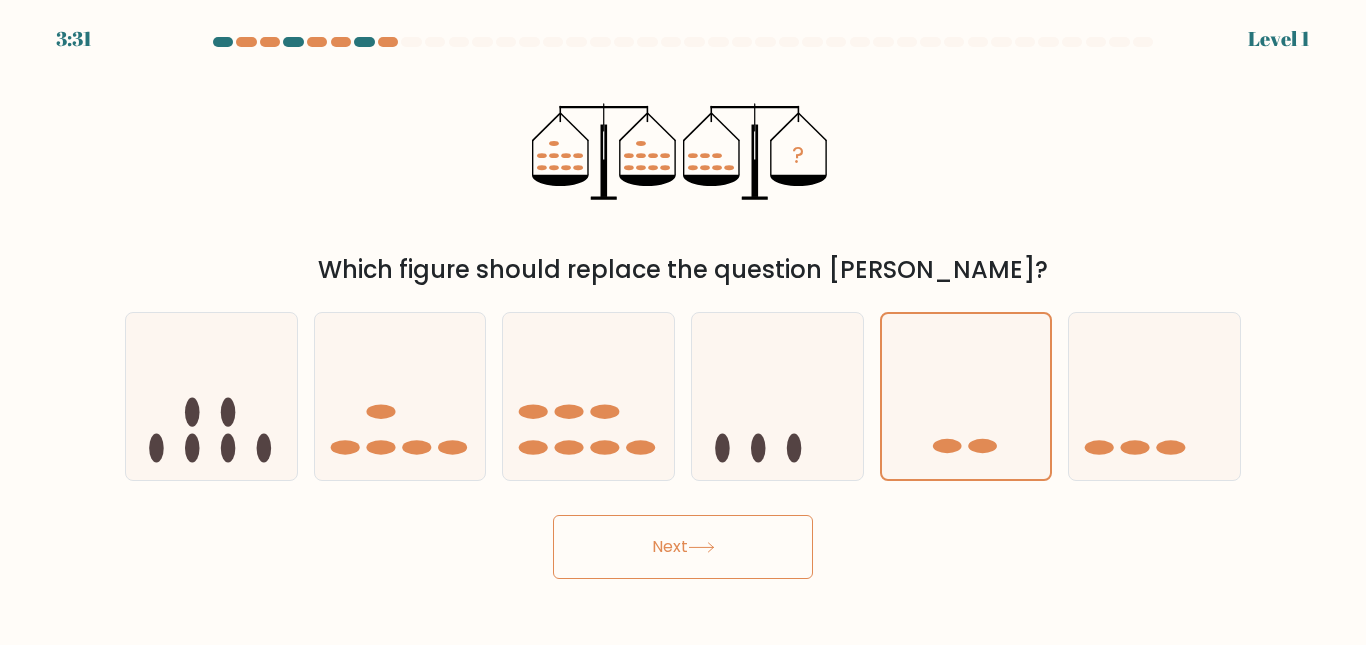 click on "Next" at bounding box center (683, 547) 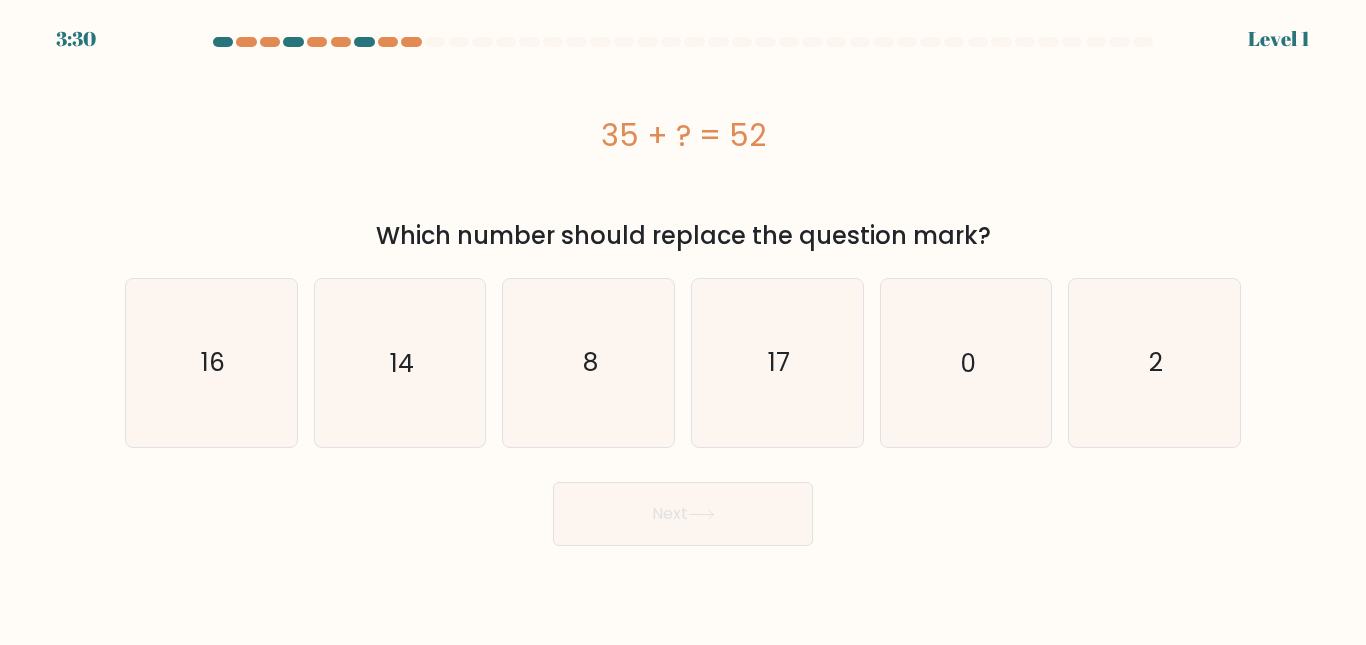 click on "Next" at bounding box center [683, 514] 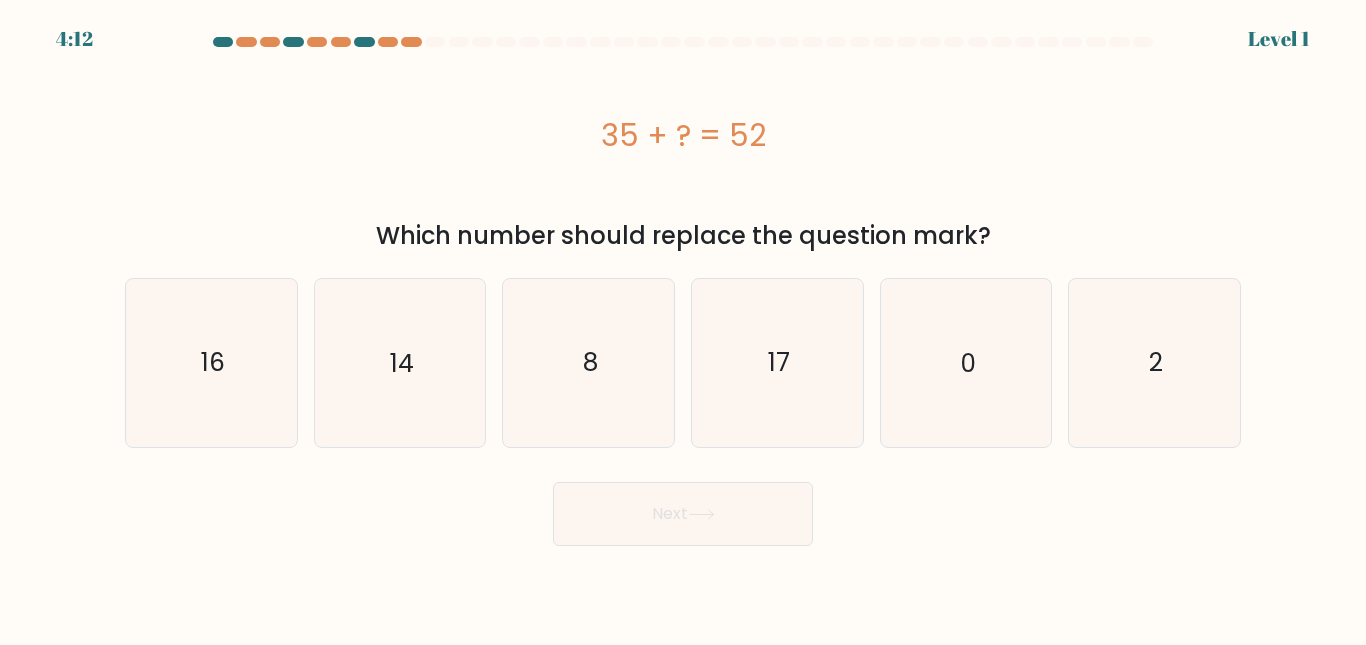 drag, startPoint x: 612, startPoint y: 148, endPoint x: 682, endPoint y: 119, distance: 75.76939 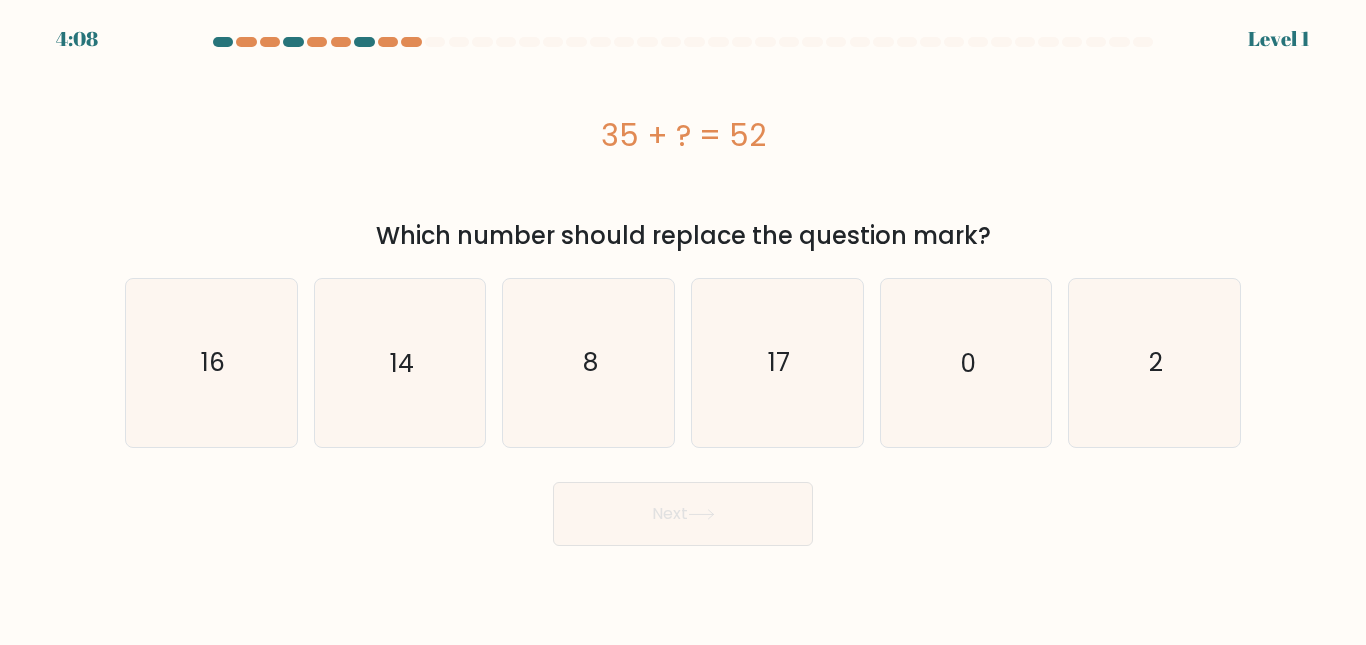 drag, startPoint x: 604, startPoint y: 124, endPoint x: 1007, endPoint y: 223, distance: 414.98193 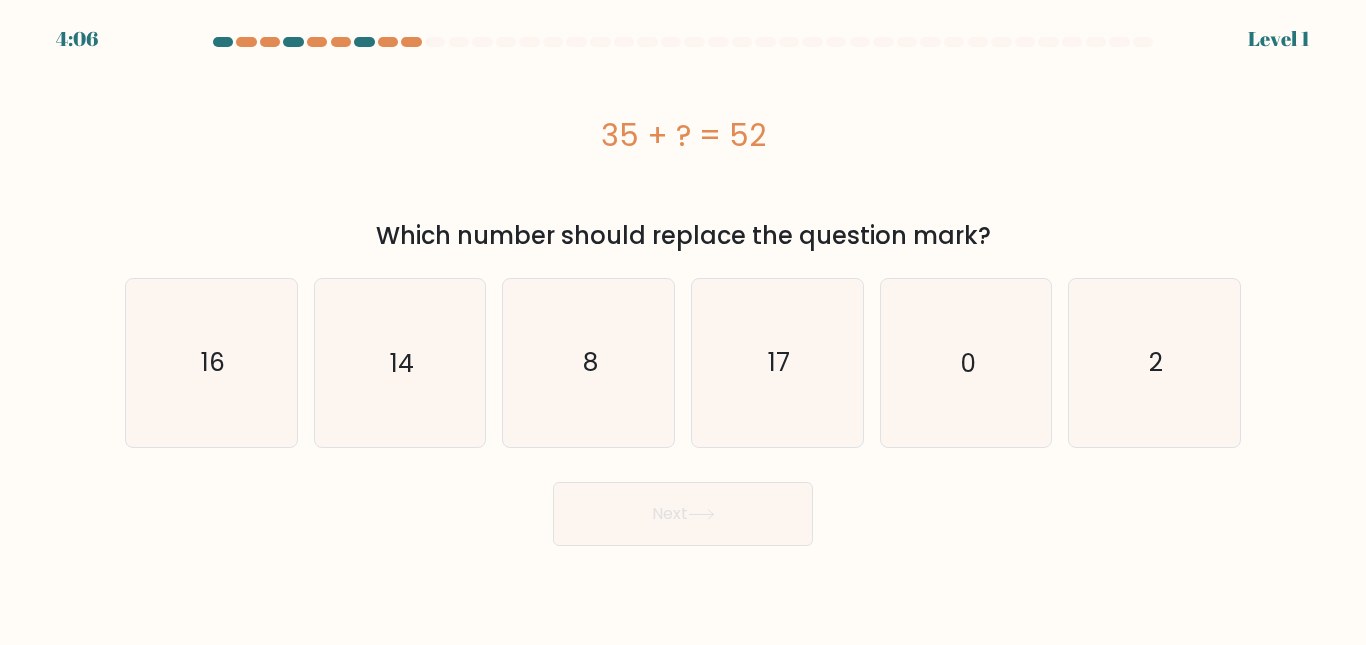 copy on "35 + ?  = 52
Which number should replace the question mark?" 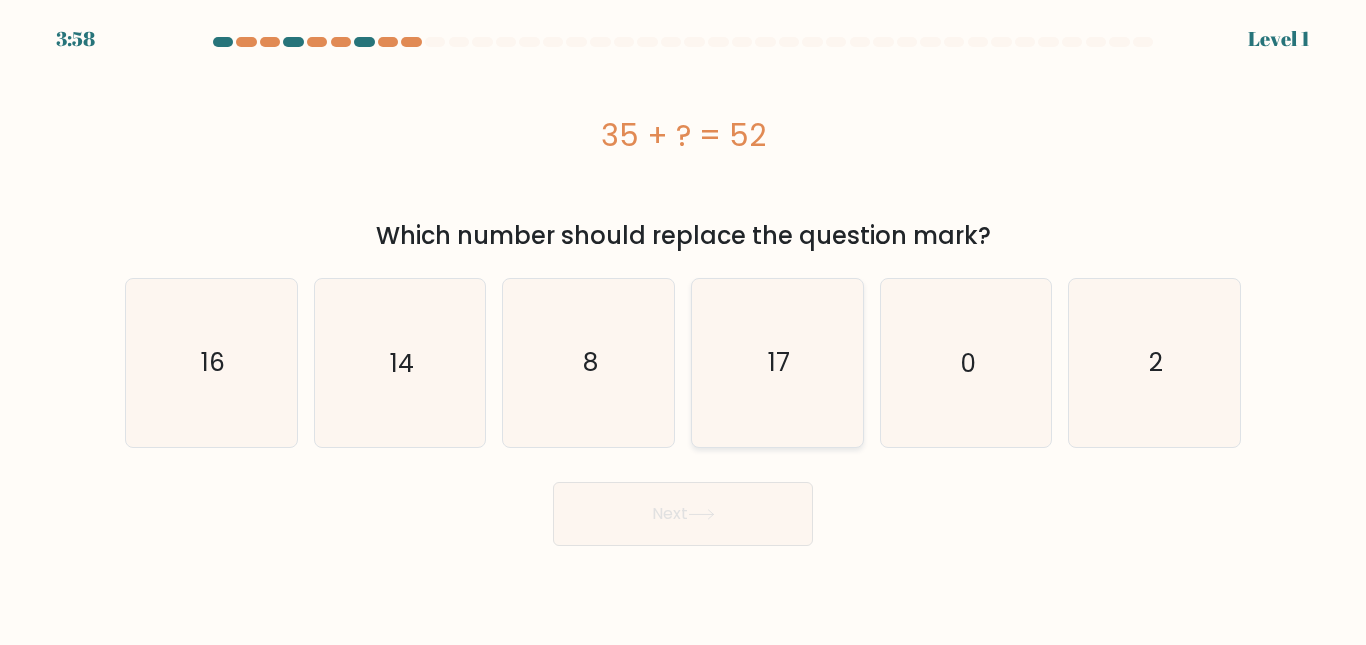 click on "17" 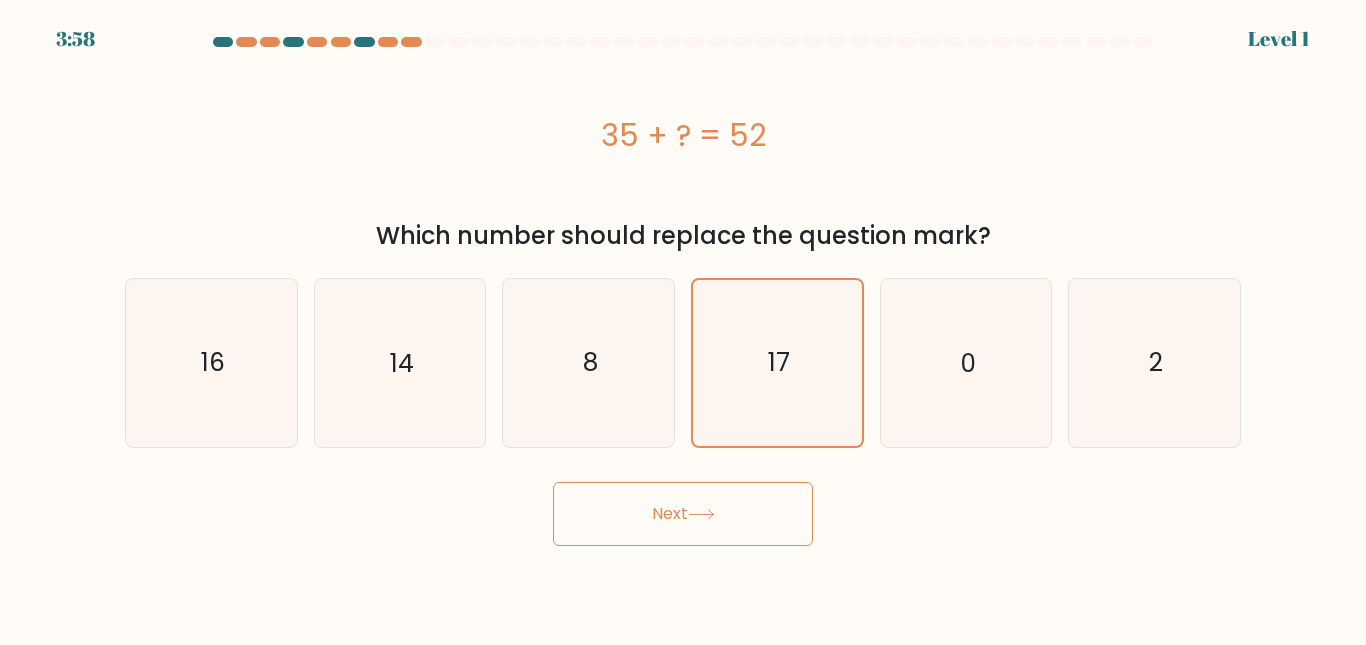 click on "Next" at bounding box center (683, 514) 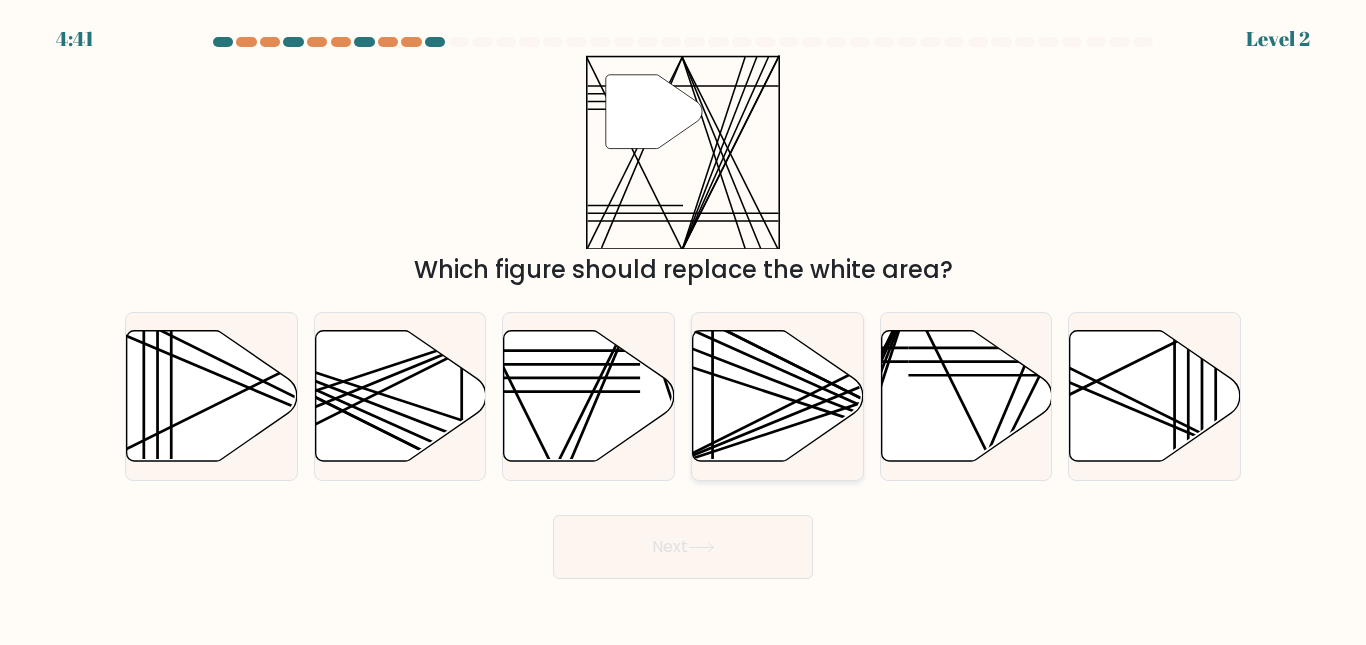 drag, startPoint x: 737, startPoint y: 503, endPoint x: 738, endPoint y: 349, distance: 154.00325 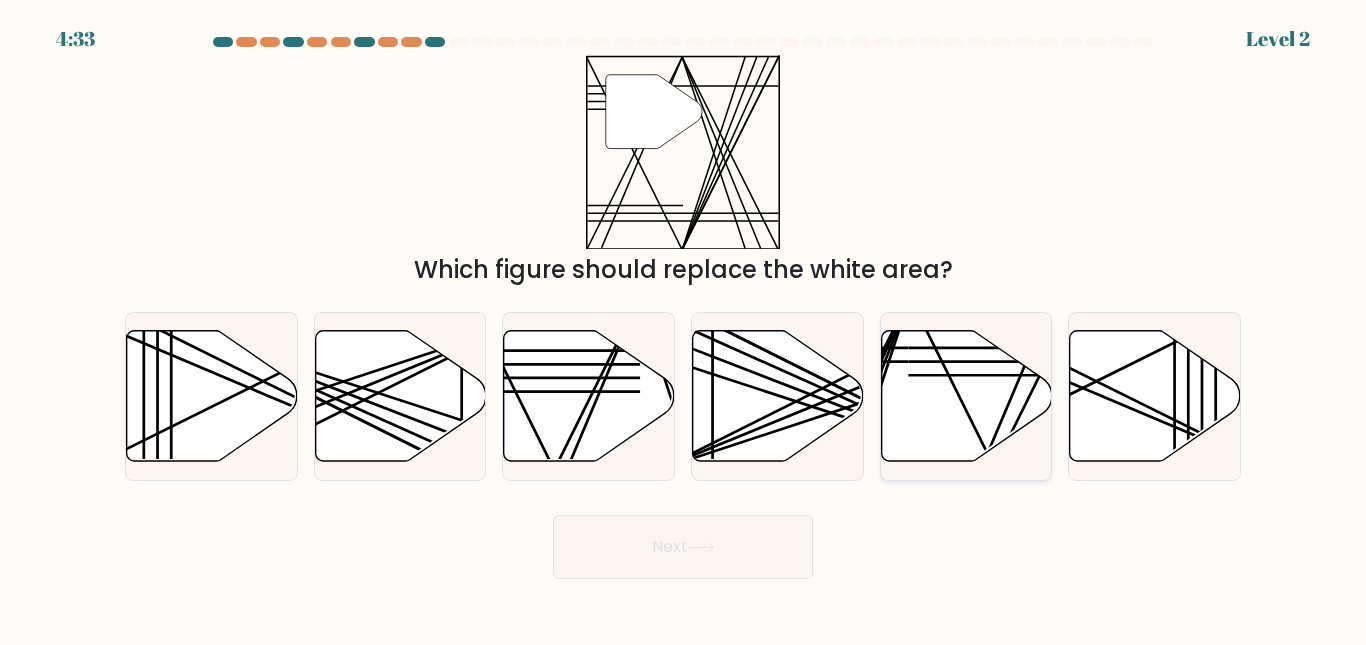 click 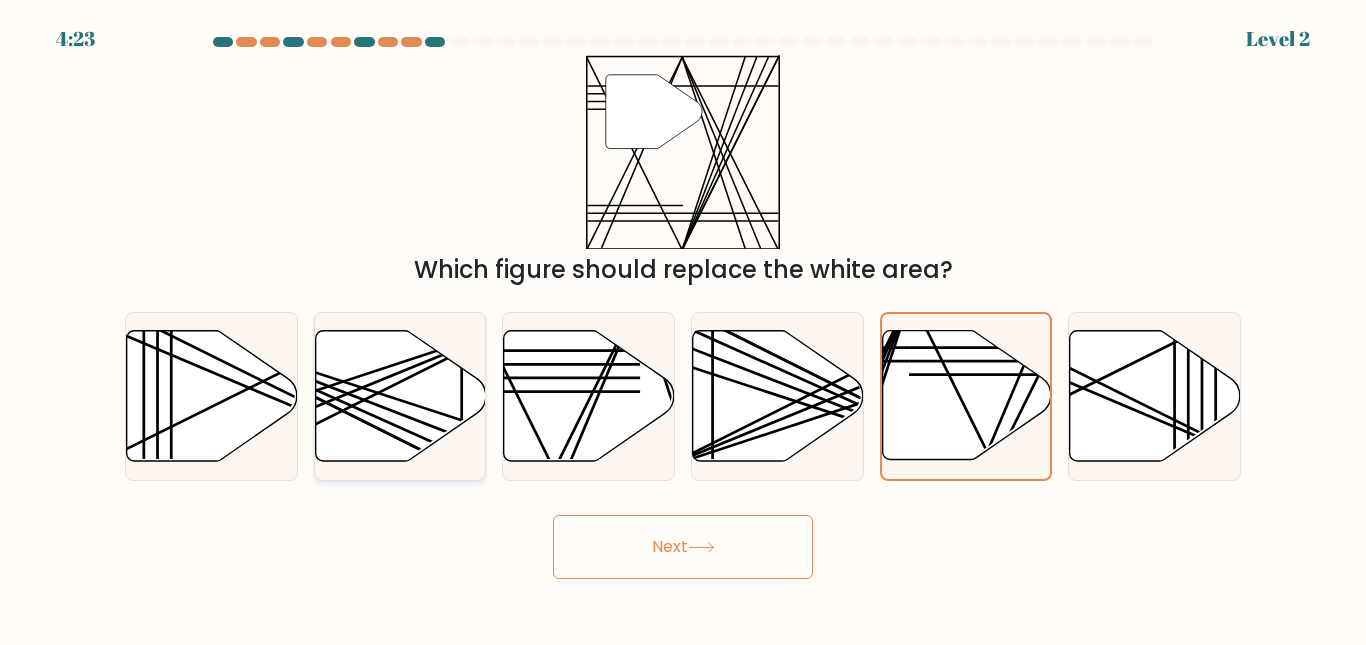 click 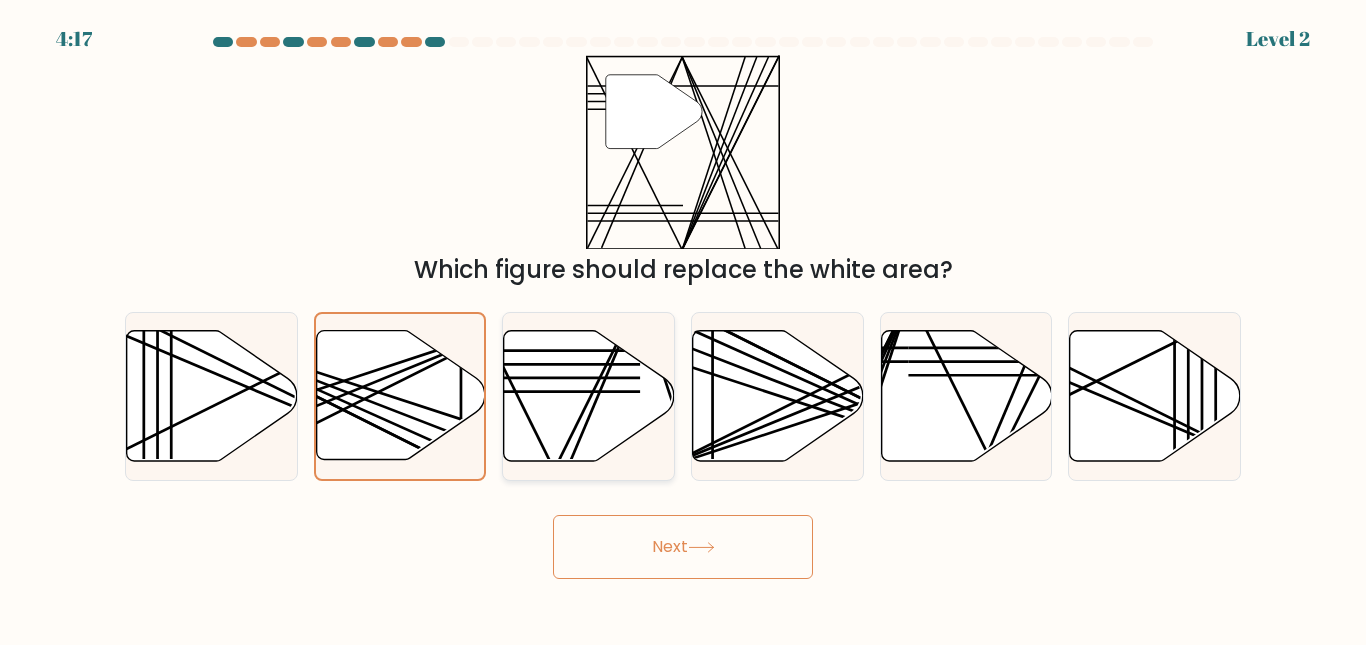 click 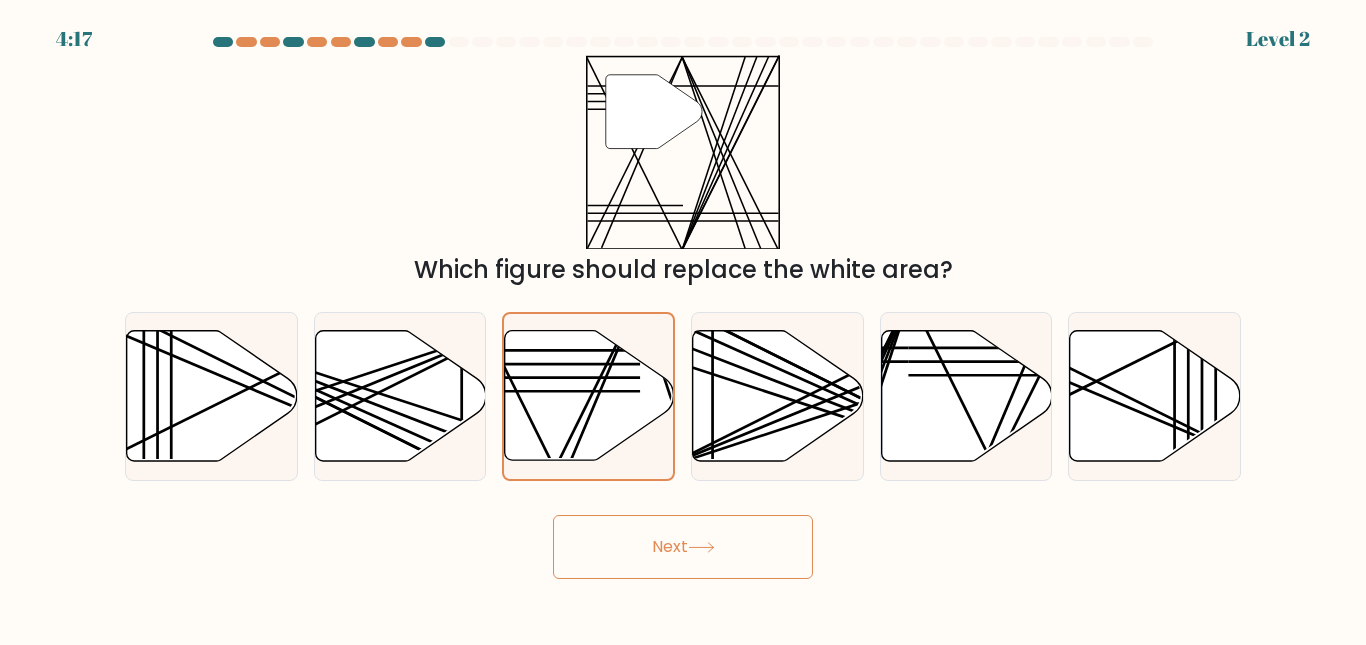 click on "Next" at bounding box center [683, 547] 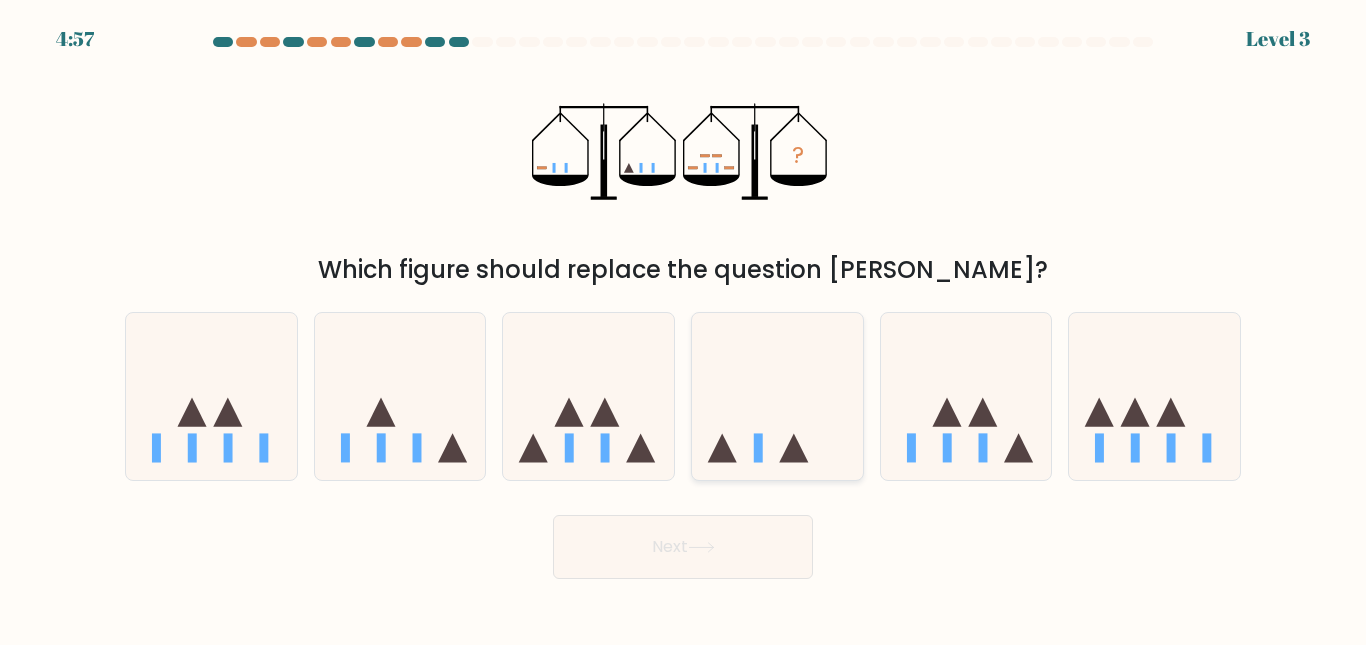 click 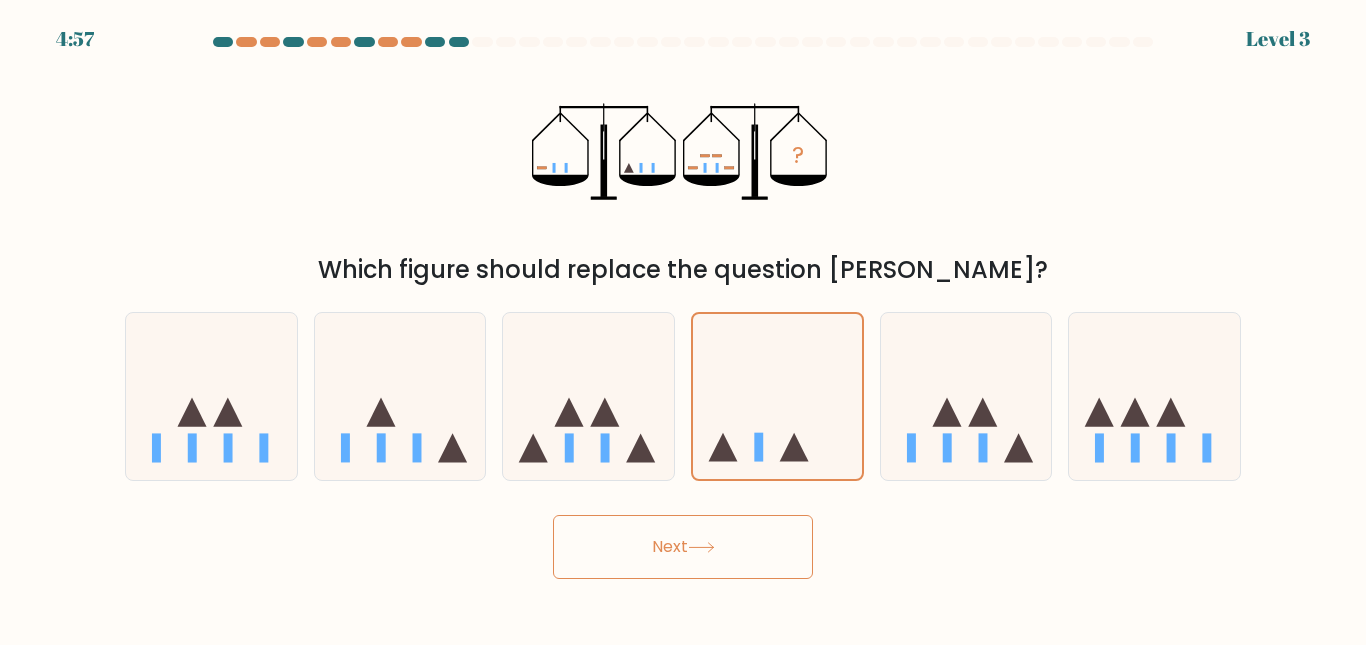 click on "Next" at bounding box center [683, 547] 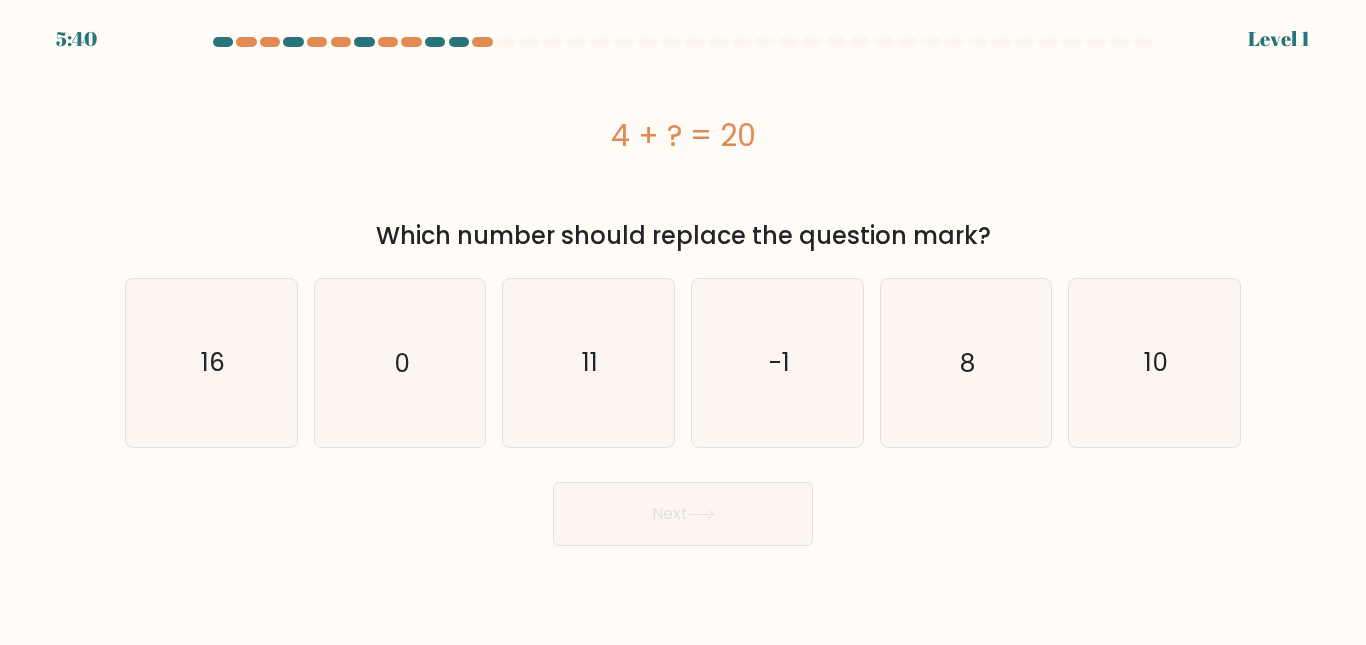 click on "4 + ?  = 20" at bounding box center [683, 135] 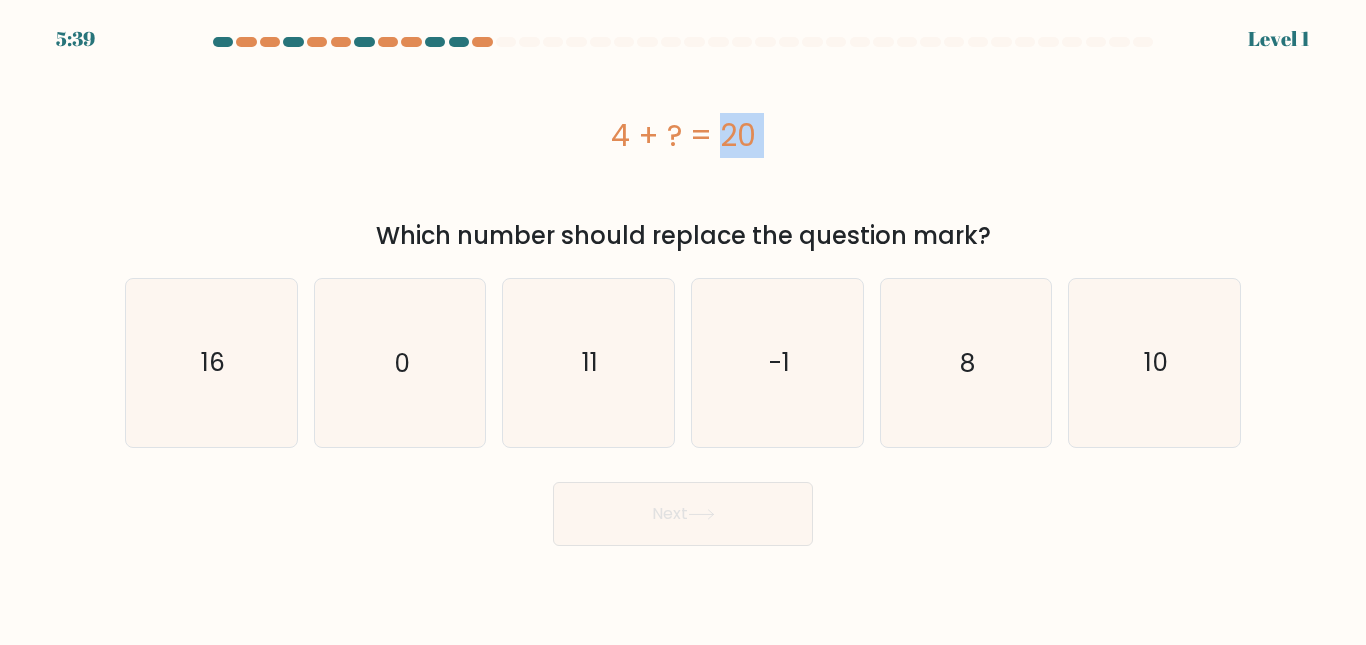 click on "4 + ?  = 20" at bounding box center [683, 135] 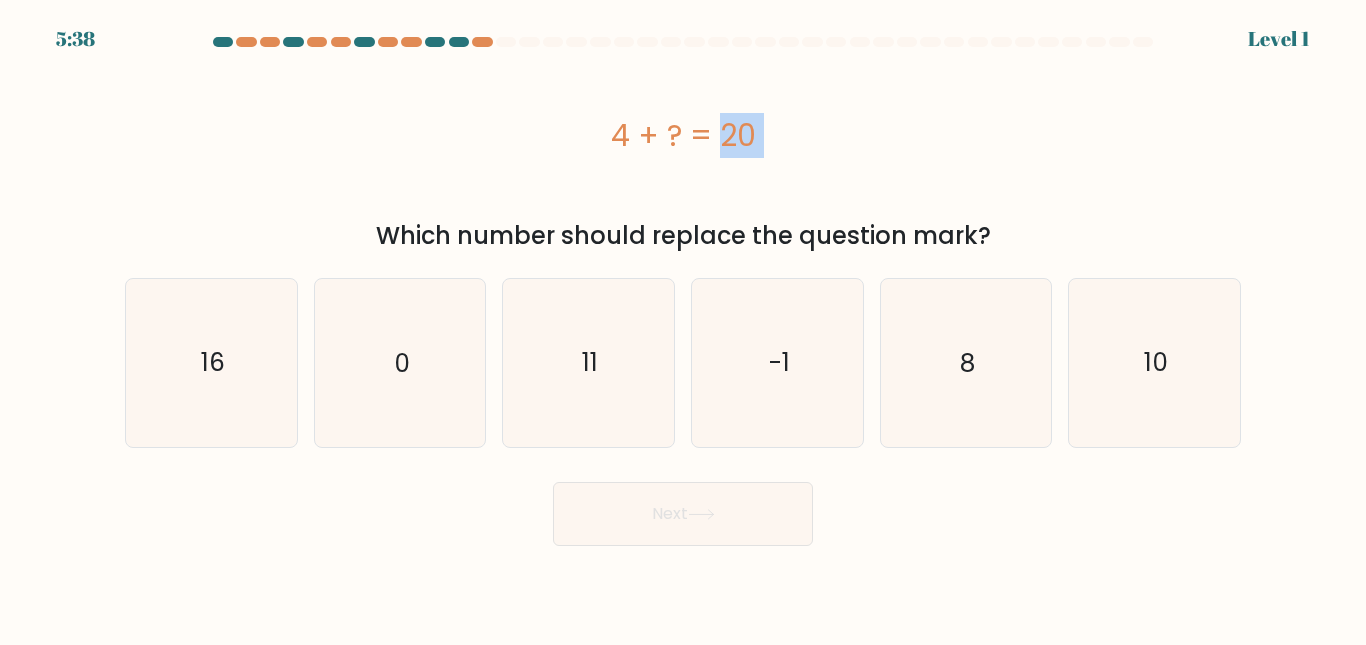 copy on "4 + ?  = 20" 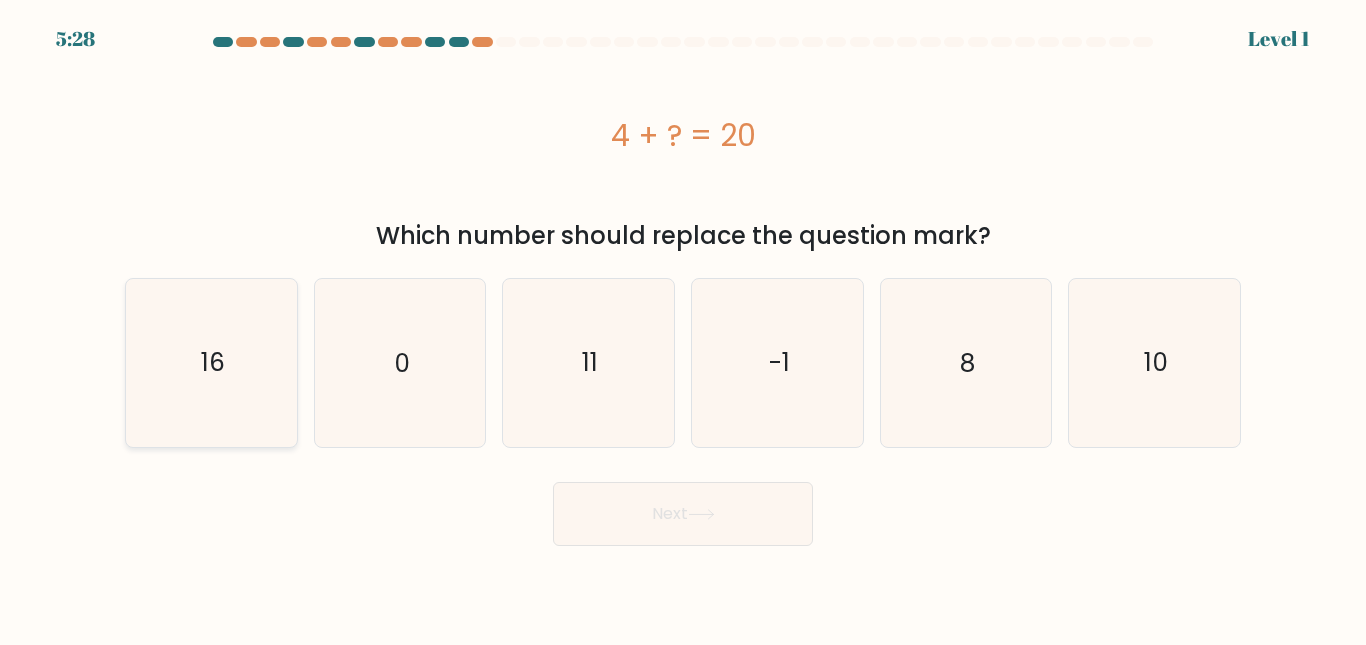 click on "16" 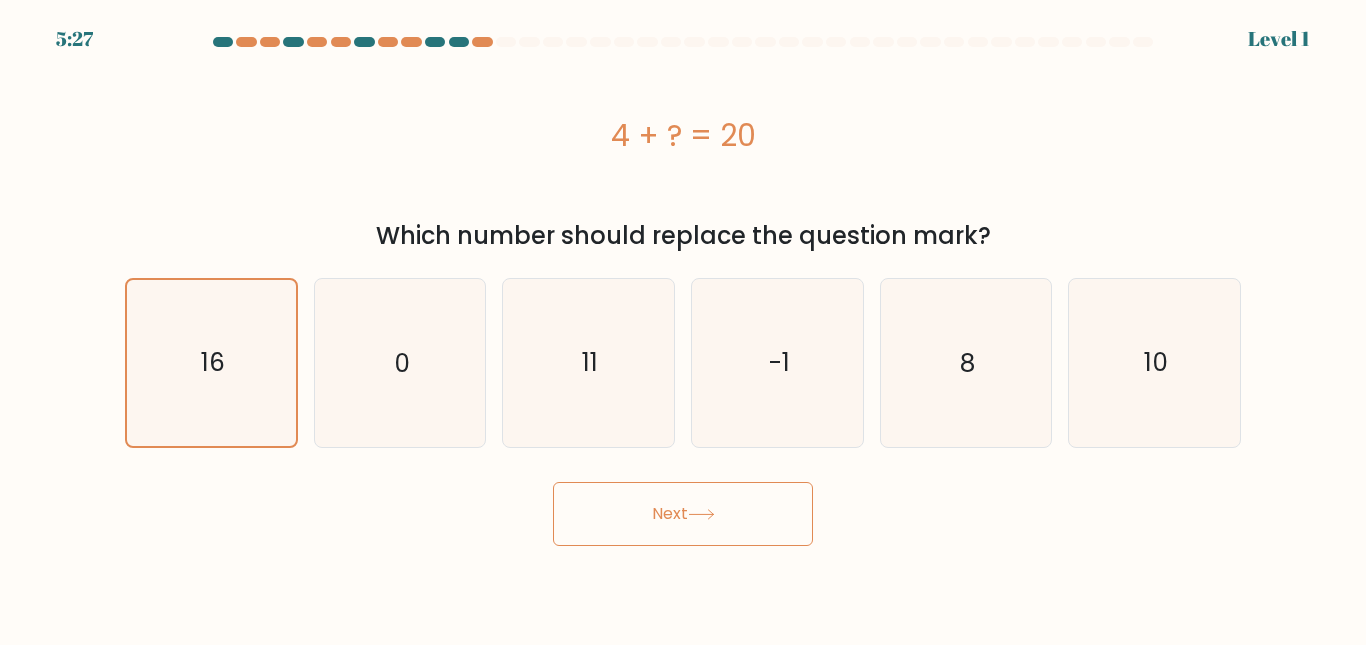 click on "Next" at bounding box center (683, 514) 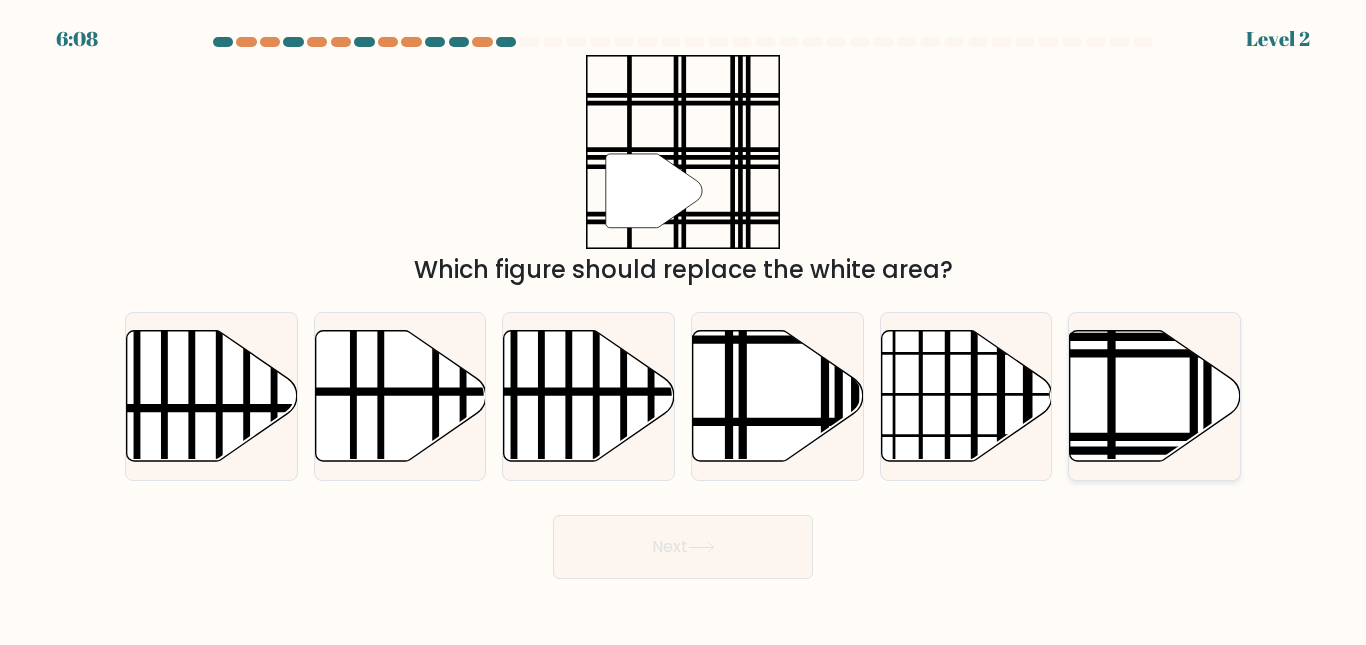 click 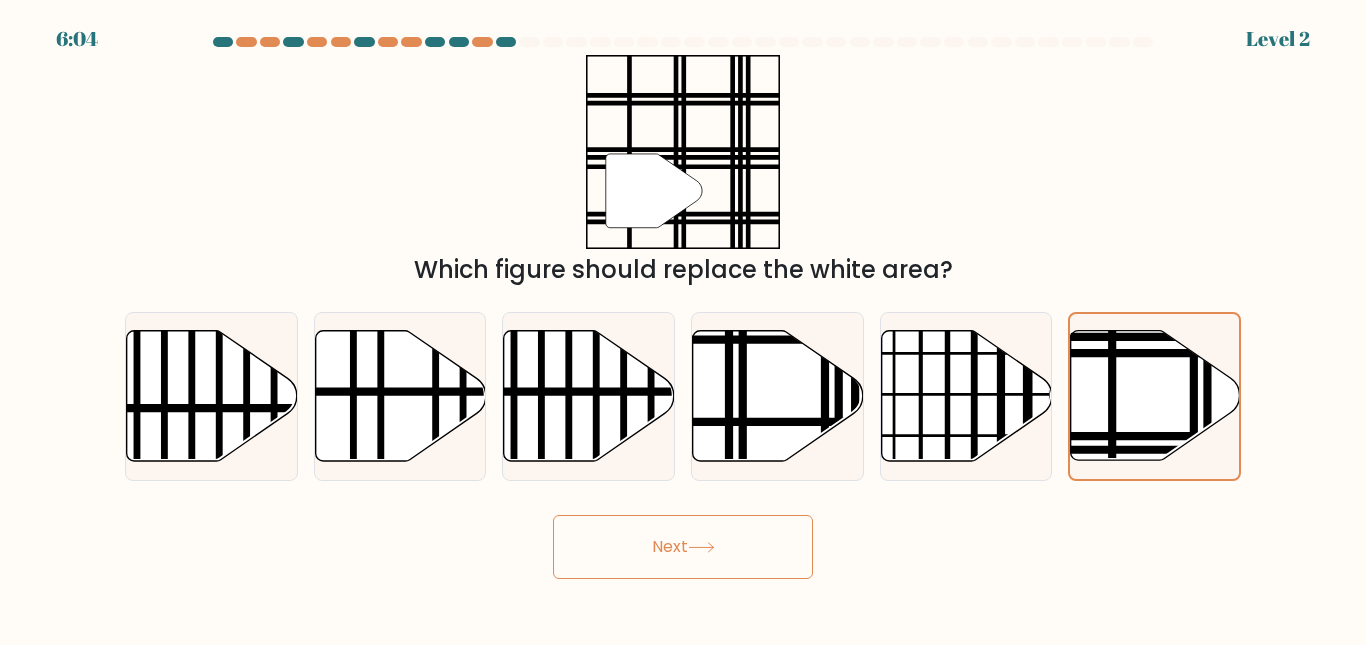 click on "Next" at bounding box center (683, 547) 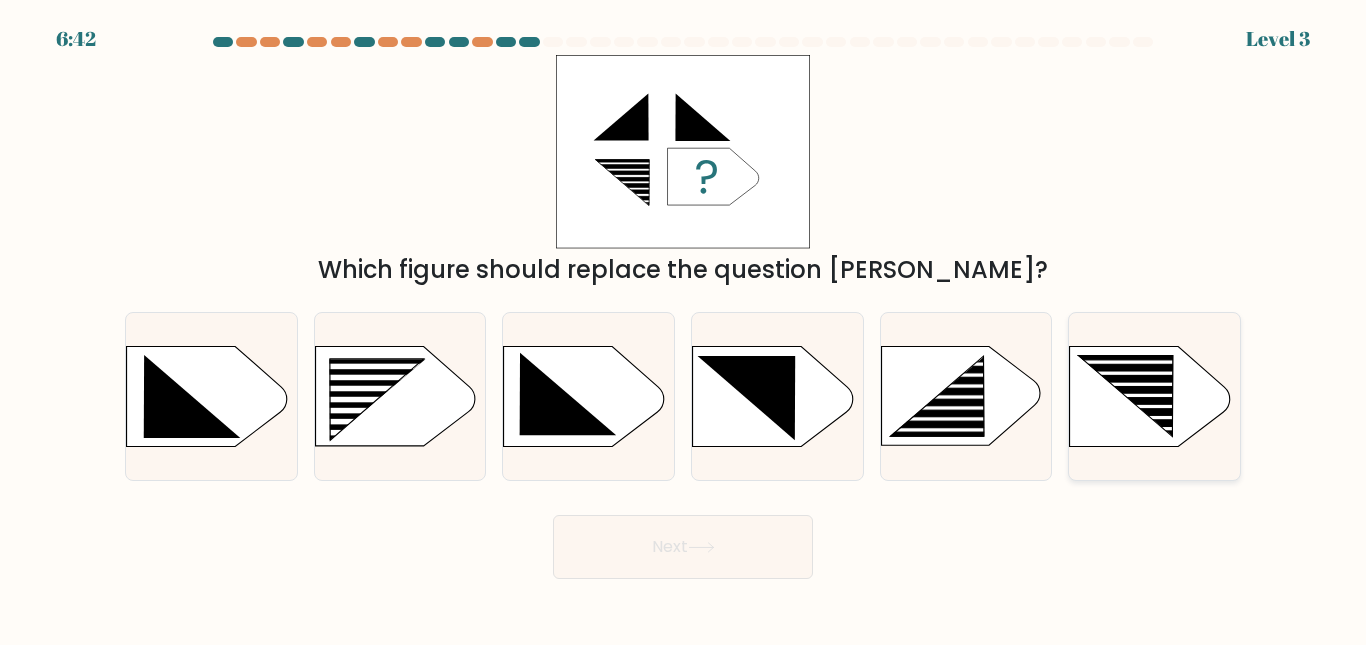 click 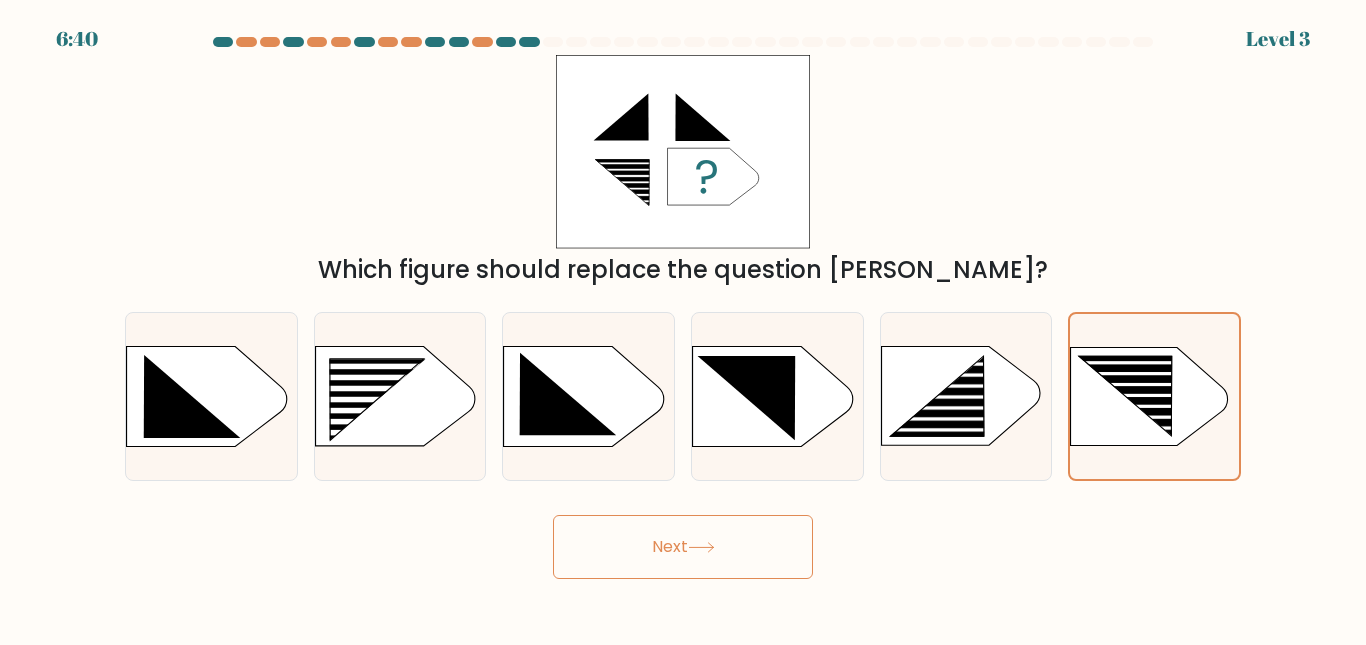 click 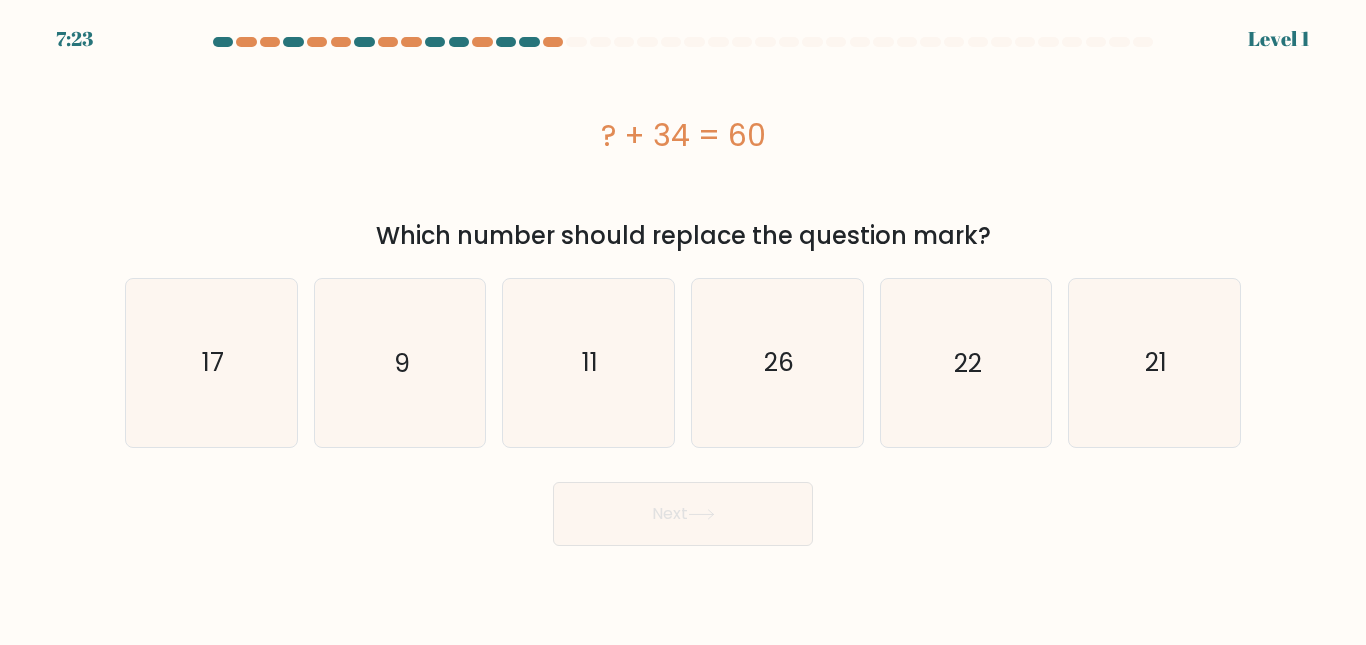 click on "? + 34 = 60" at bounding box center (683, 135) 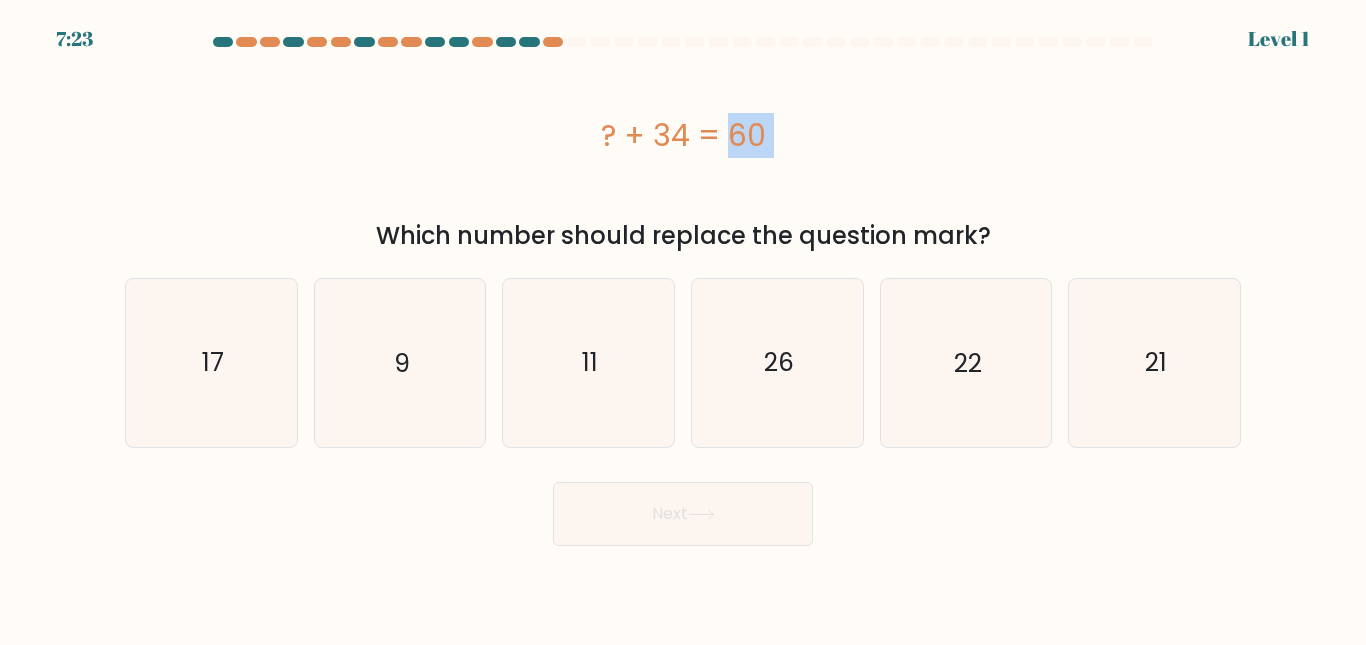 click on "? + 34 = 60" at bounding box center (683, 135) 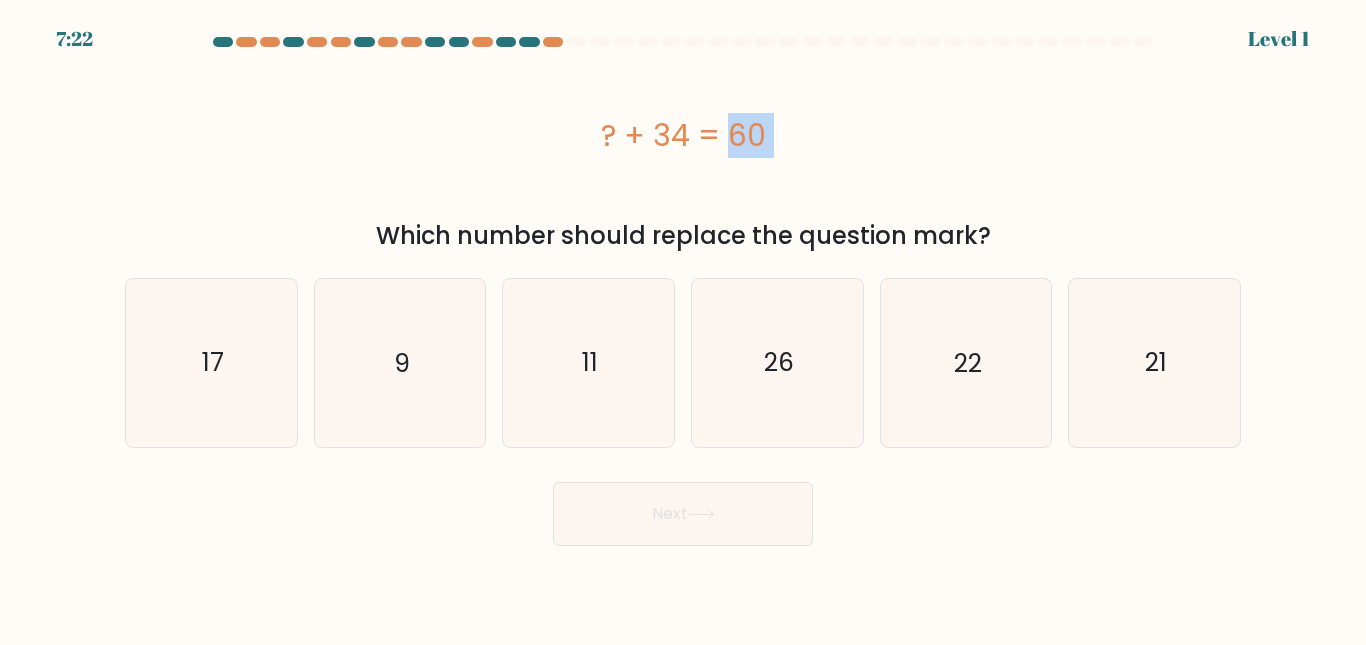 copy on "? + 34 = 60" 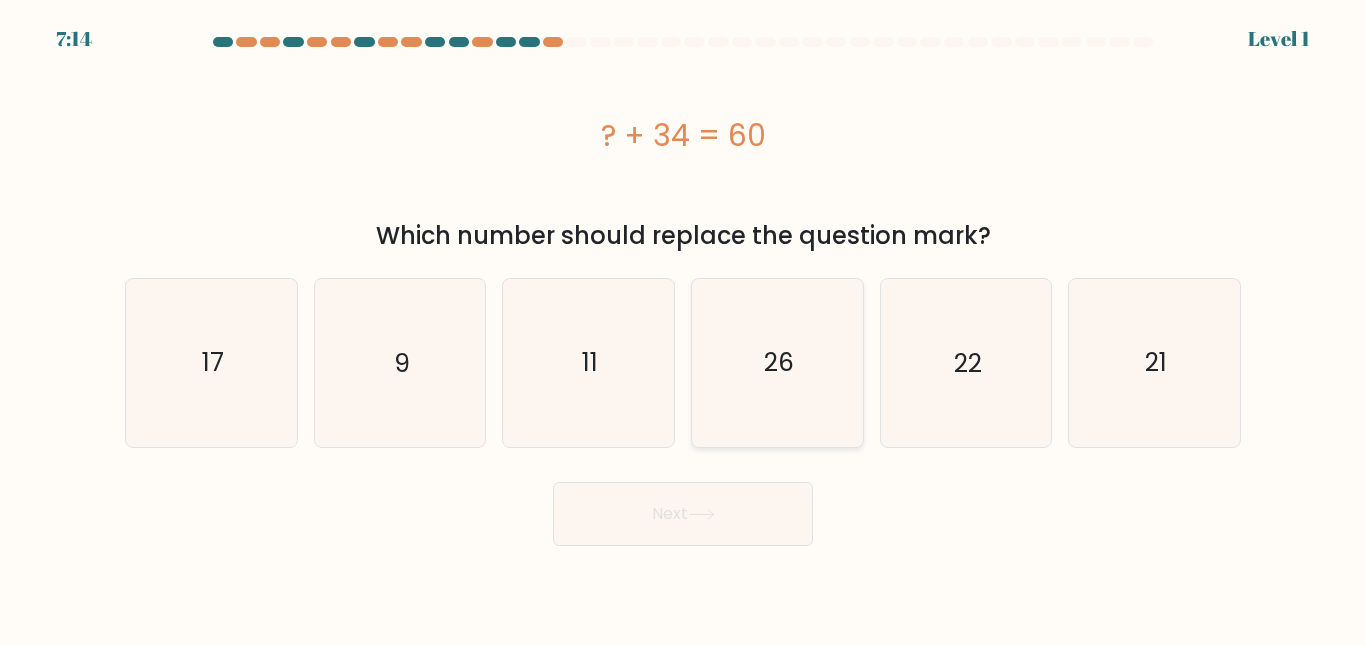 click on "26" 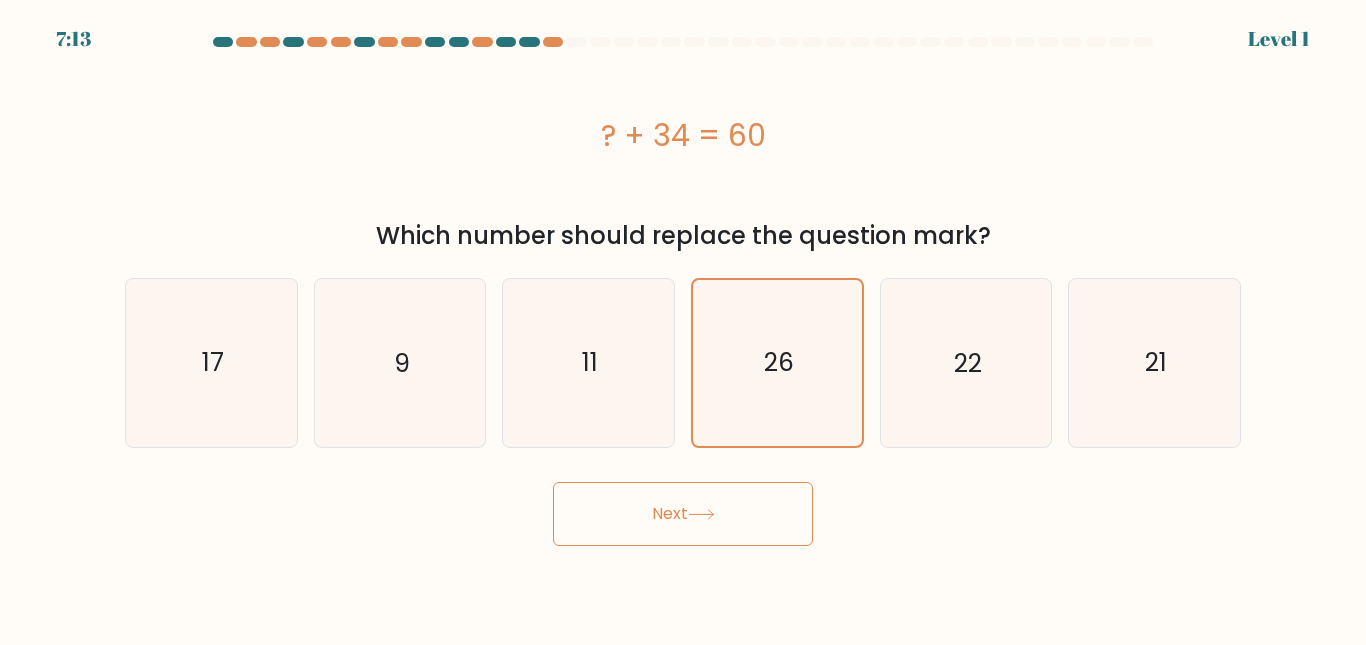click on "Next" at bounding box center (683, 514) 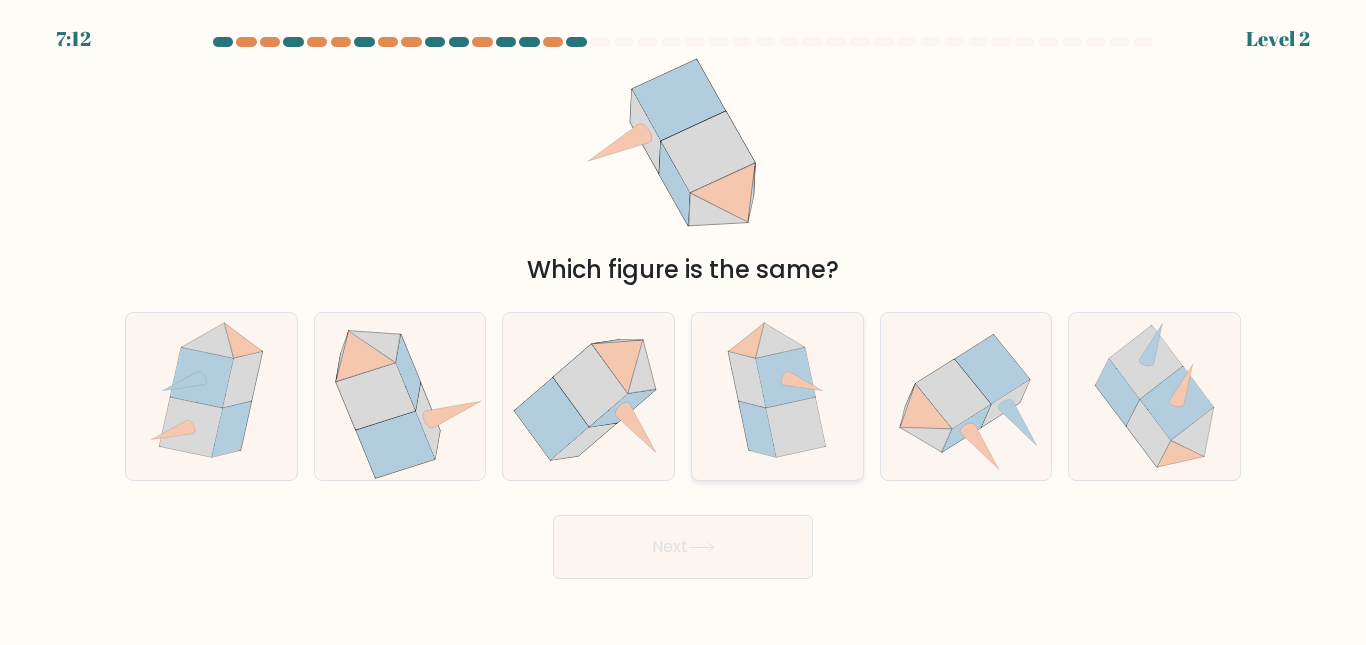 drag, startPoint x: 731, startPoint y: 524, endPoint x: 701, endPoint y: 447, distance: 82.637764 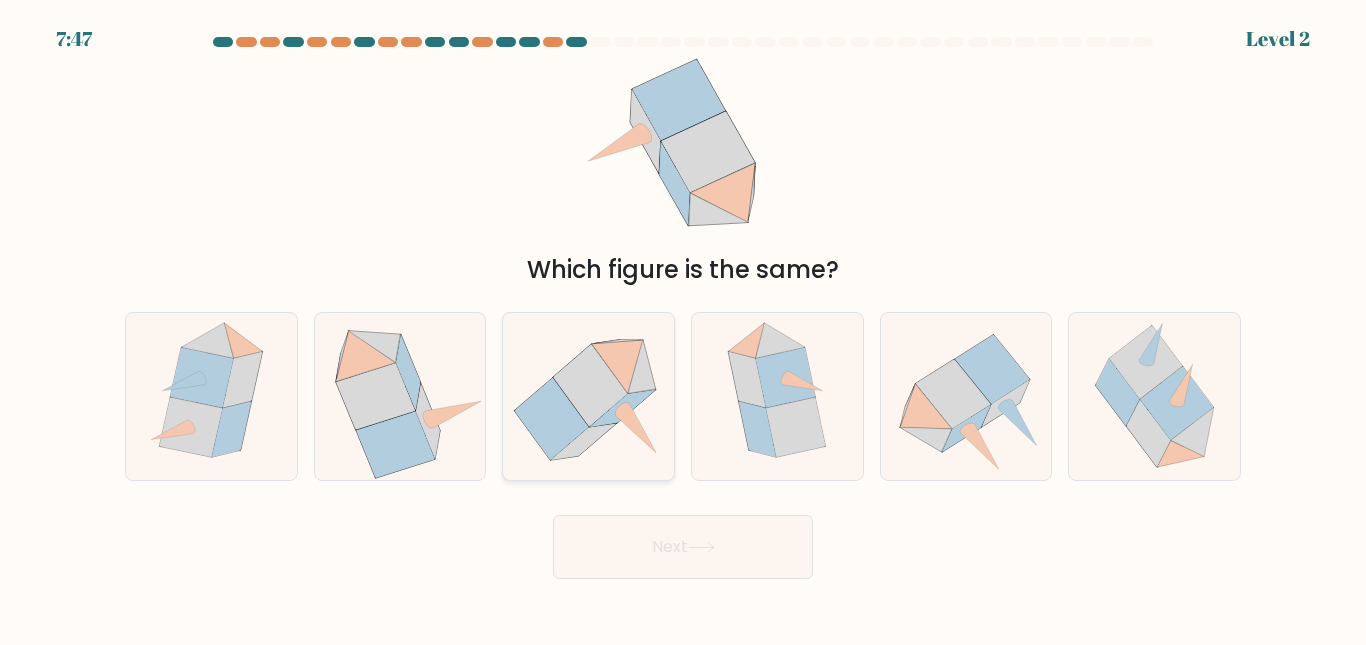 click 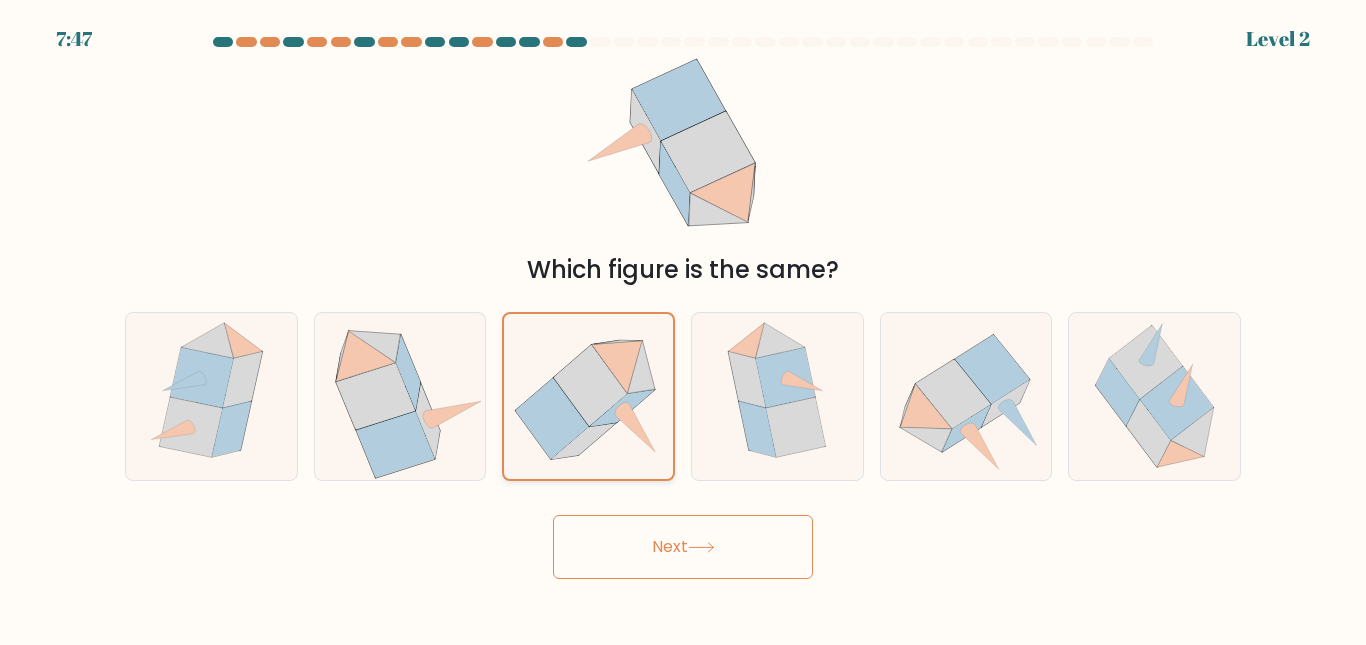 click 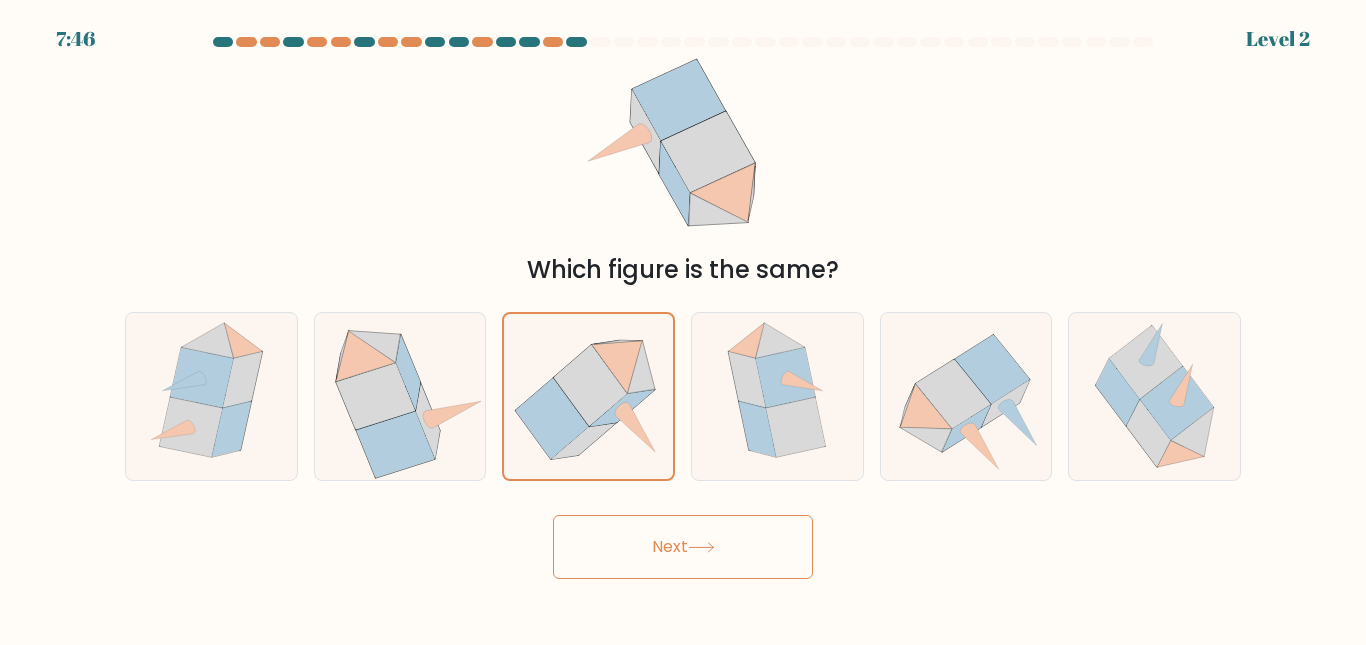 click on "Next" at bounding box center [683, 547] 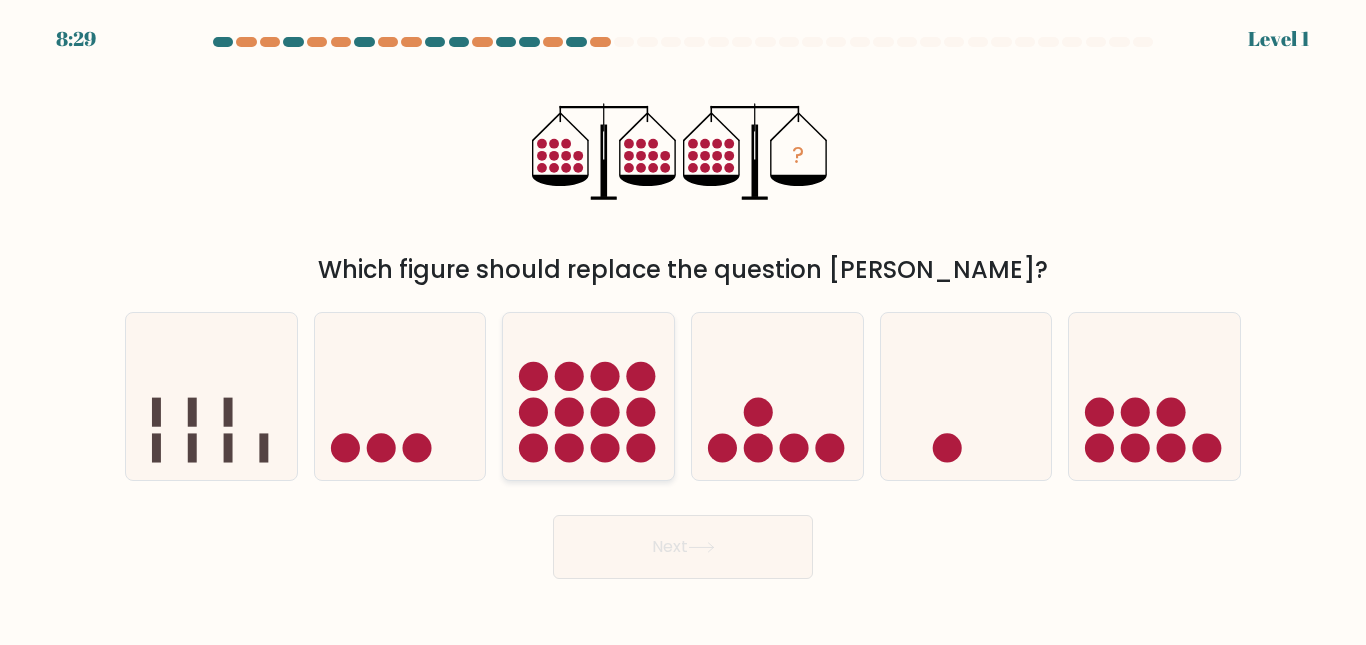 drag, startPoint x: 645, startPoint y: 520, endPoint x: 613, endPoint y: 438, distance: 88.02273 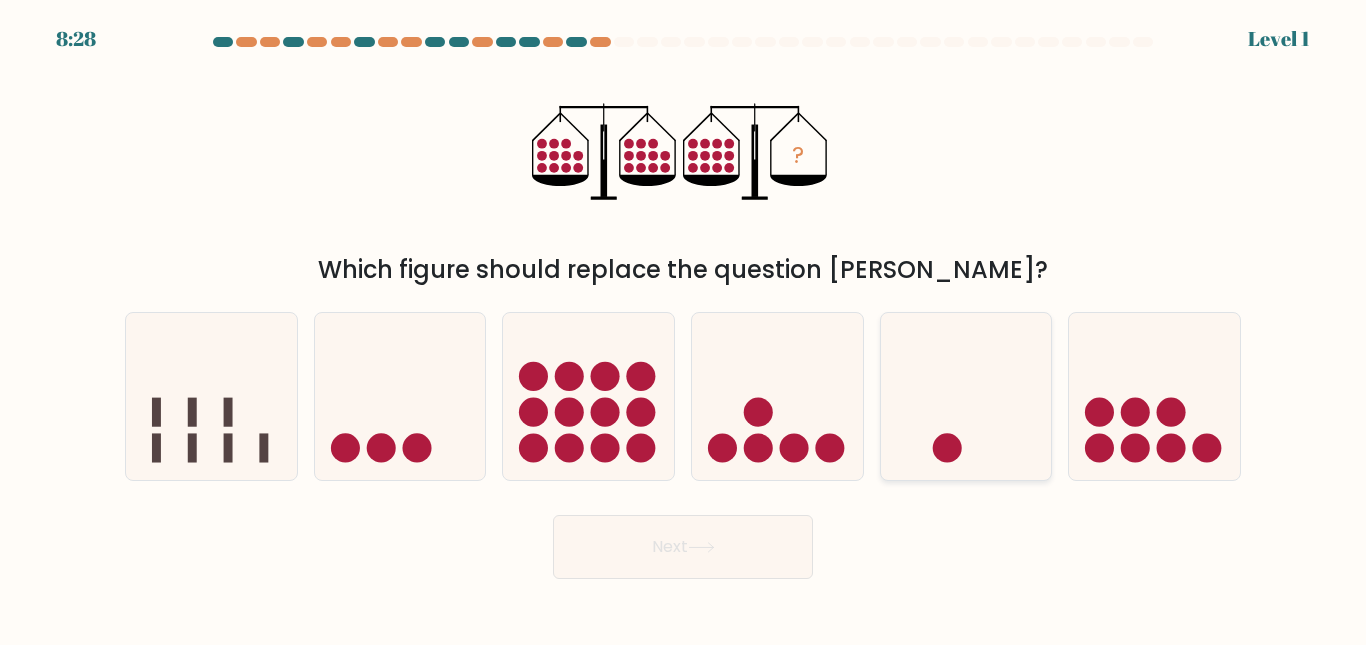 click 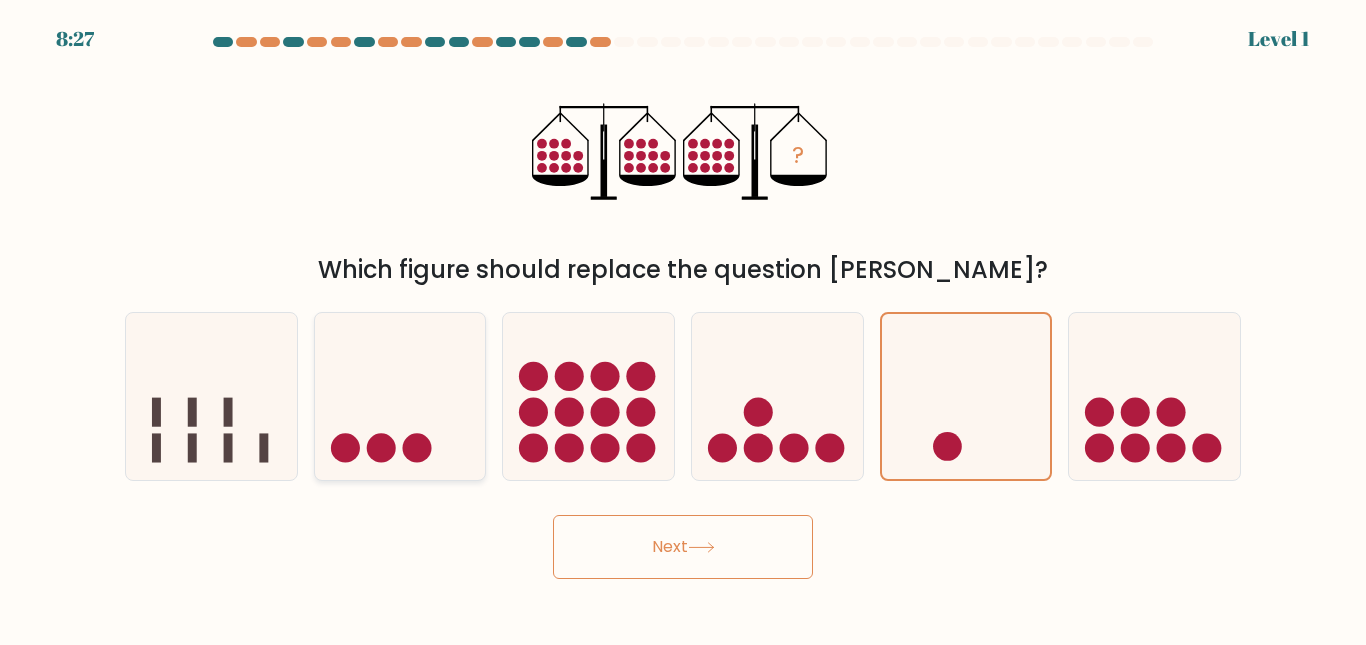click 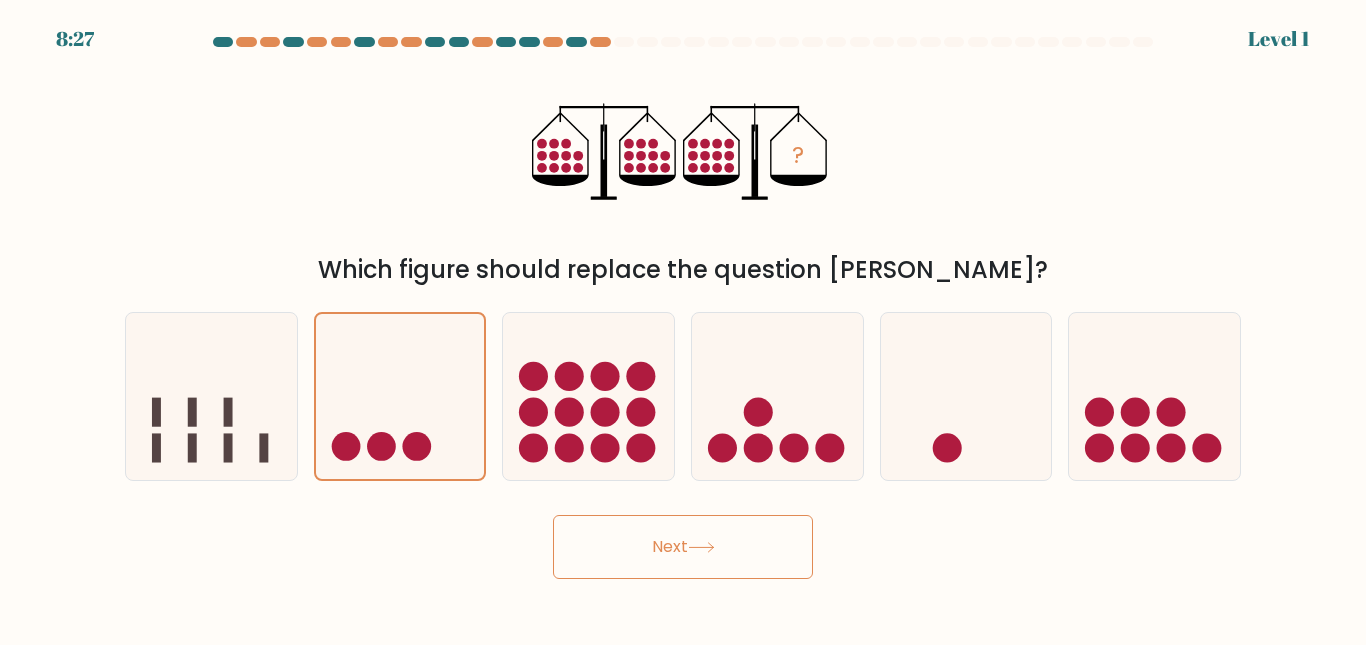 click on "Next" at bounding box center (683, 547) 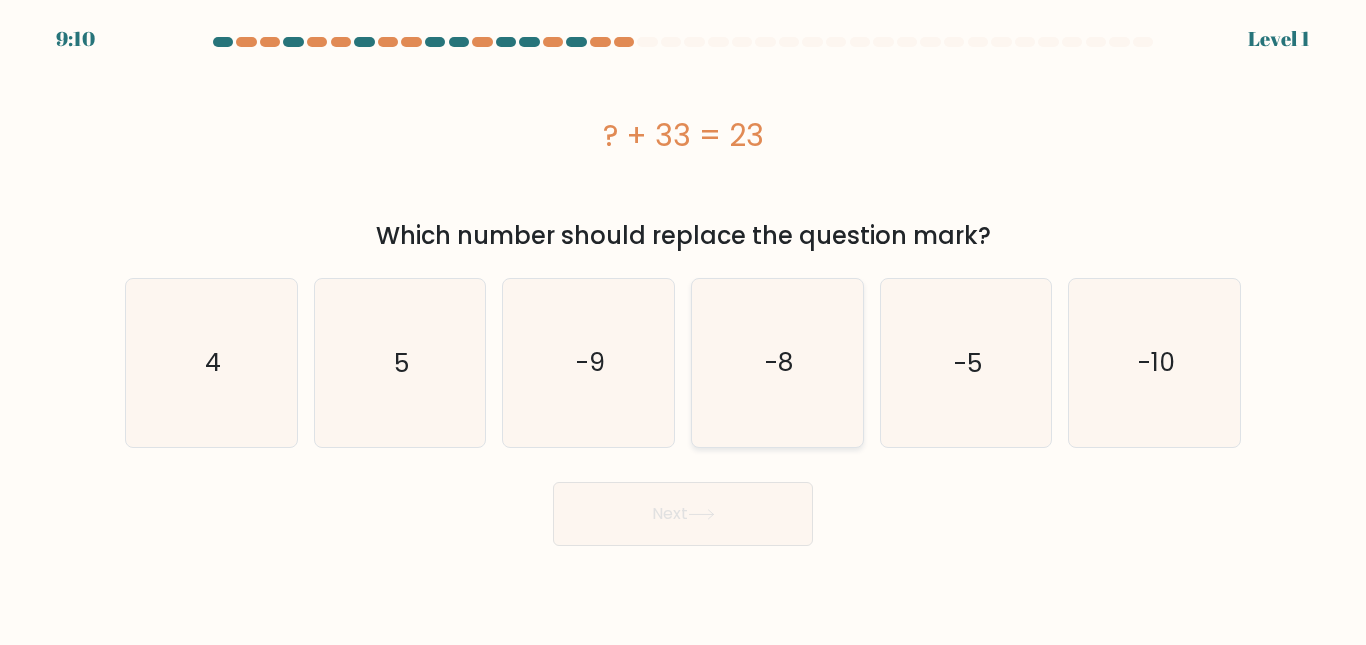 click on "-8" 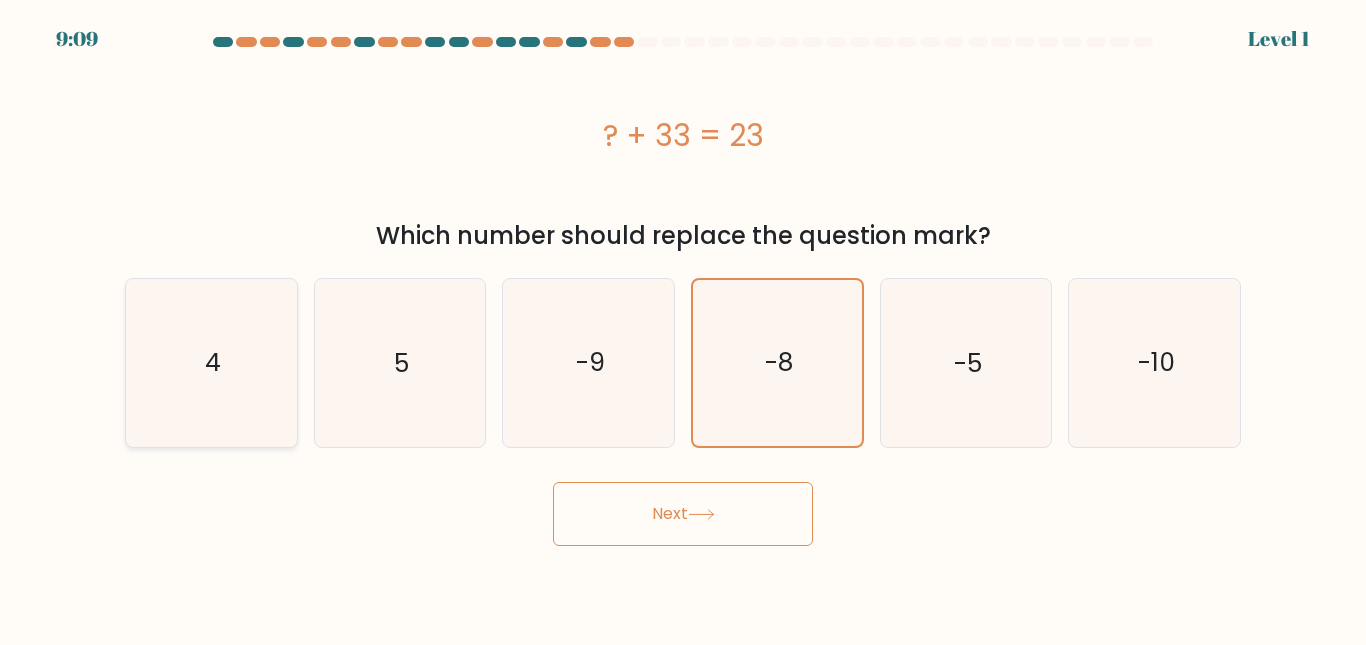 click on "4" 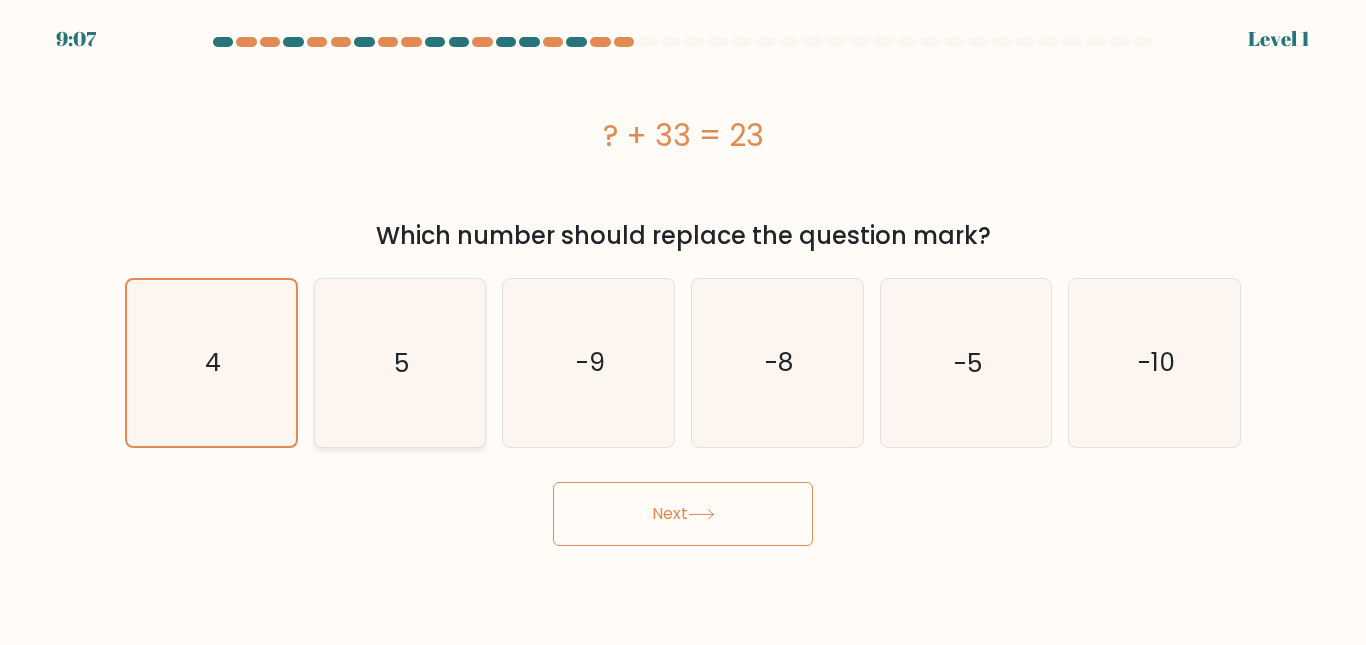 click on "5" at bounding box center (400, 362) 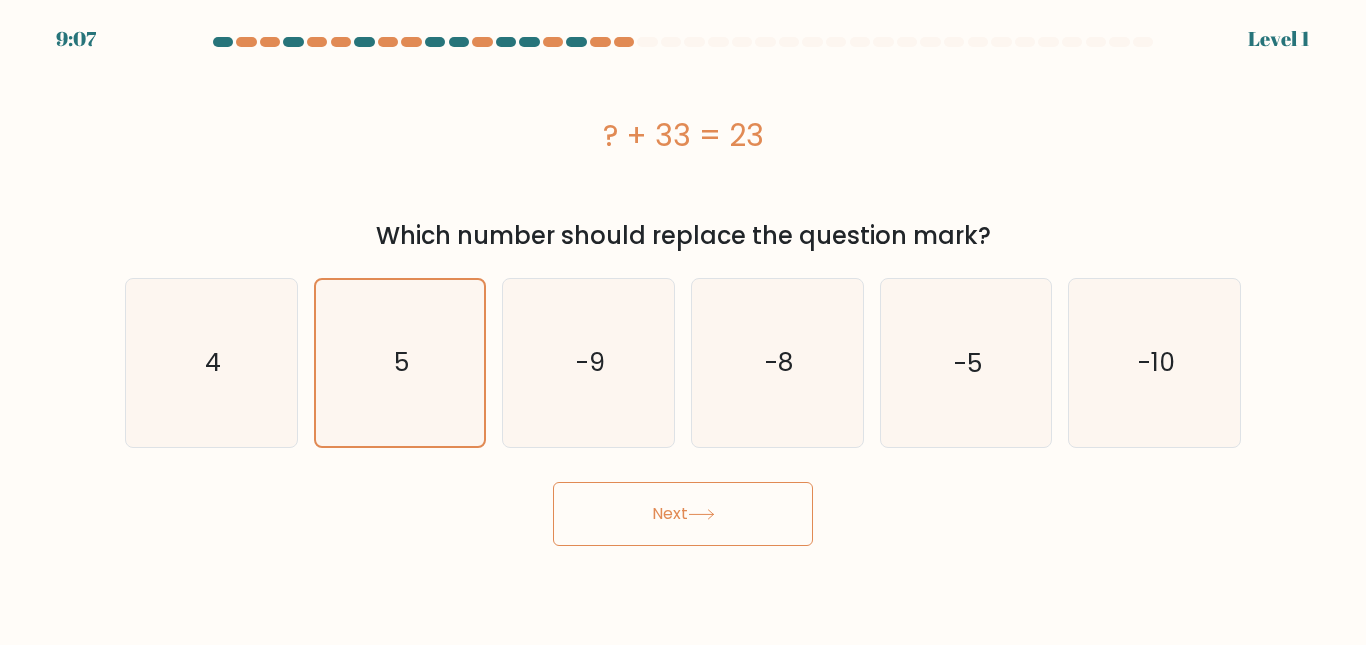 click on "Next" at bounding box center [683, 514] 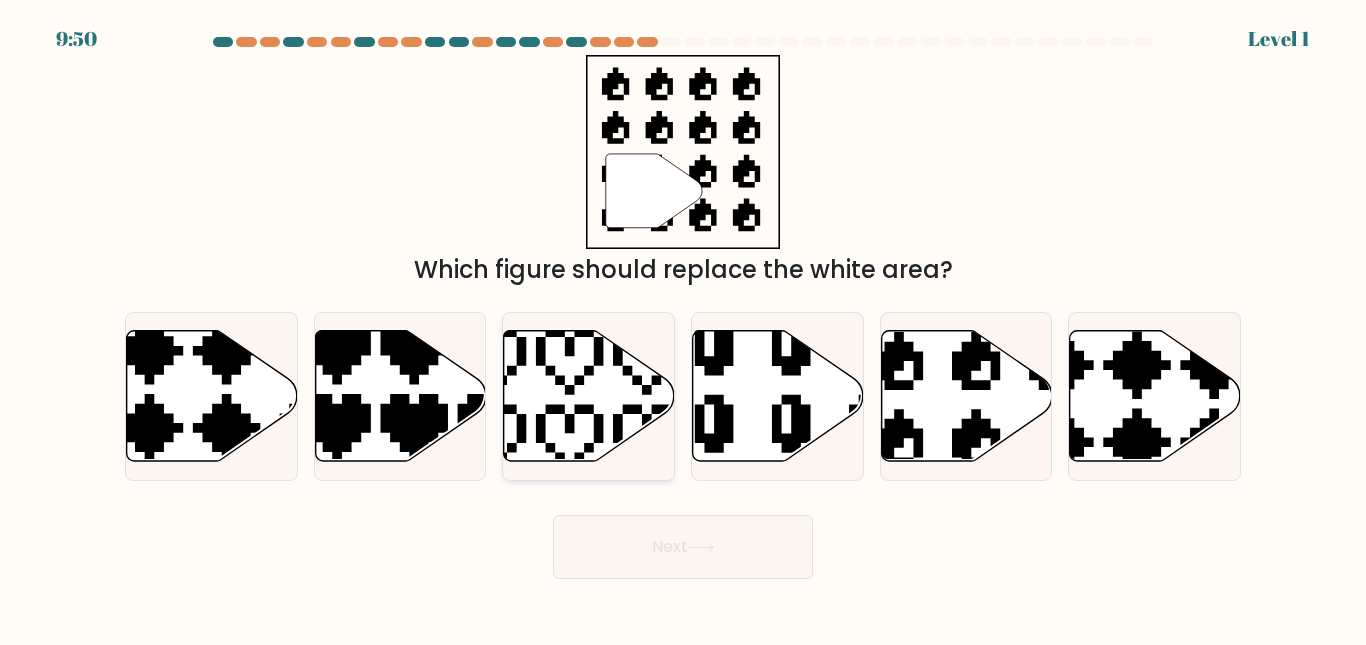 click 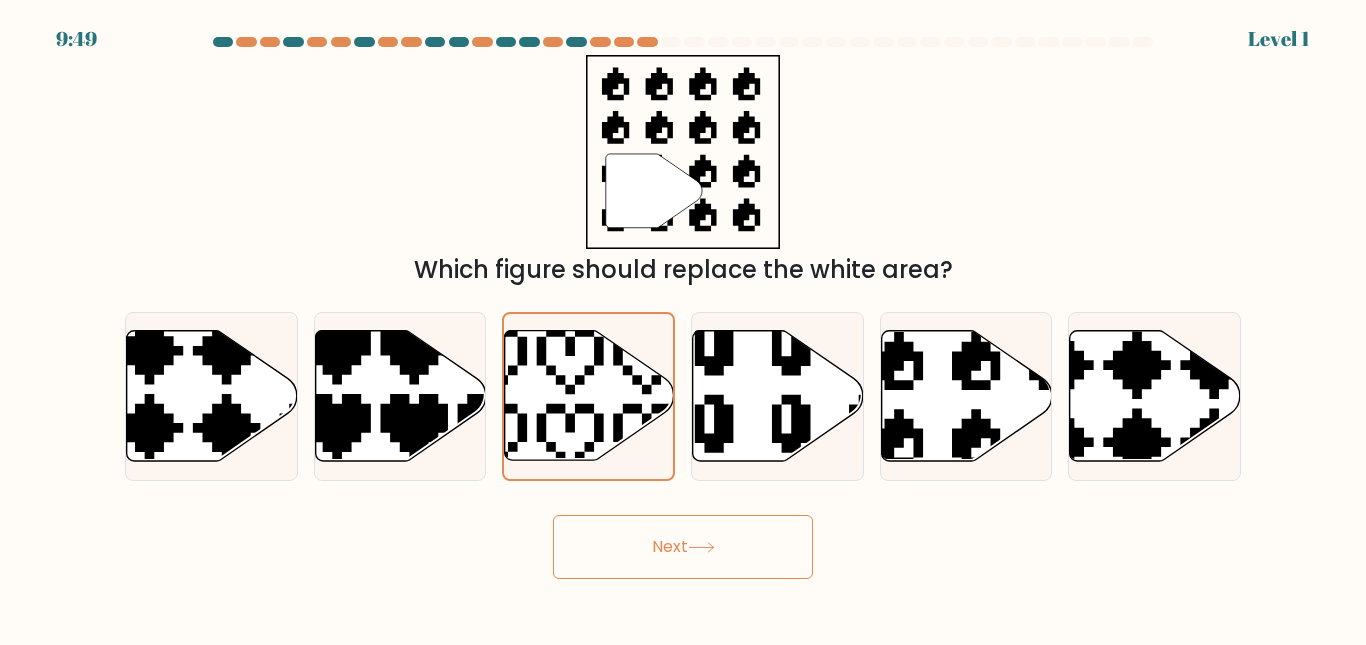 click on "Next" at bounding box center [683, 547] 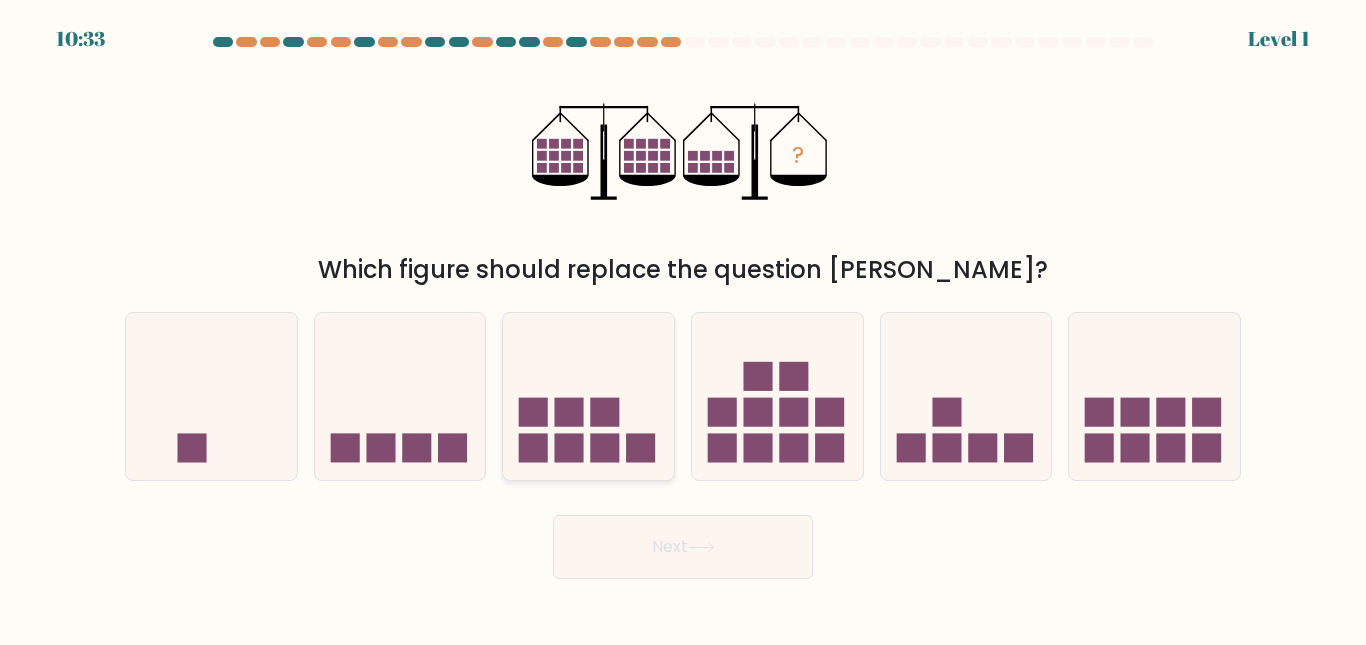 click 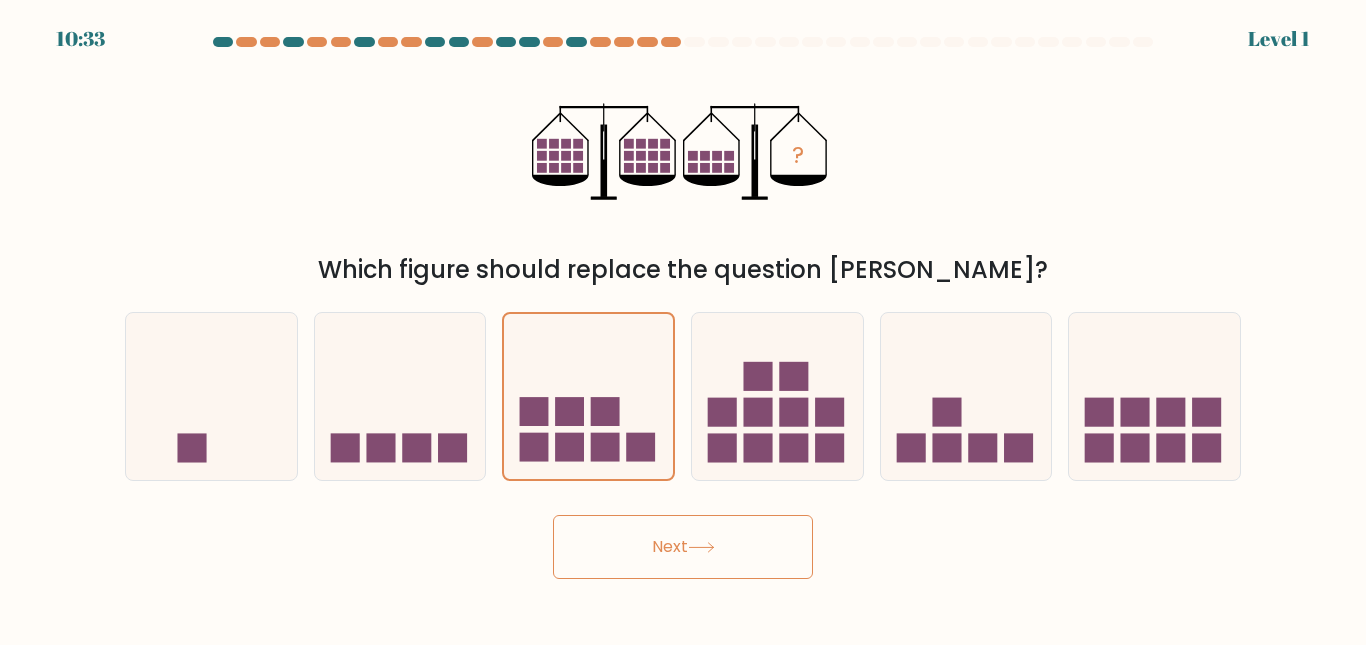 click on "Next" at bounding box center [683, 547] 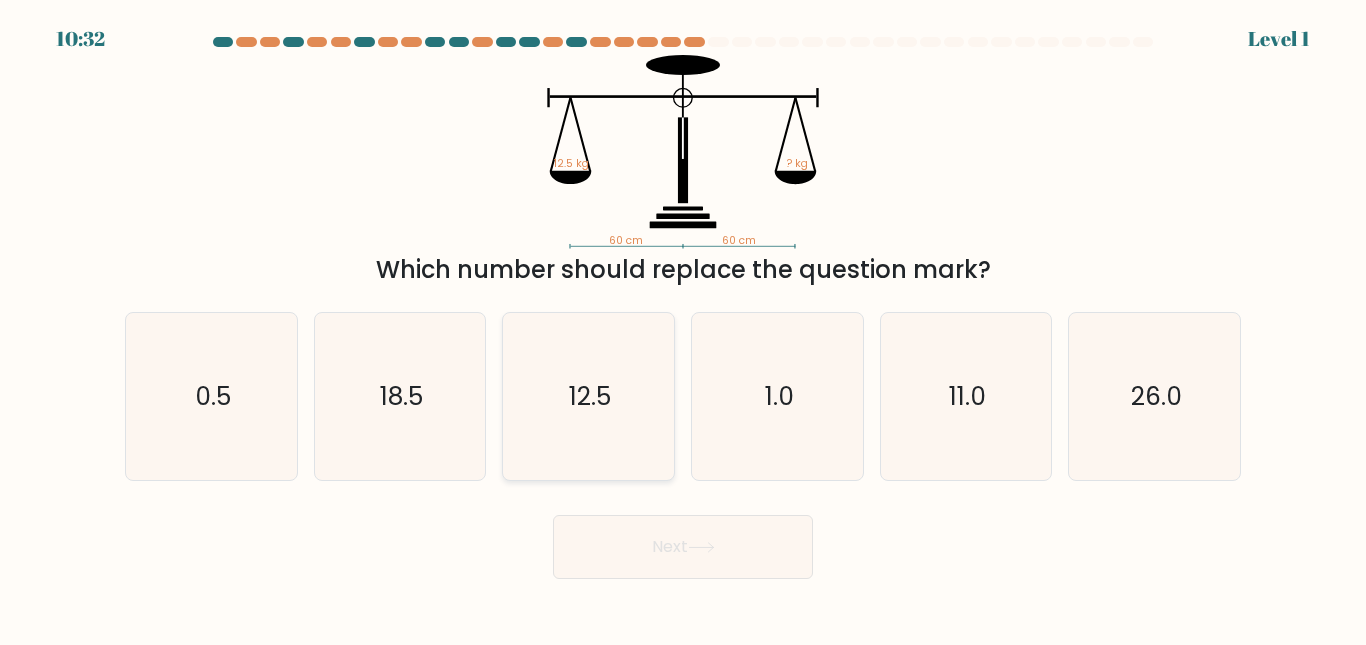 drag, startPoint x: 619, startPoint y: 493, endPoint x: 632, endPoint y: 466, distance: 29.966648 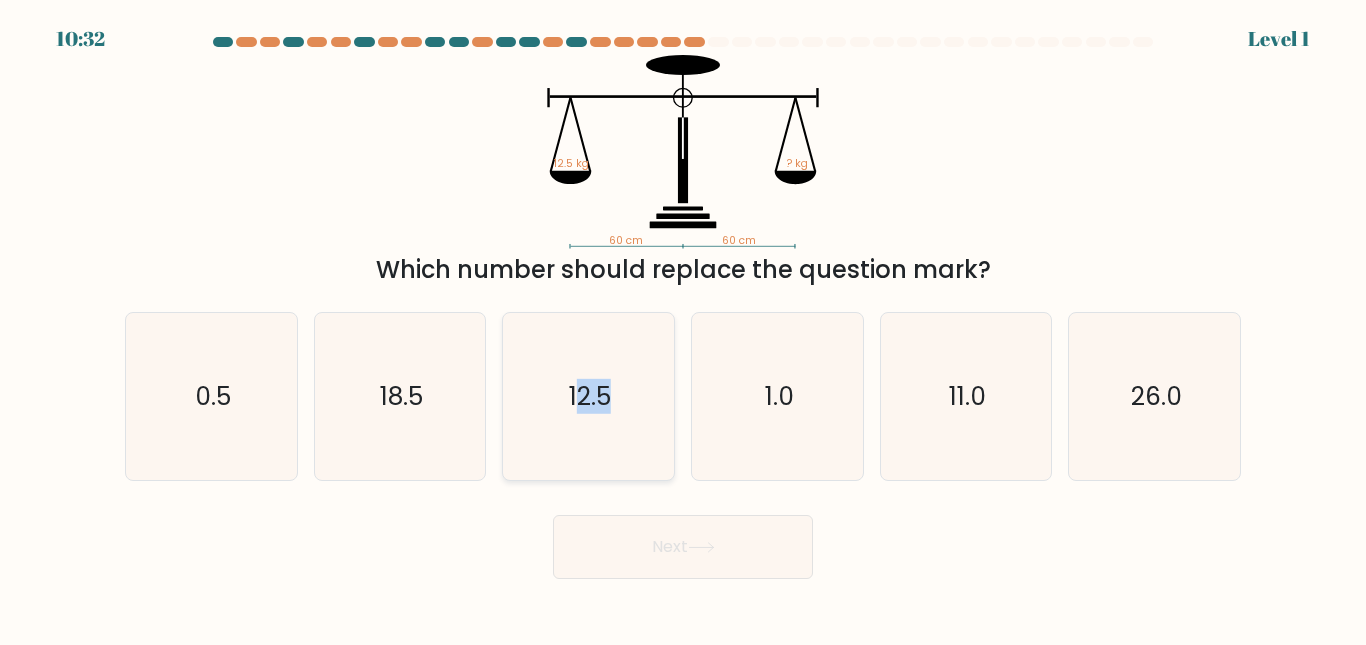 click on "12.5" 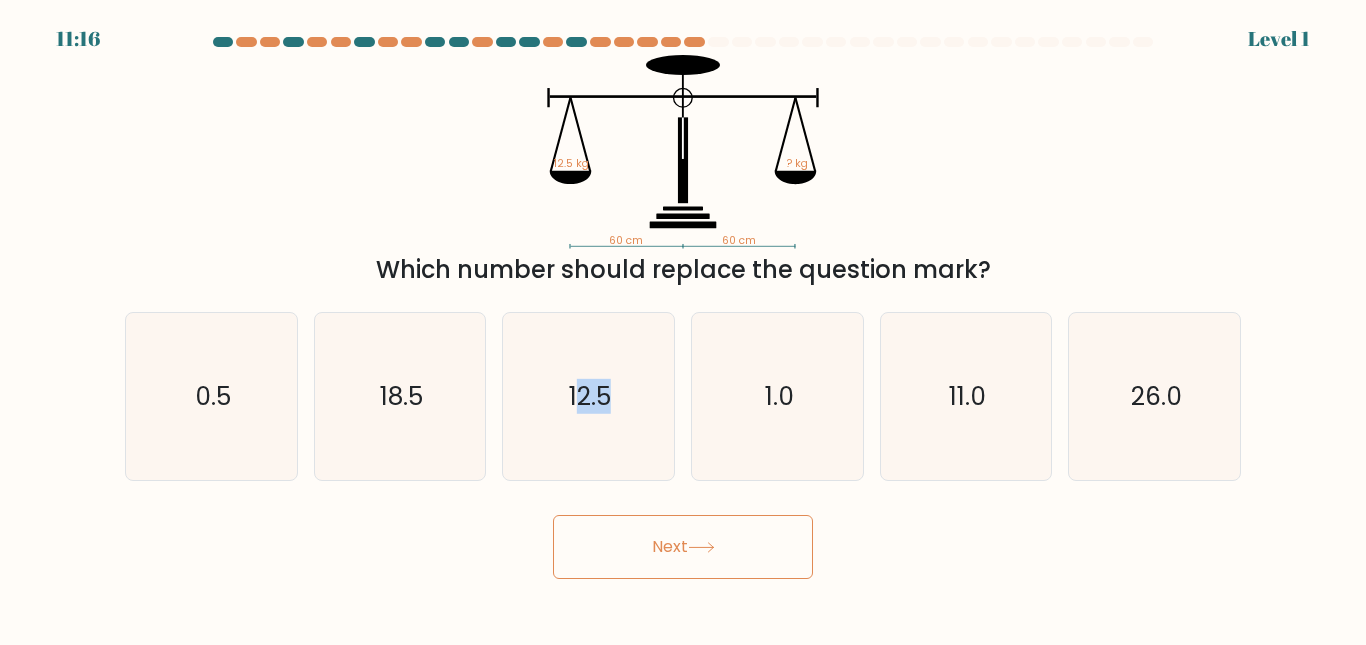 click on "Next" at bounding box center [683, 547] 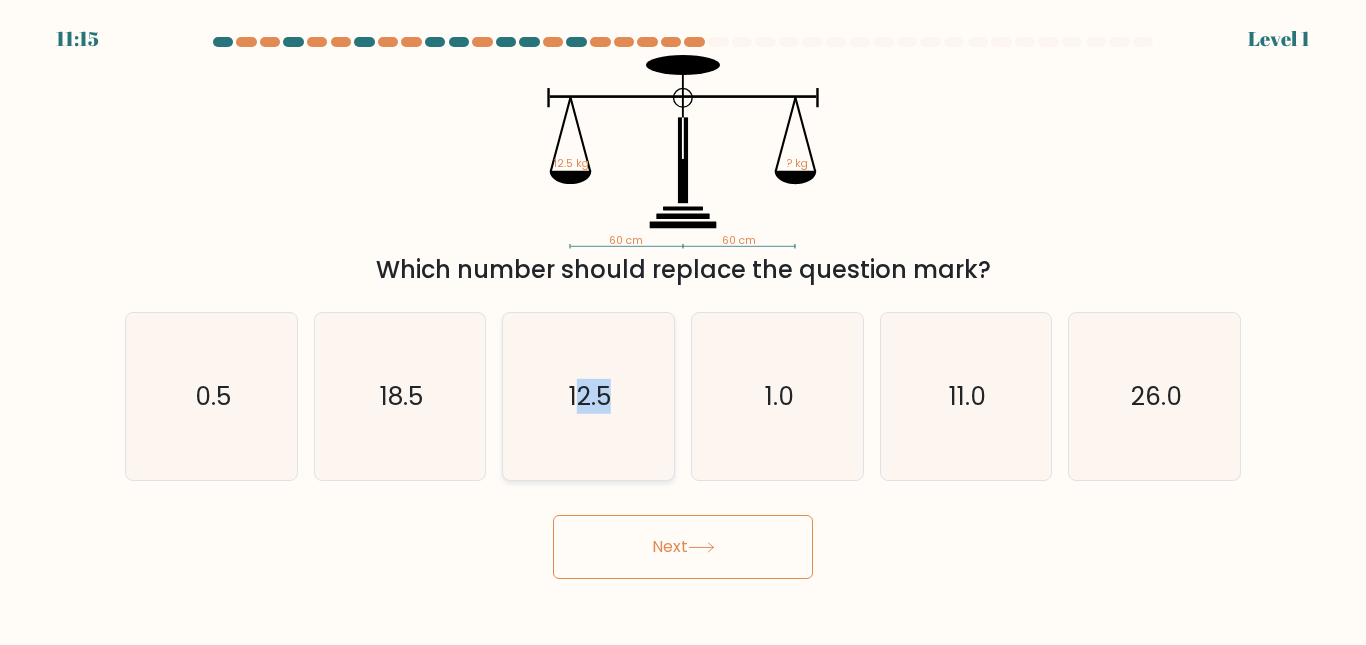 click on "12.5" 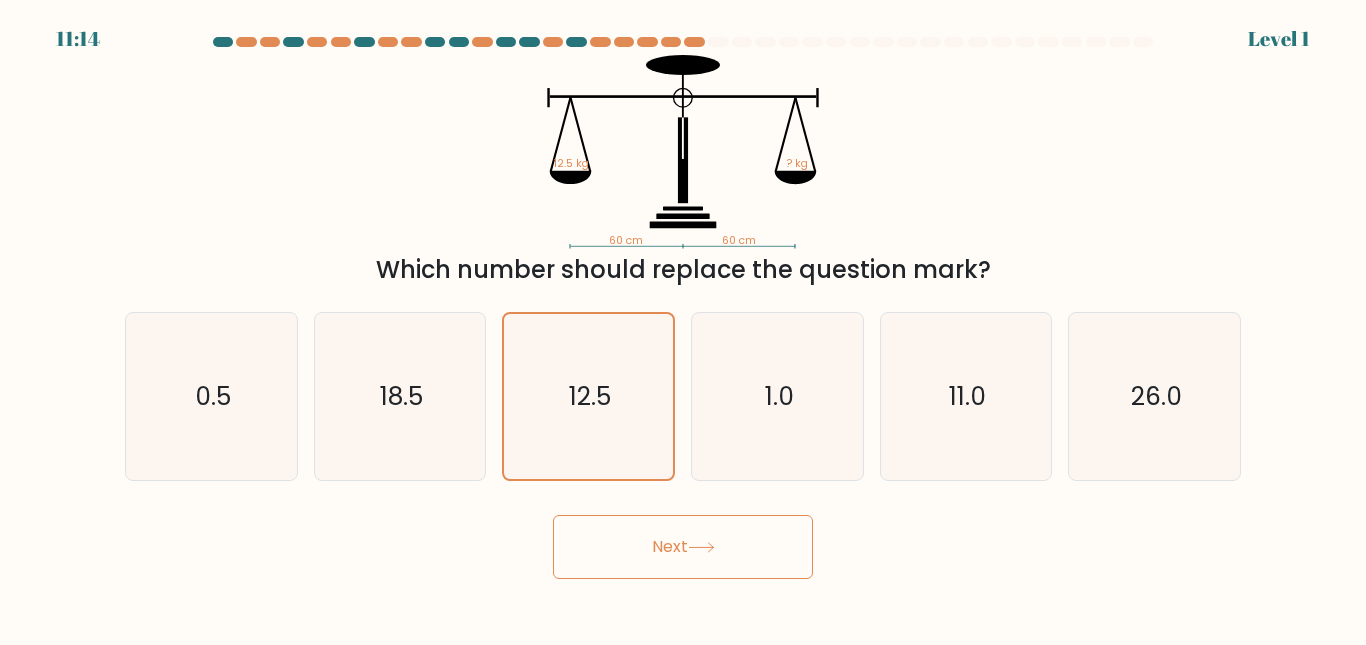 click on "Next" at bounding box center [683, 542] 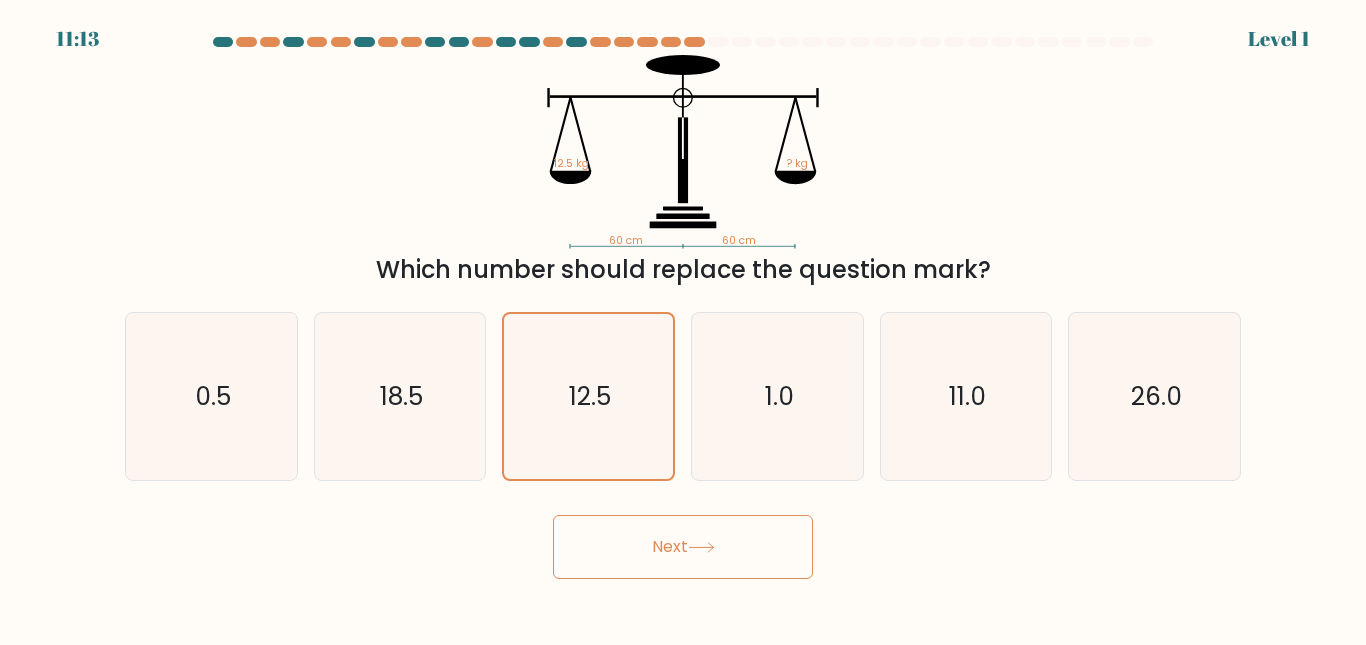 click on "Next" at bounding box center [683, 547] 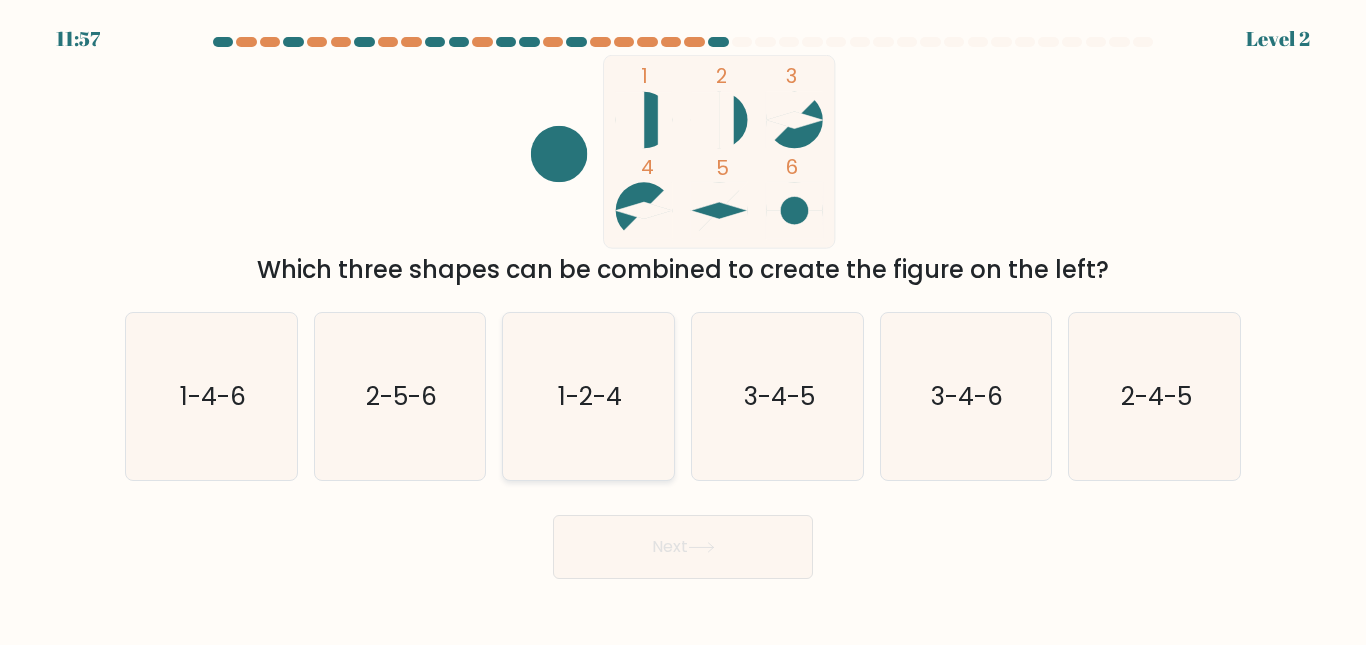 click on "1-2-4" 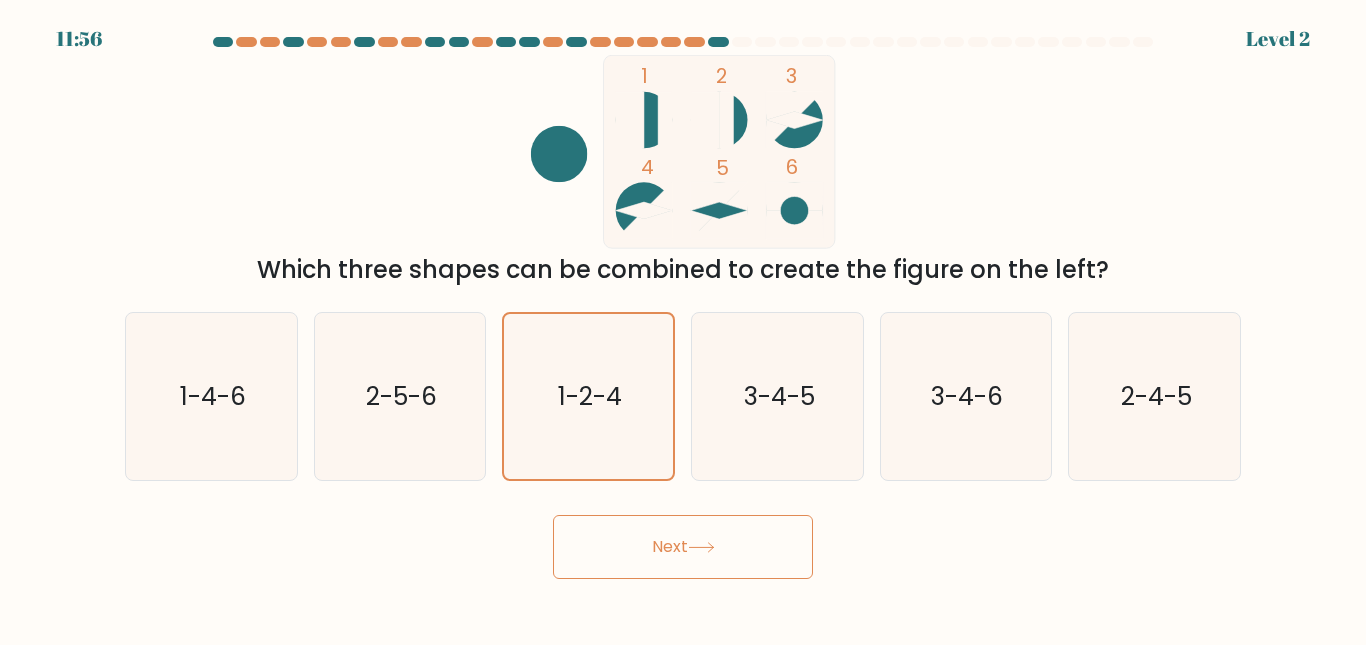 click on "Next" at bounding box center (683, 547) 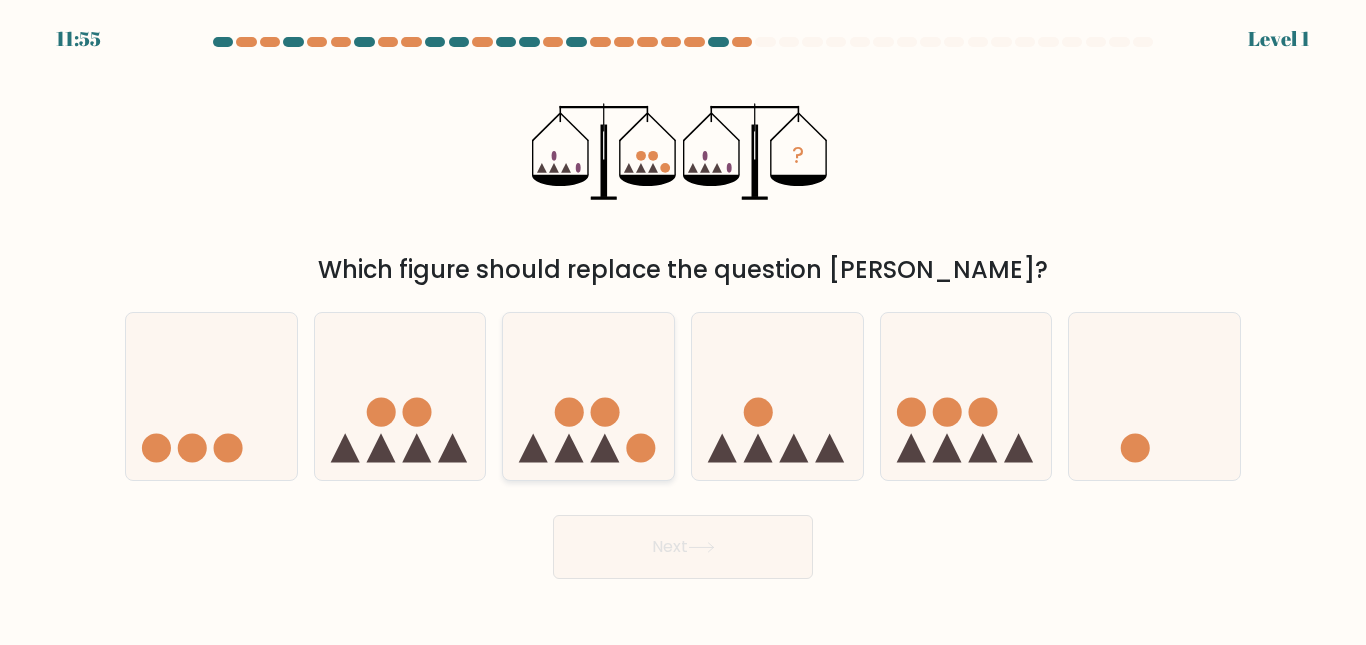 click 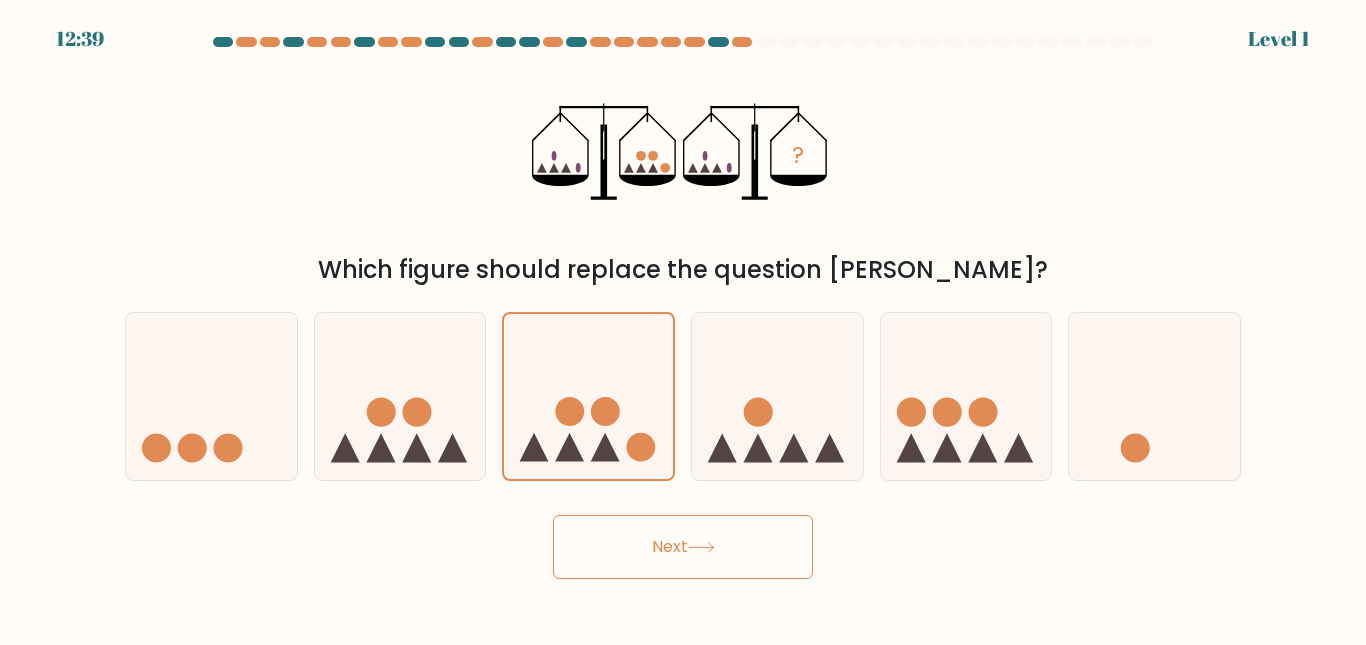click on "Next" at bounding box center [683, 547] 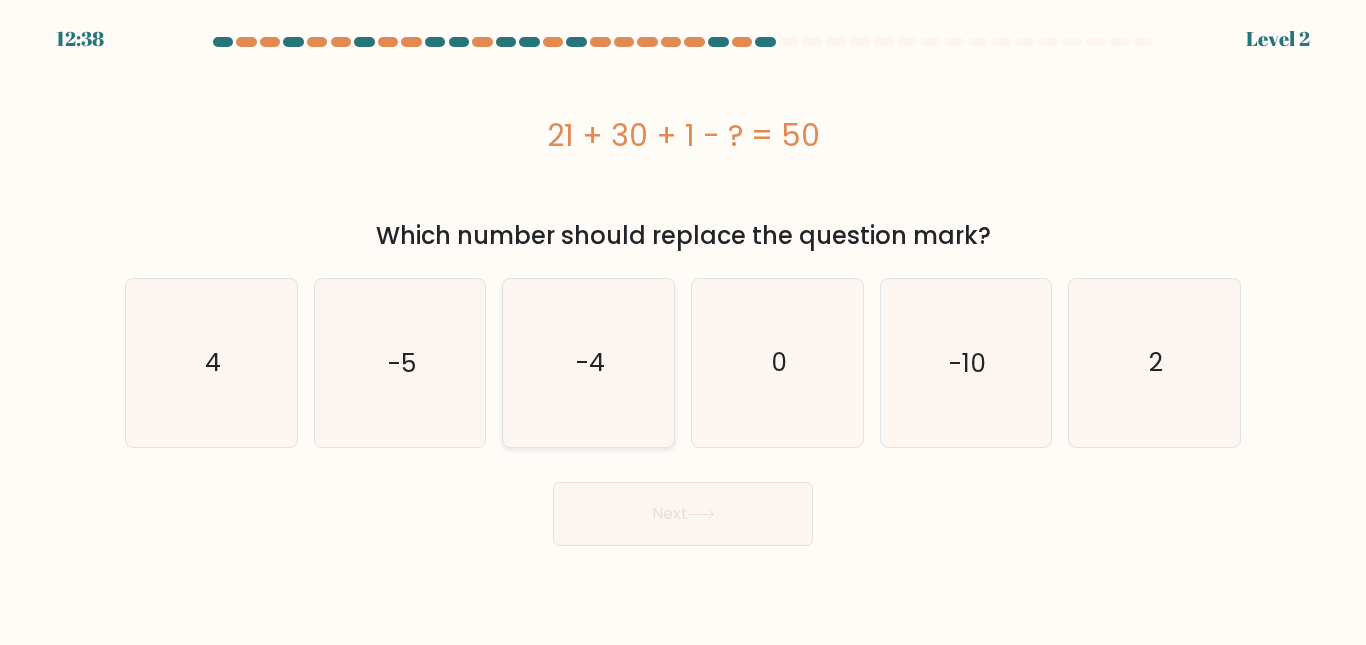 click on "-4" 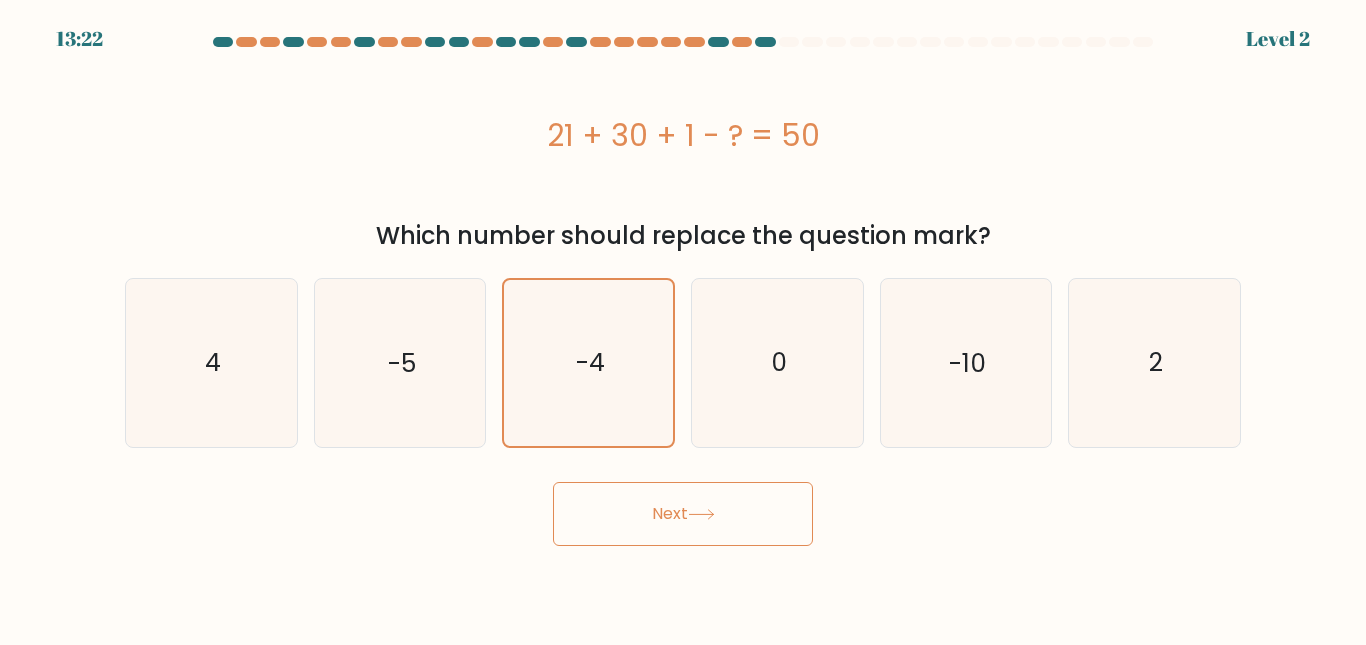 click on "Next" at bounding box center [683, 514] 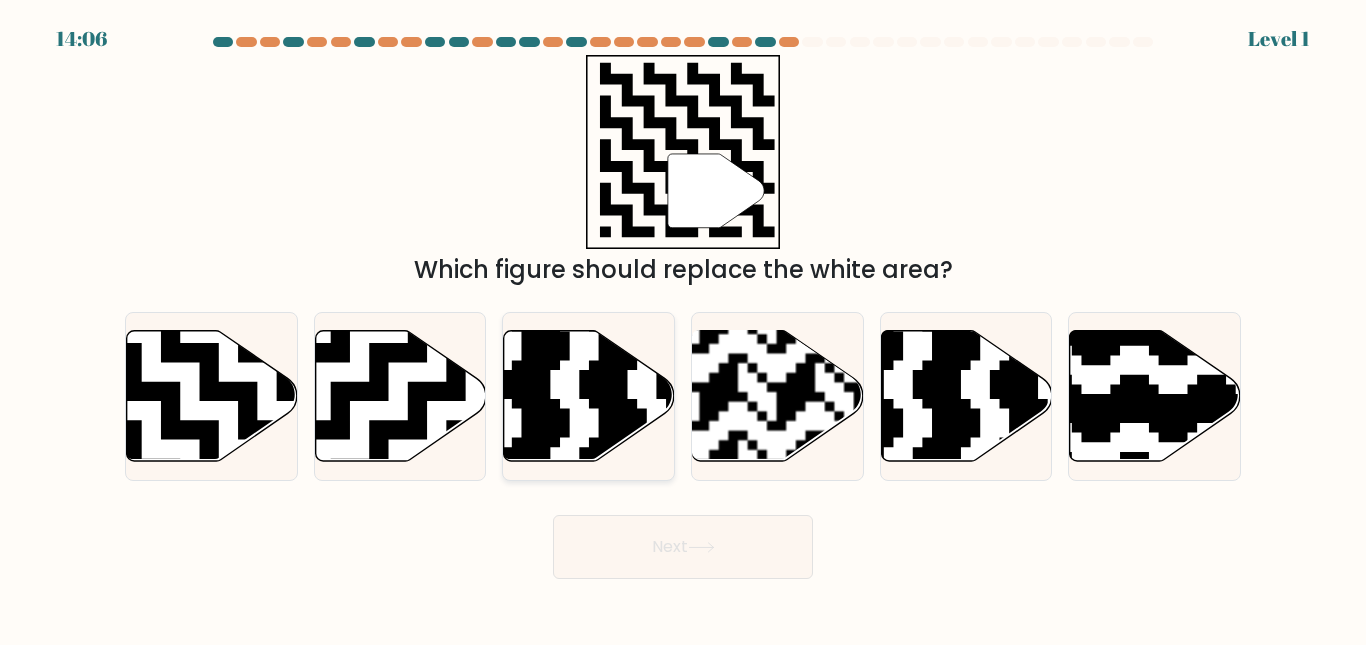 click 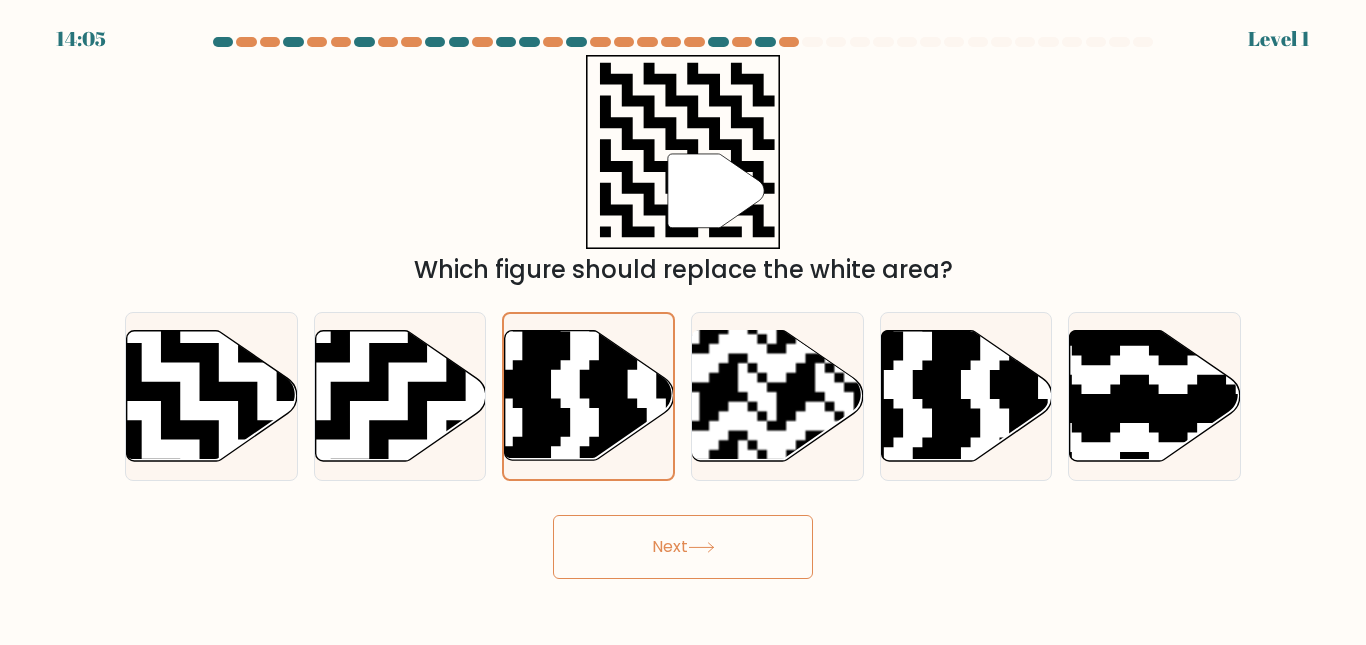 click on "Next" at bounding box center [683, 547] 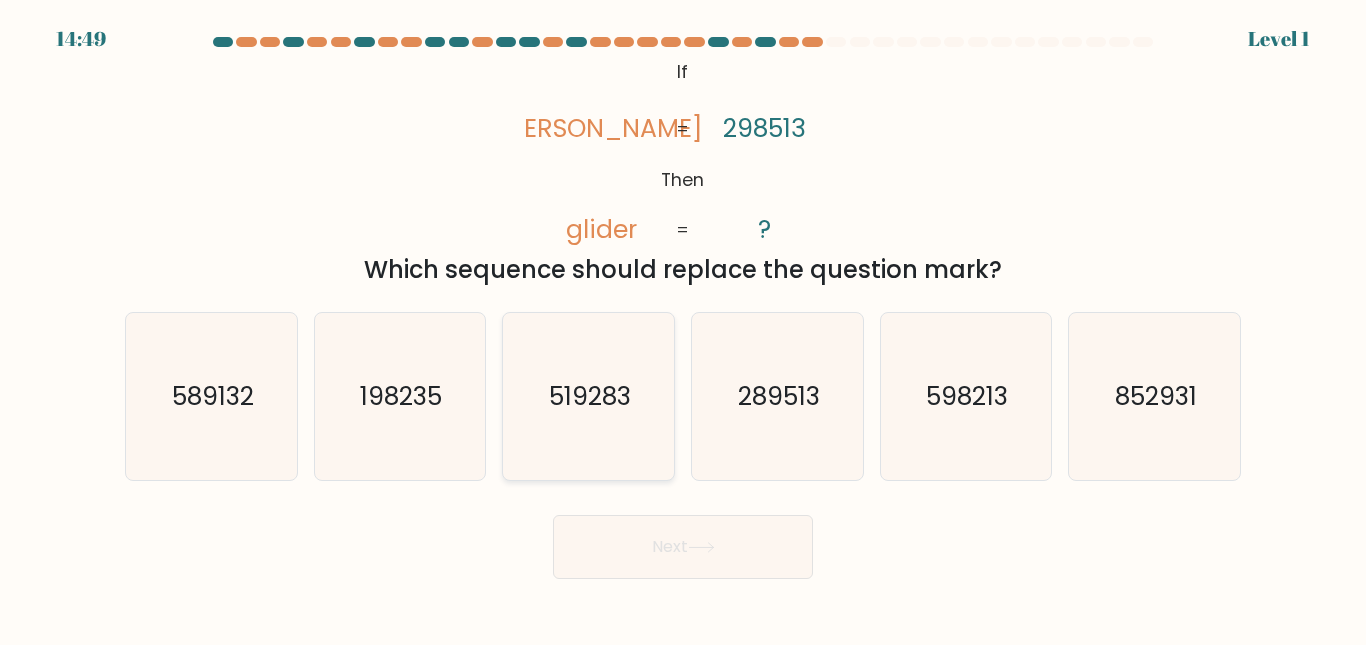 click on "519283" 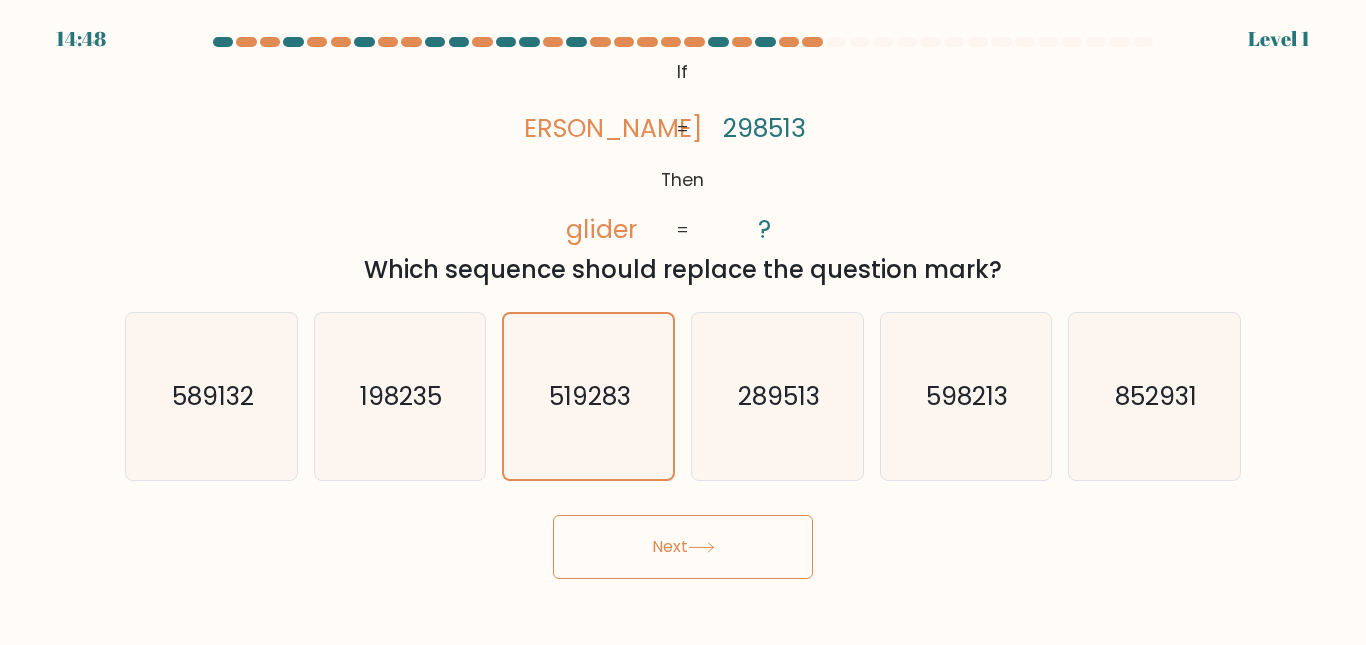 click on "If ?" at bounding box center (683, 308) 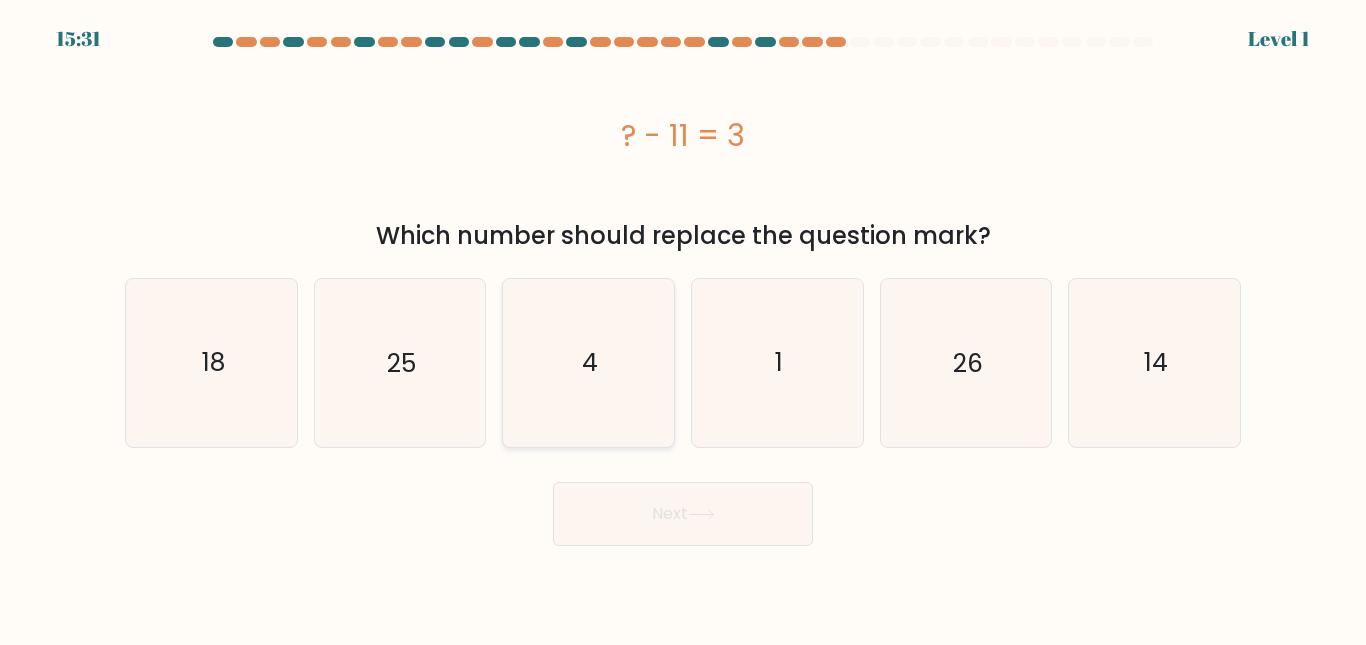 click on "4" 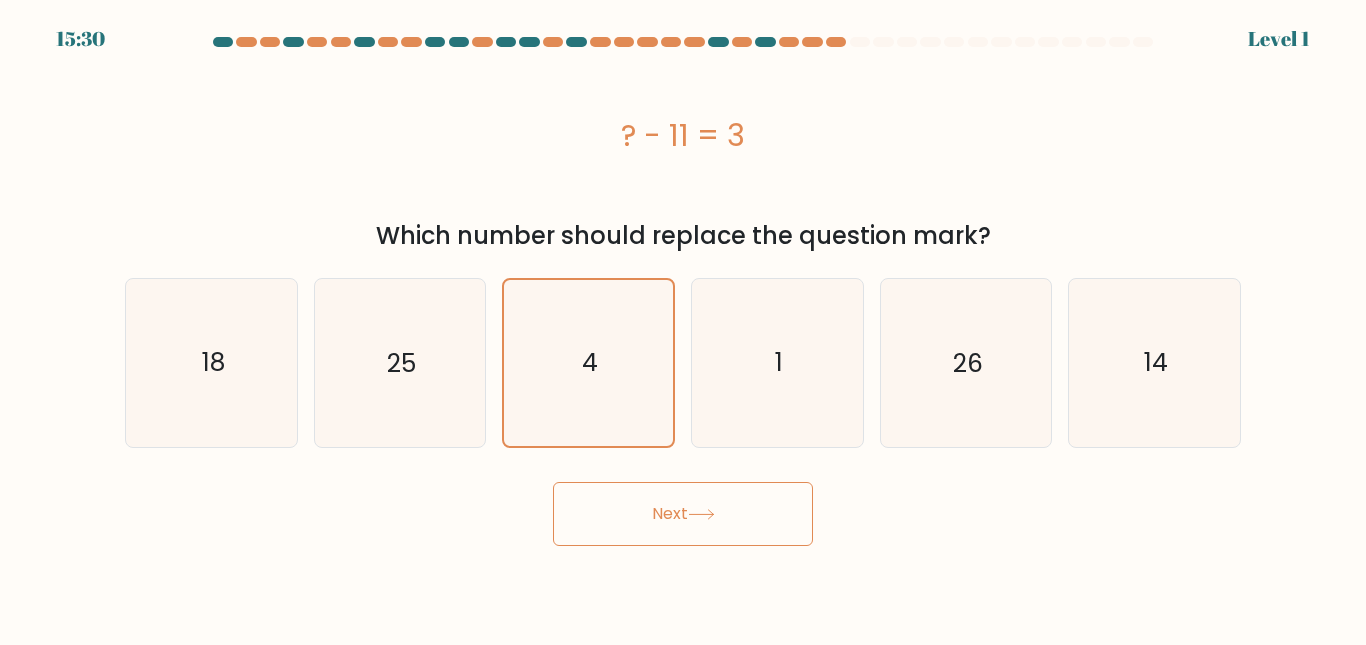 drag, startPoint x: 683, startPoint y: 480, endPoint x: 705, endPoint y: 558, distance: 81.0432 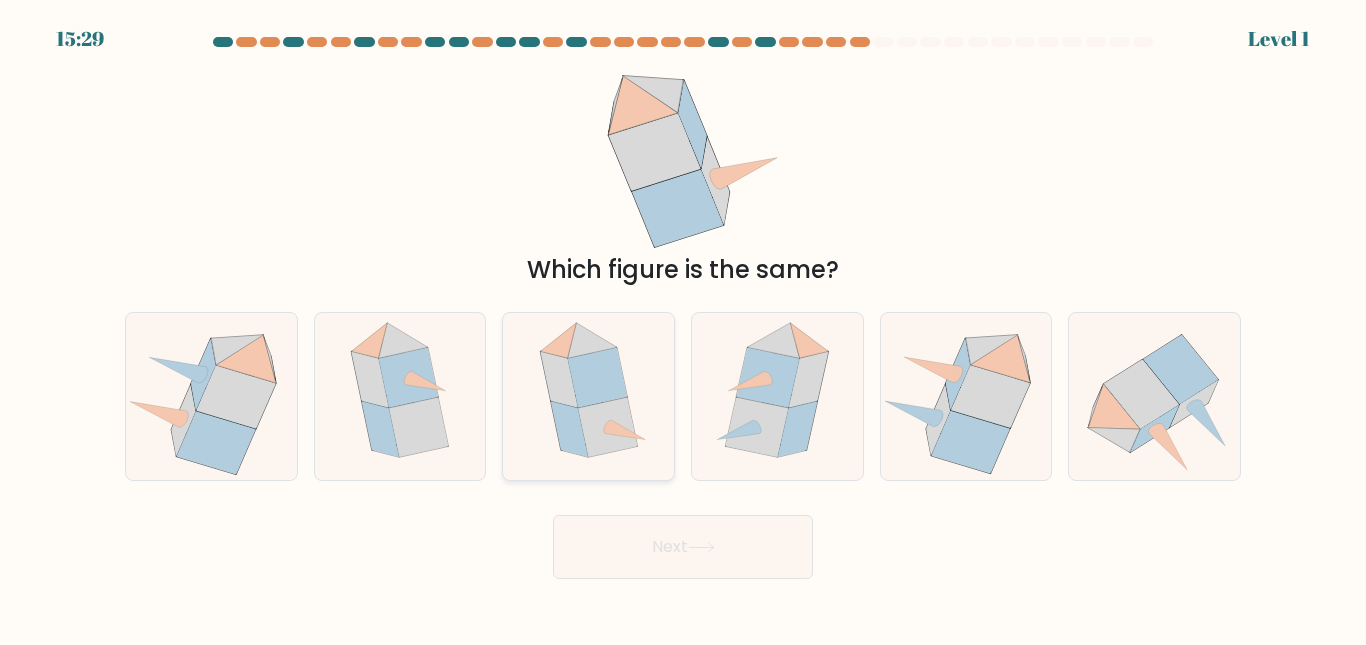 click at bounding box center (588, 396) 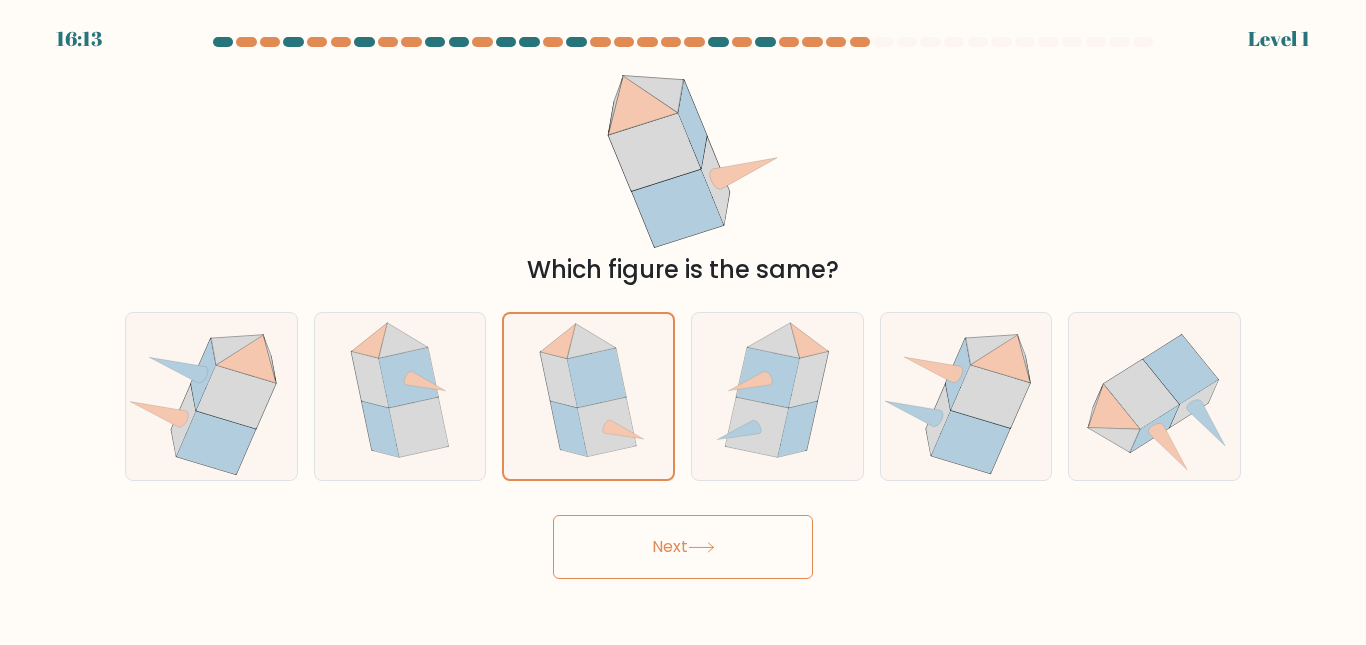 click on "Next" at bounding box center [683, 542] 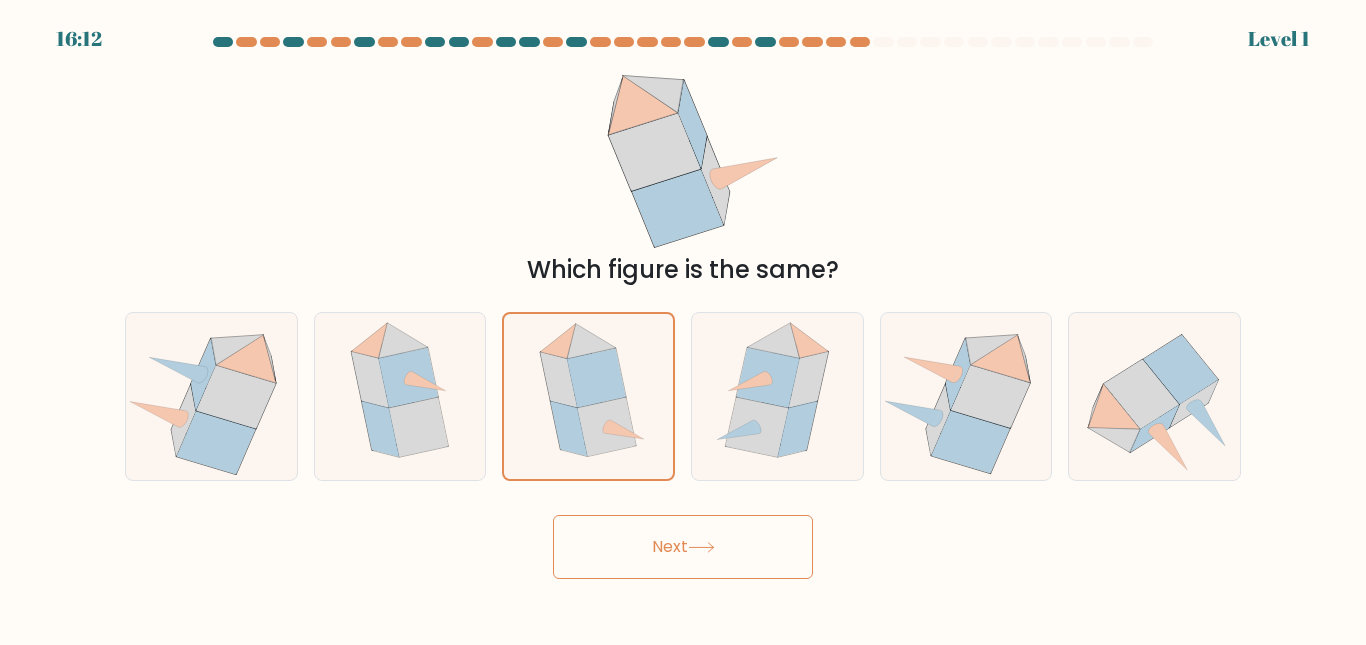 click 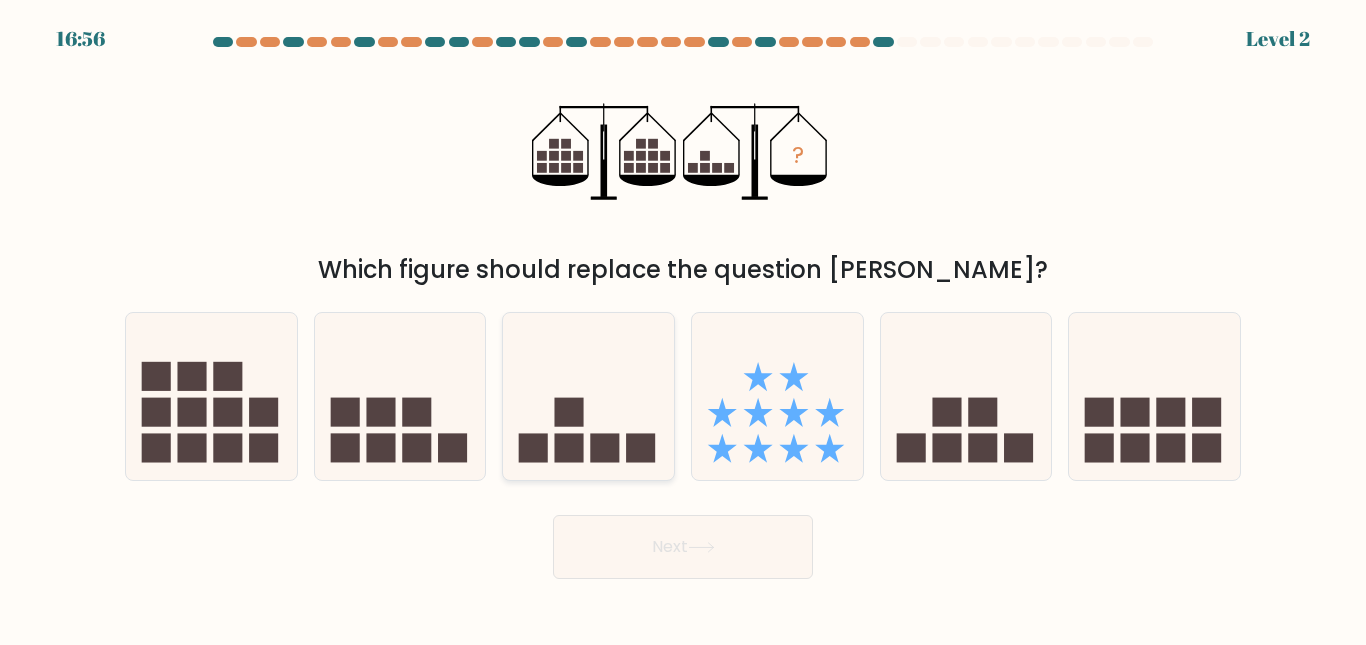click 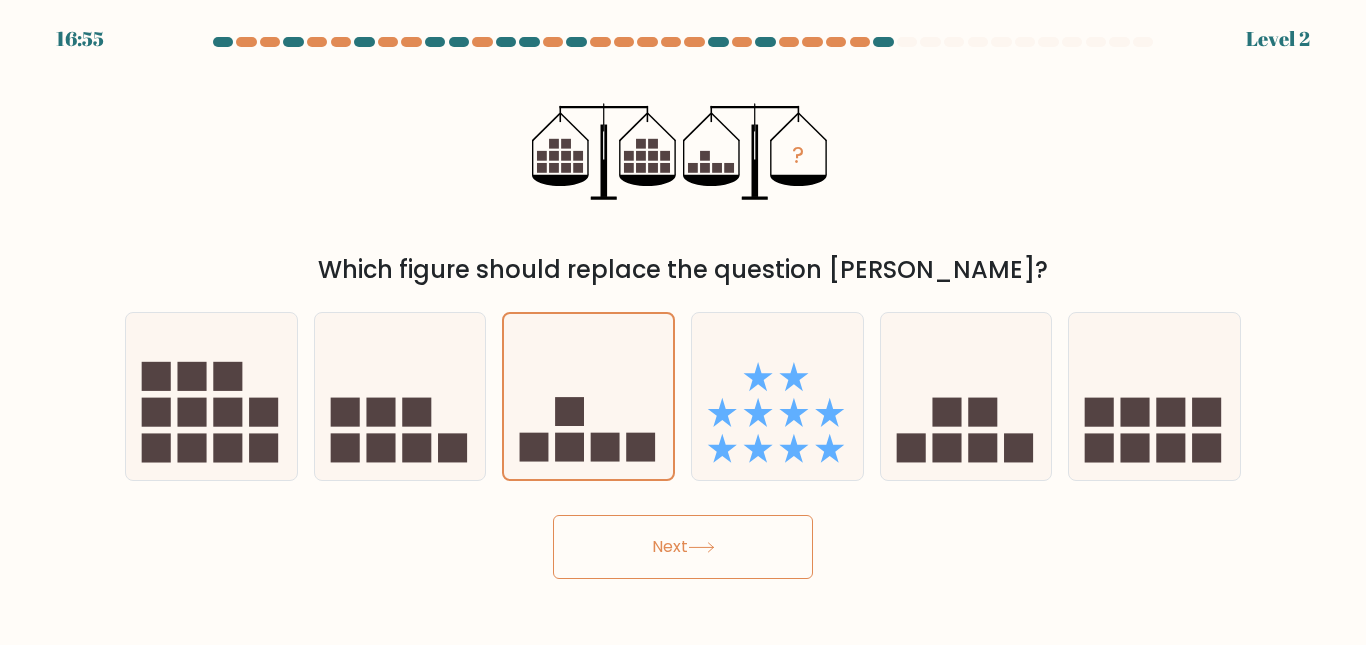 drag, startPoint x: 694, startPoint y: 497, endPoint x: 698, endPoint y: 524, distance: 27.294687 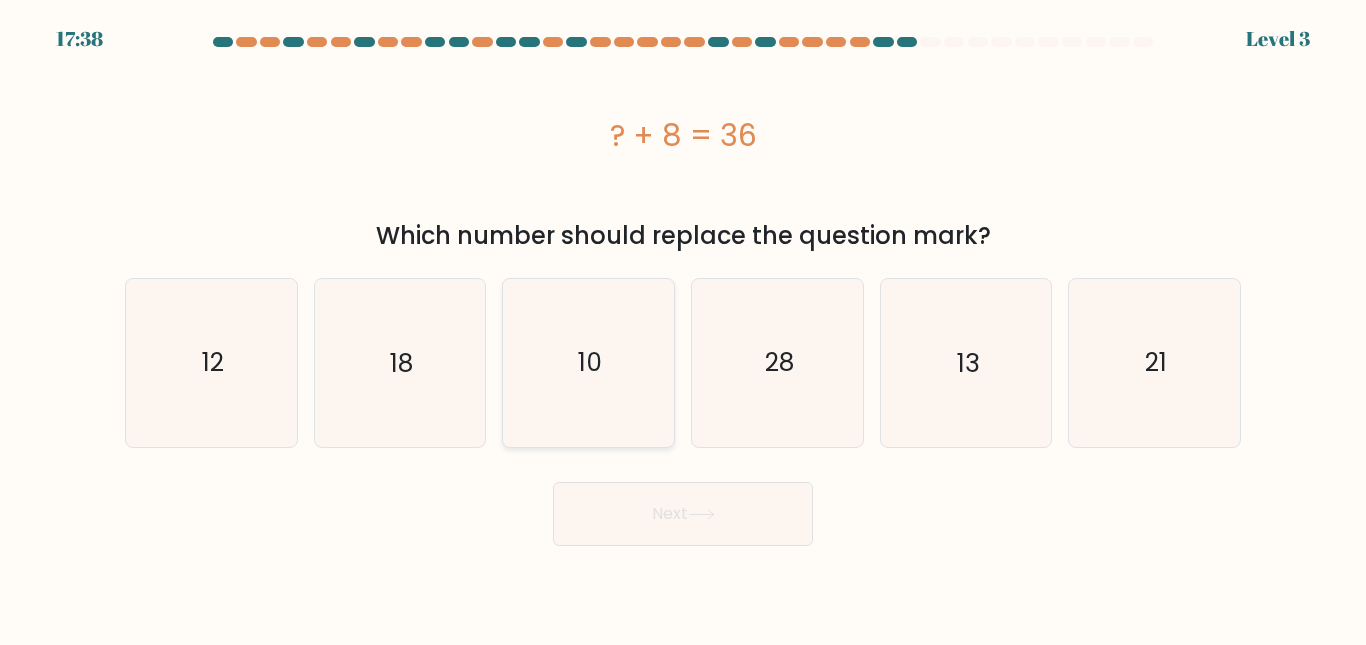 click on "10" 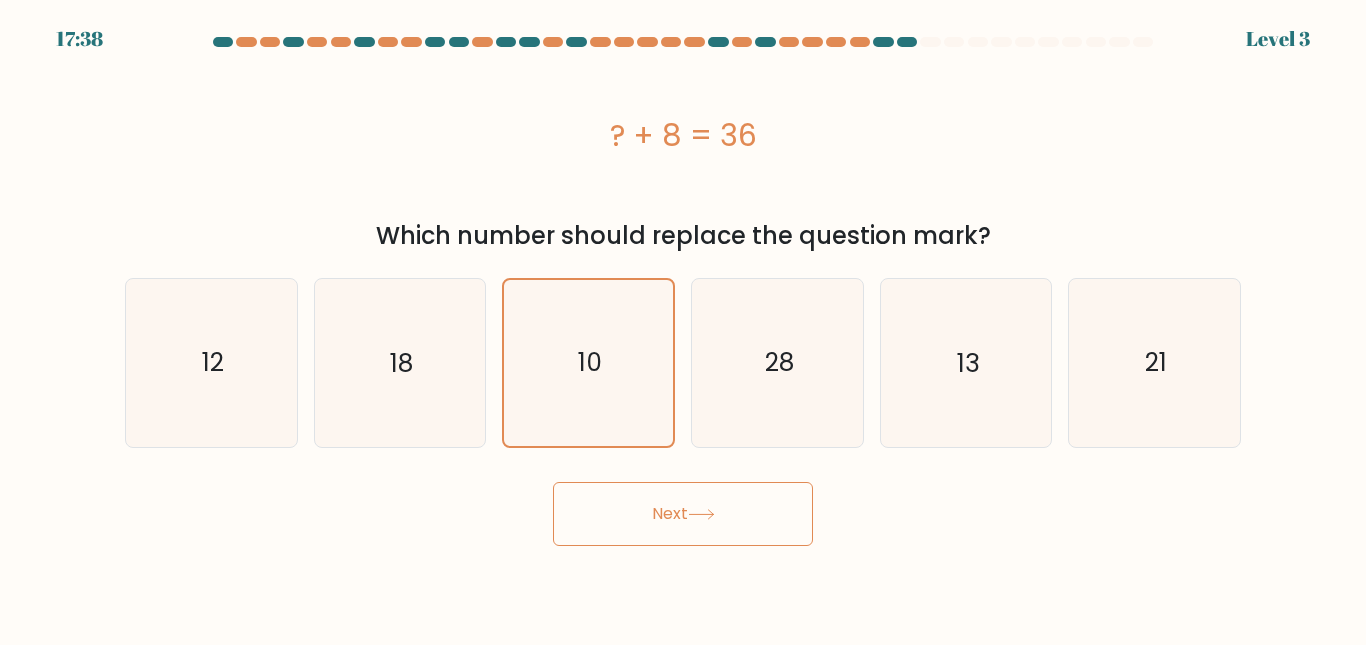 click on "Next" at bounding box center (683, 514) 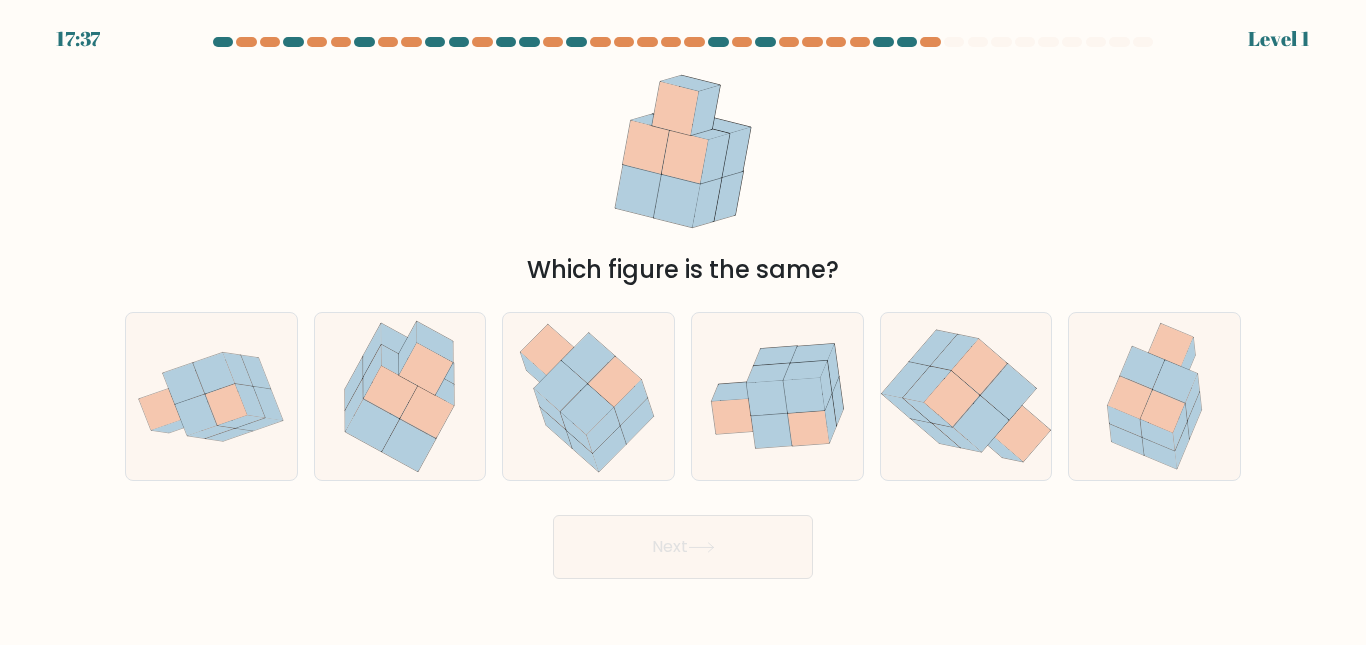 click on "Next" at bounding box center [683, 542] 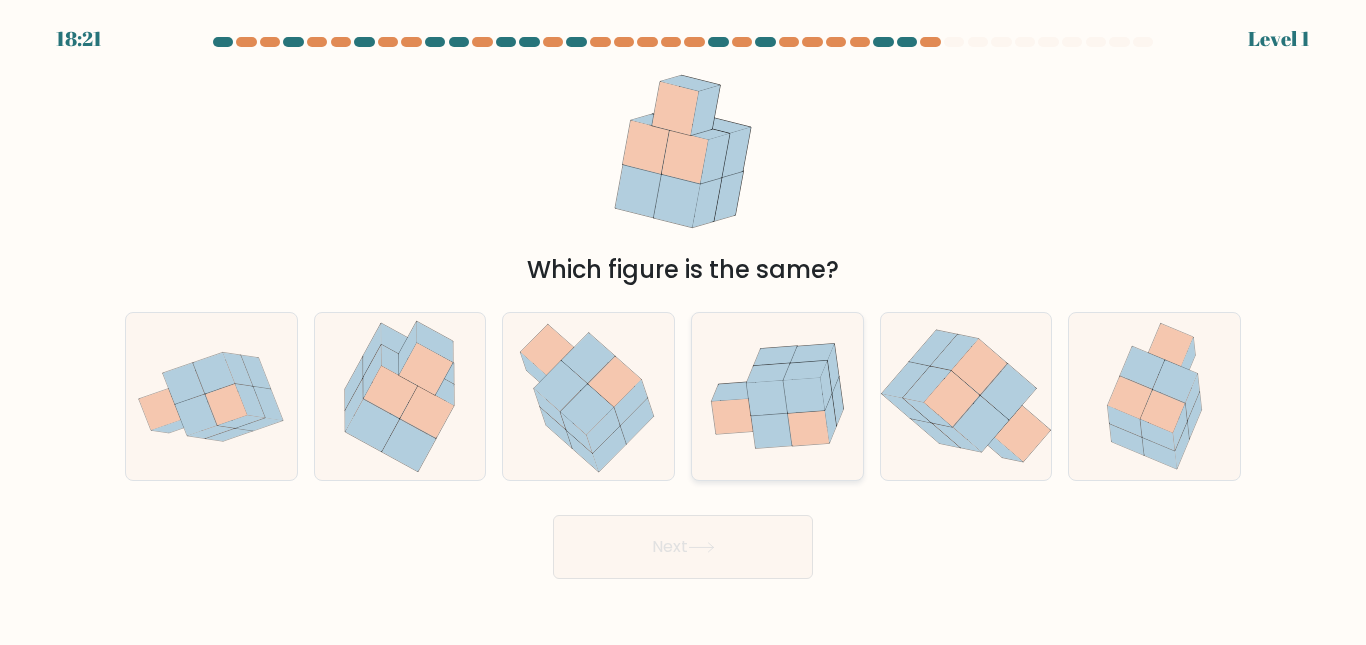 click 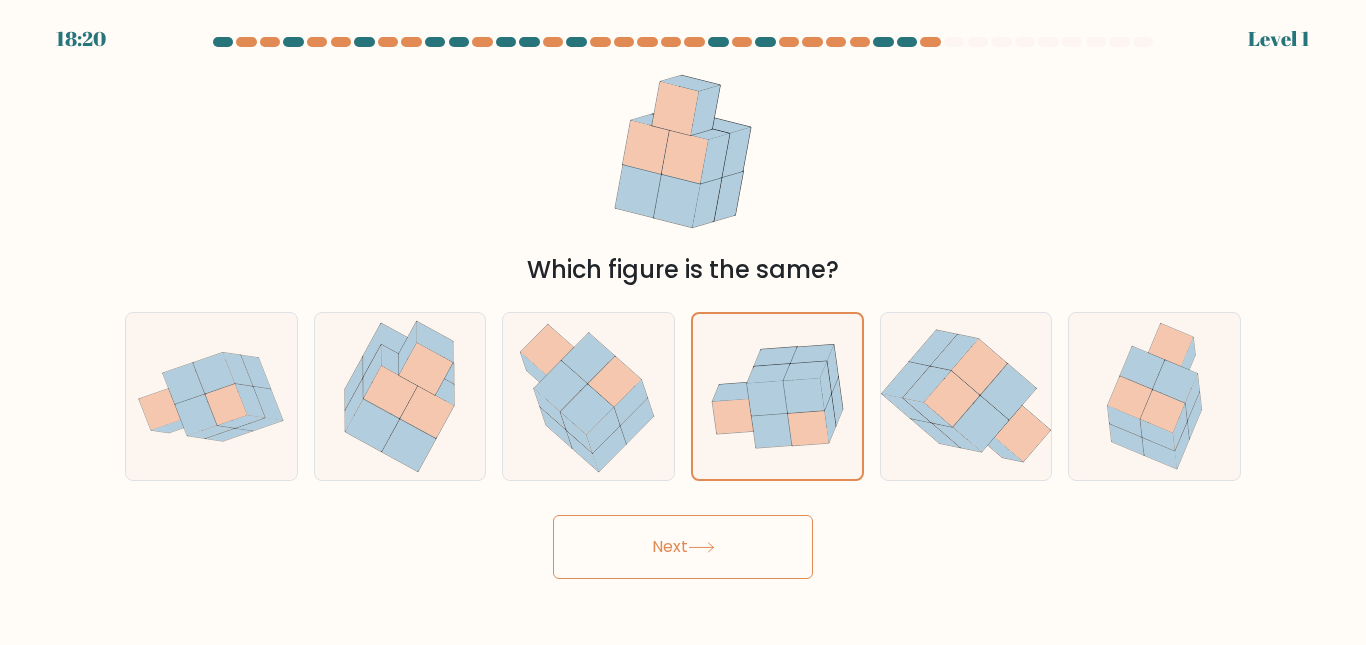 click on "Next" at bounding box center [683, 547] 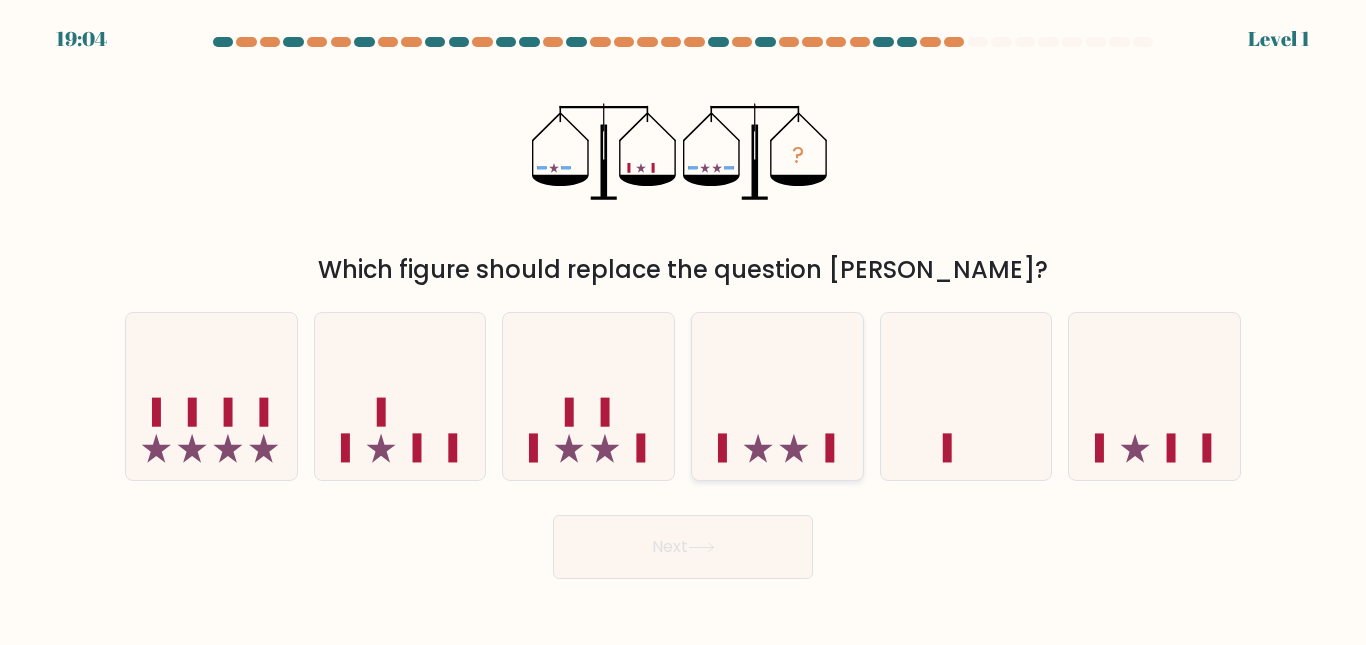 drag, startPoint x: 724, startPoint y: 551, endPoint x: 711, endPoint y: 427, distance: 124.67959 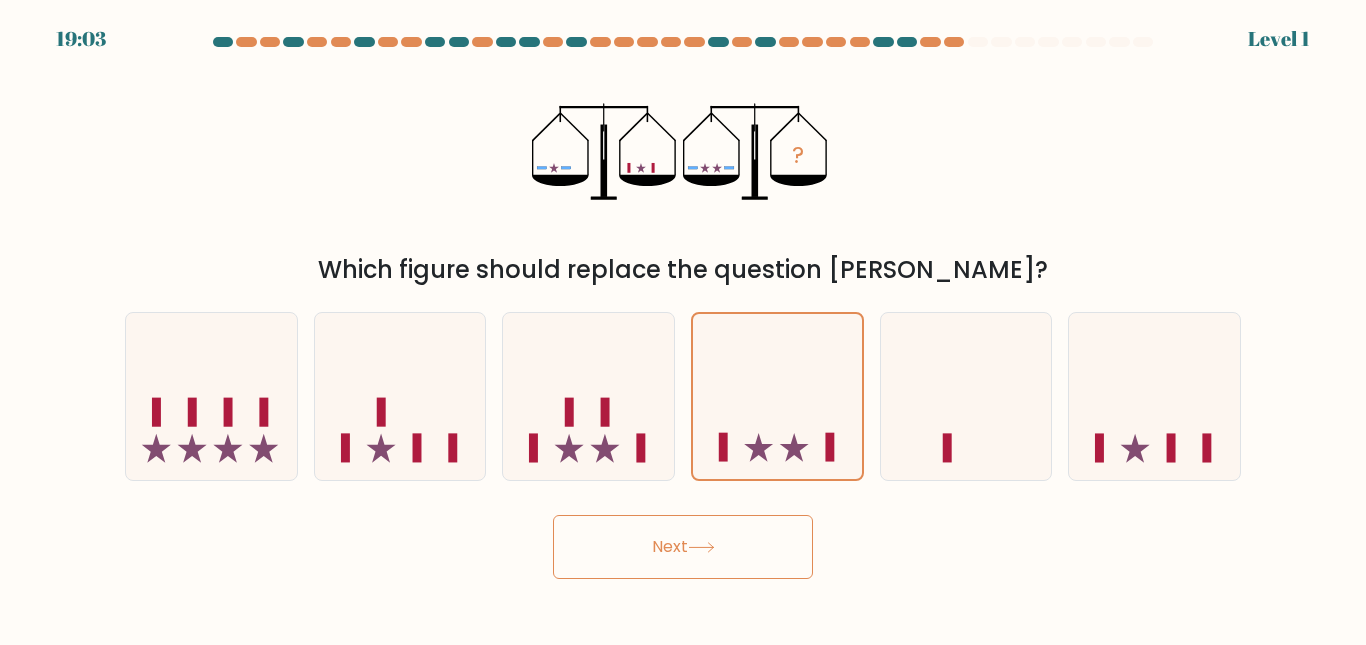 click on "Next" at bounding box center [683, 547] 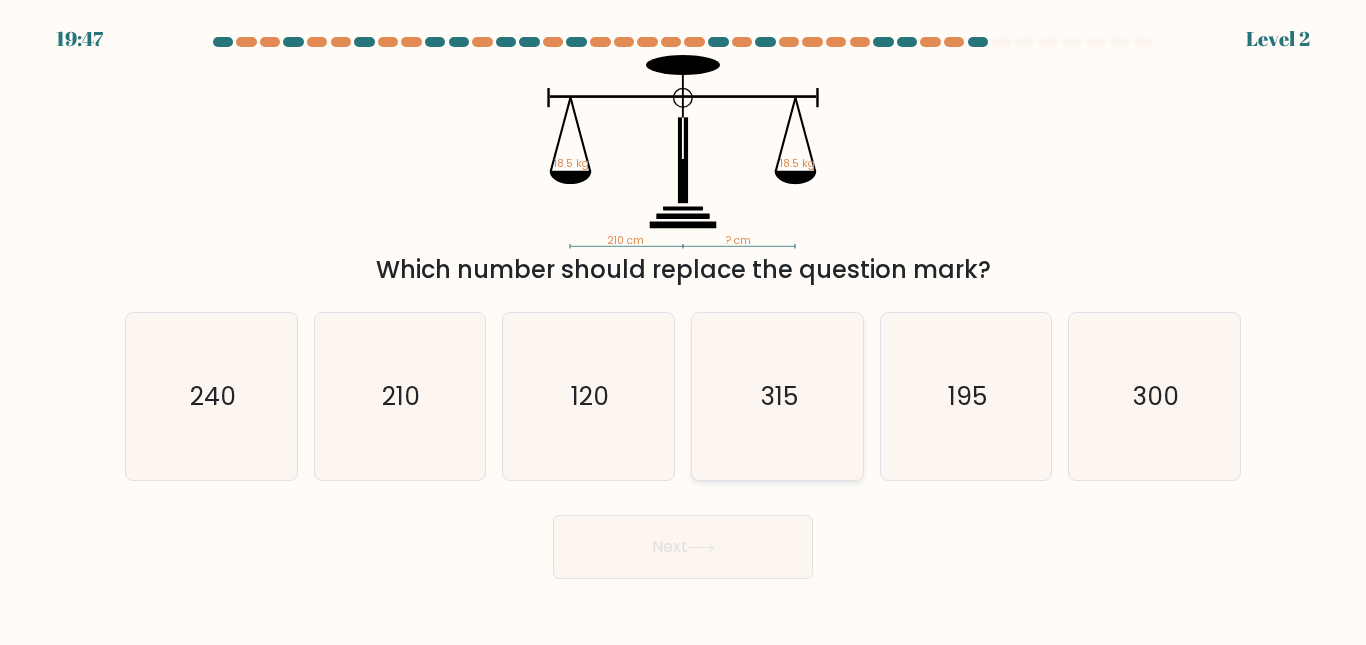 drag, startPoint x: 725, startPoint y: 527, endPoint x: 776, endPoint y: 427, distance: 112.25417 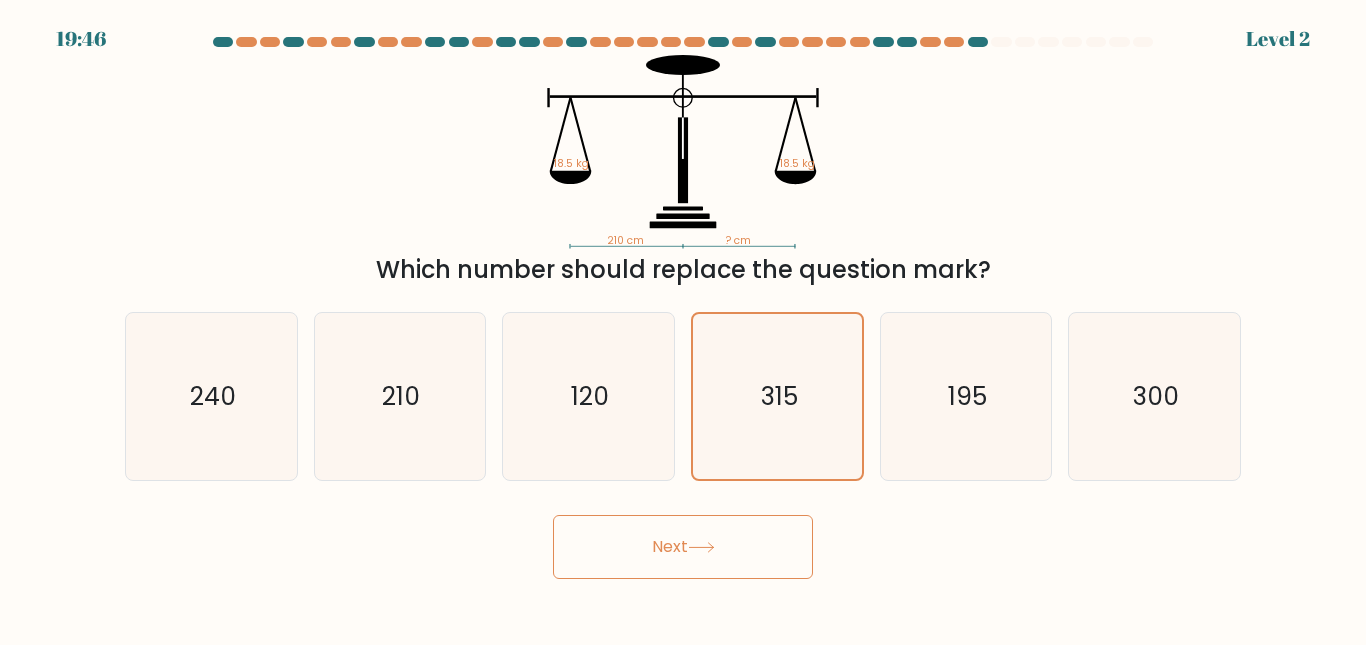 click on "Next" at bounding box center [683, 547] 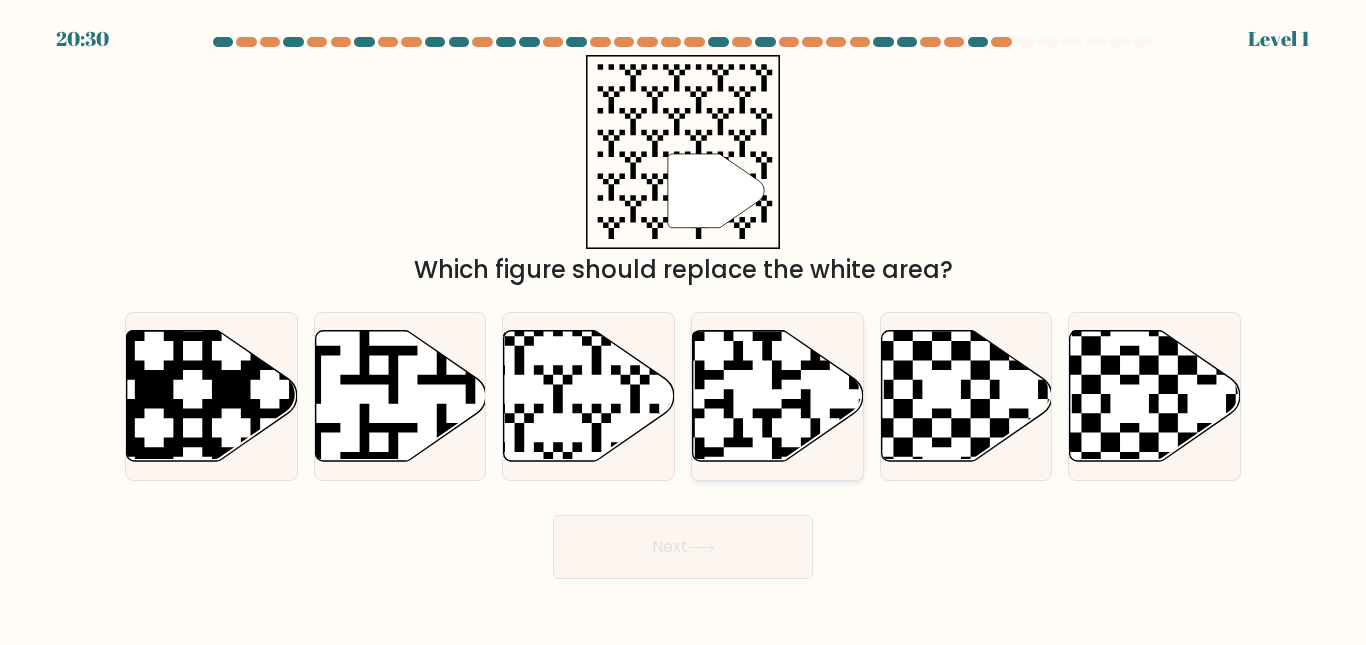 drag, startPoint x: 779, startPoint y: 546, endPoint x: 796, endPoint y: 452, distance: 95.524864 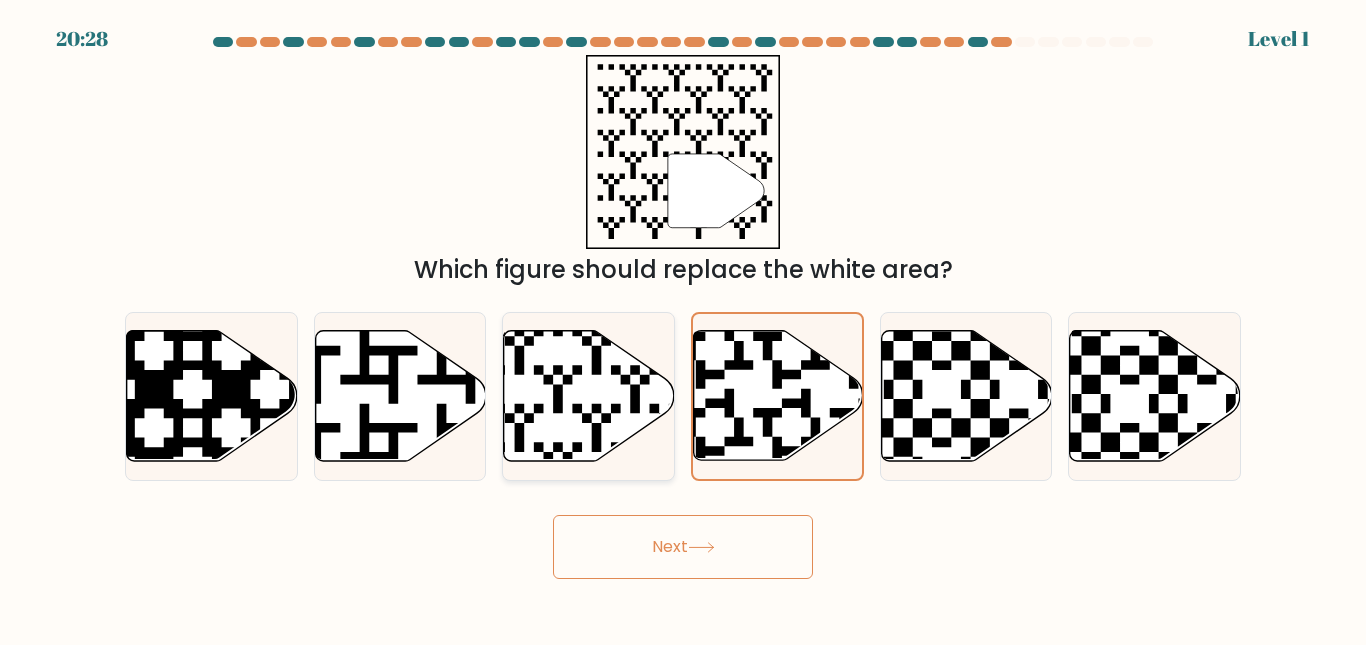 click 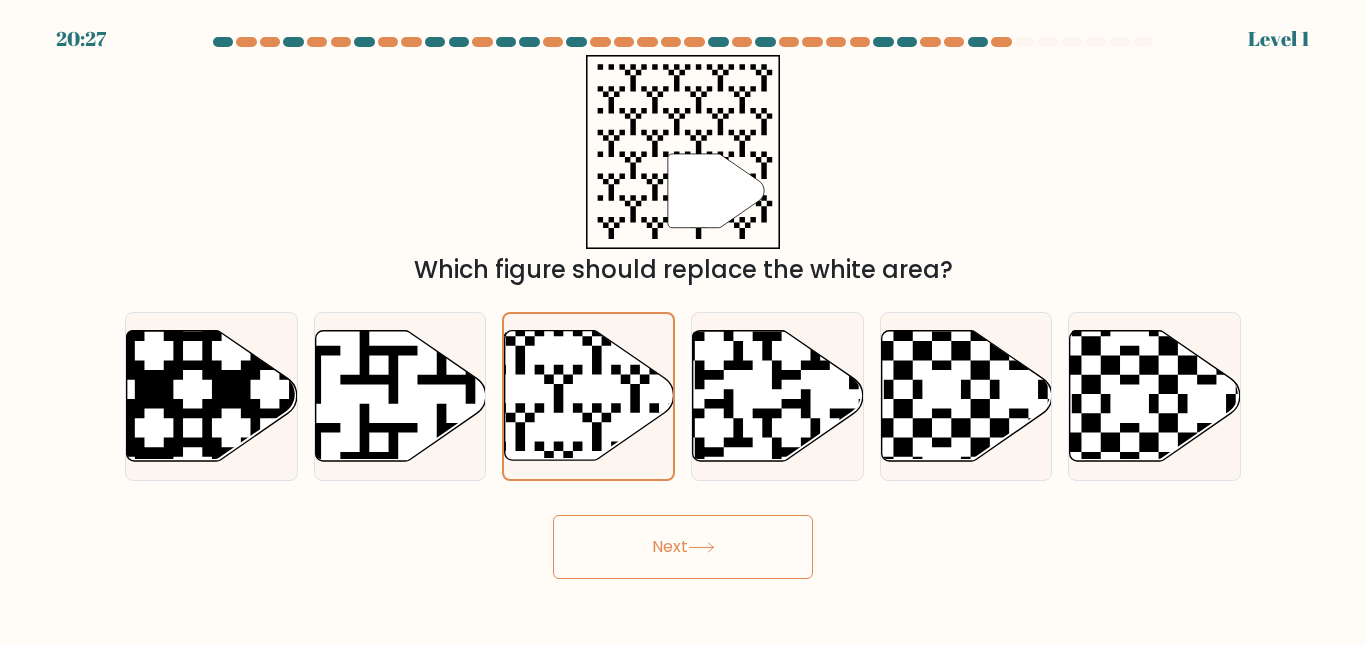 click on "Next" at bounding box center (683, 547) 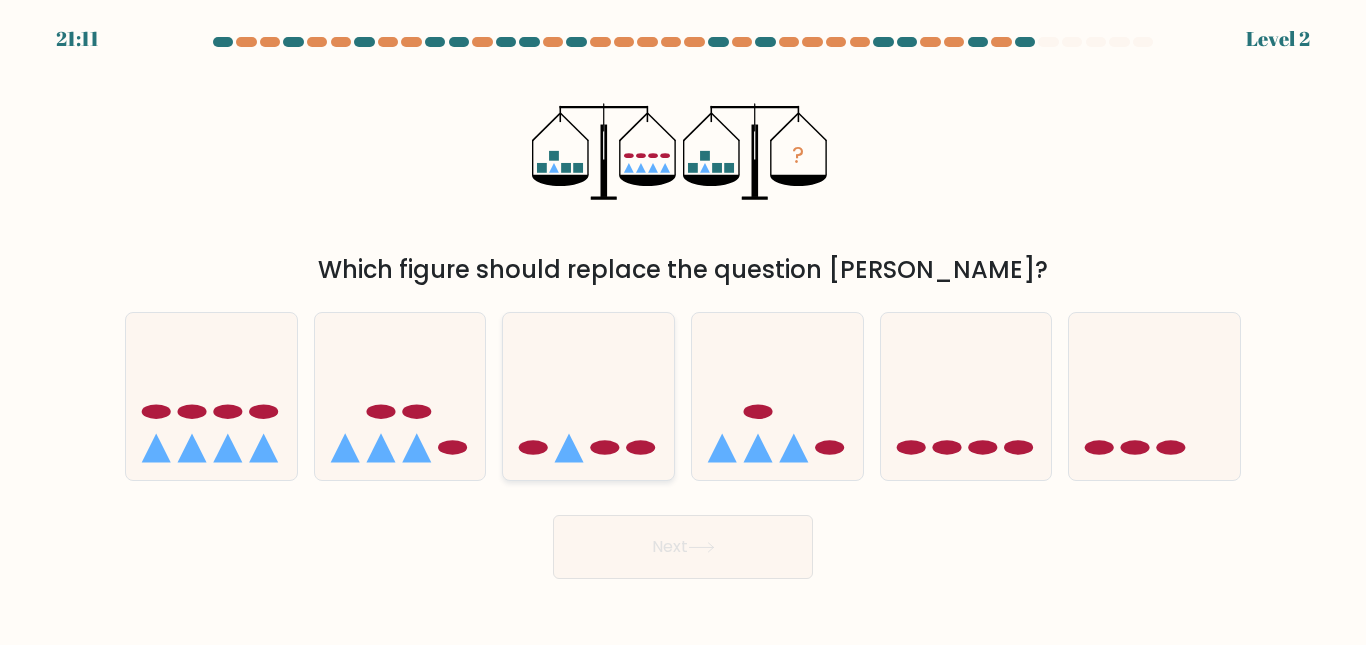 click at bounding box center [588, 396] 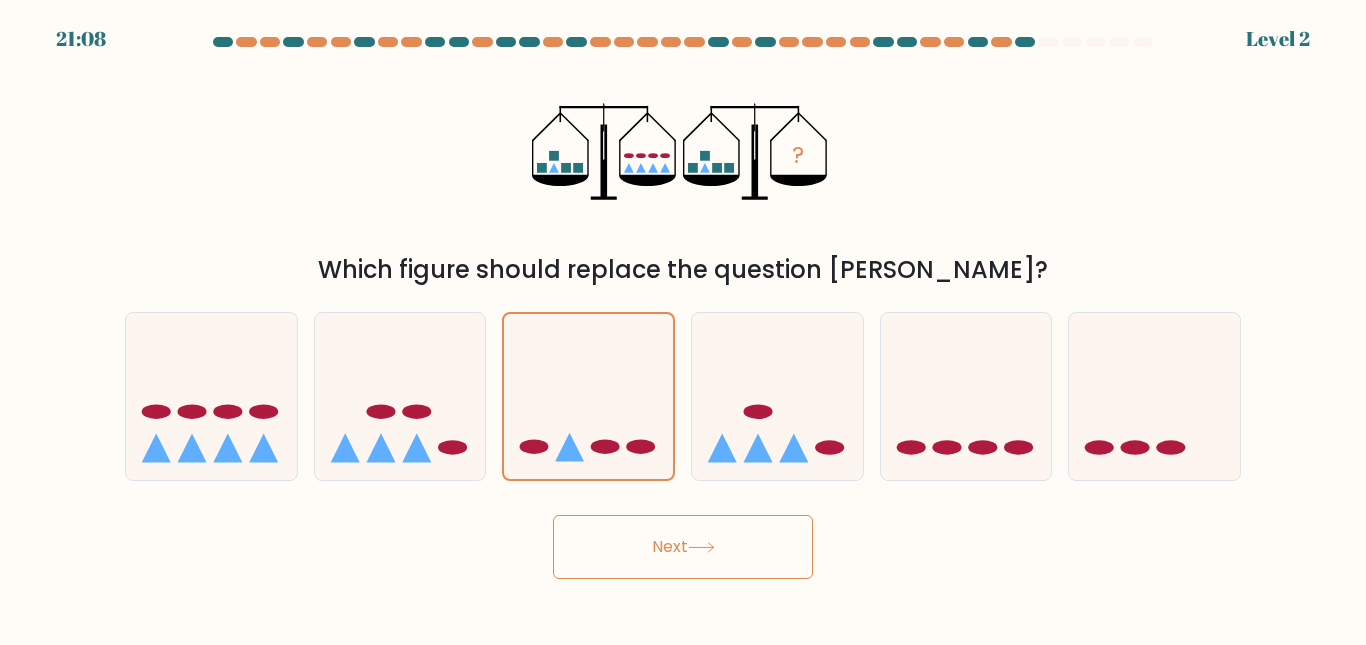 click on "Next" at bounding box center (683, 547) 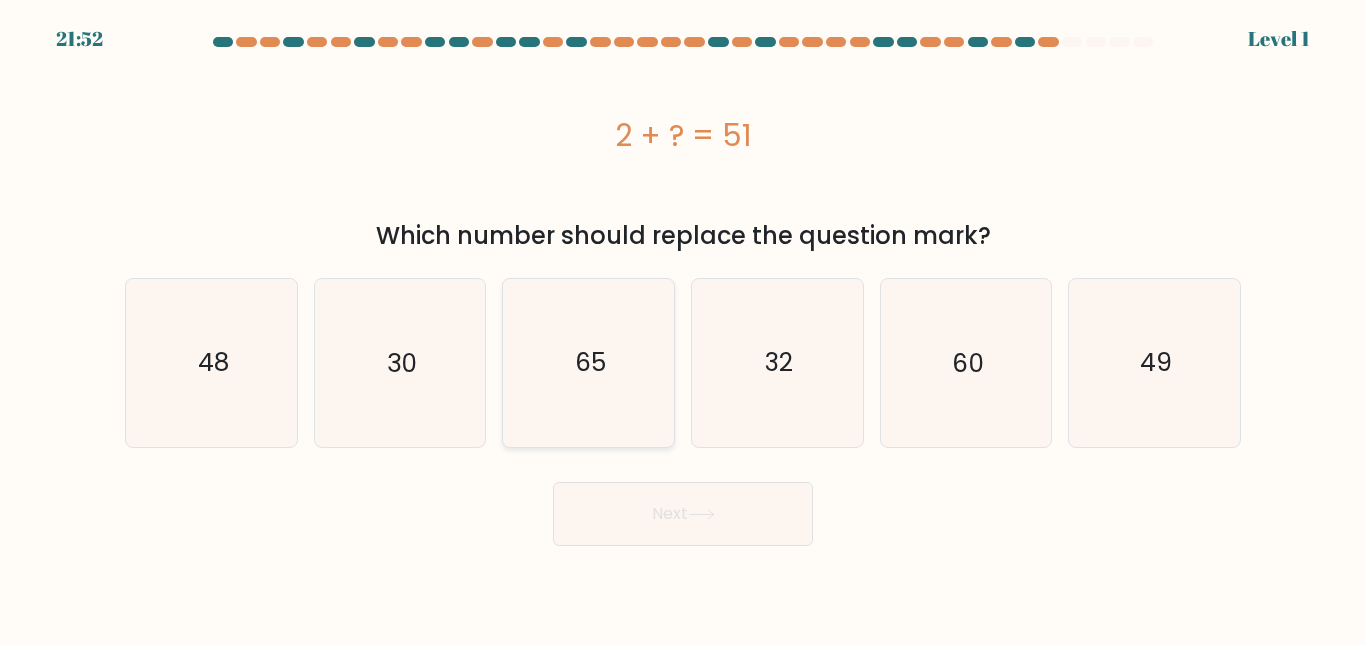 click on "65" 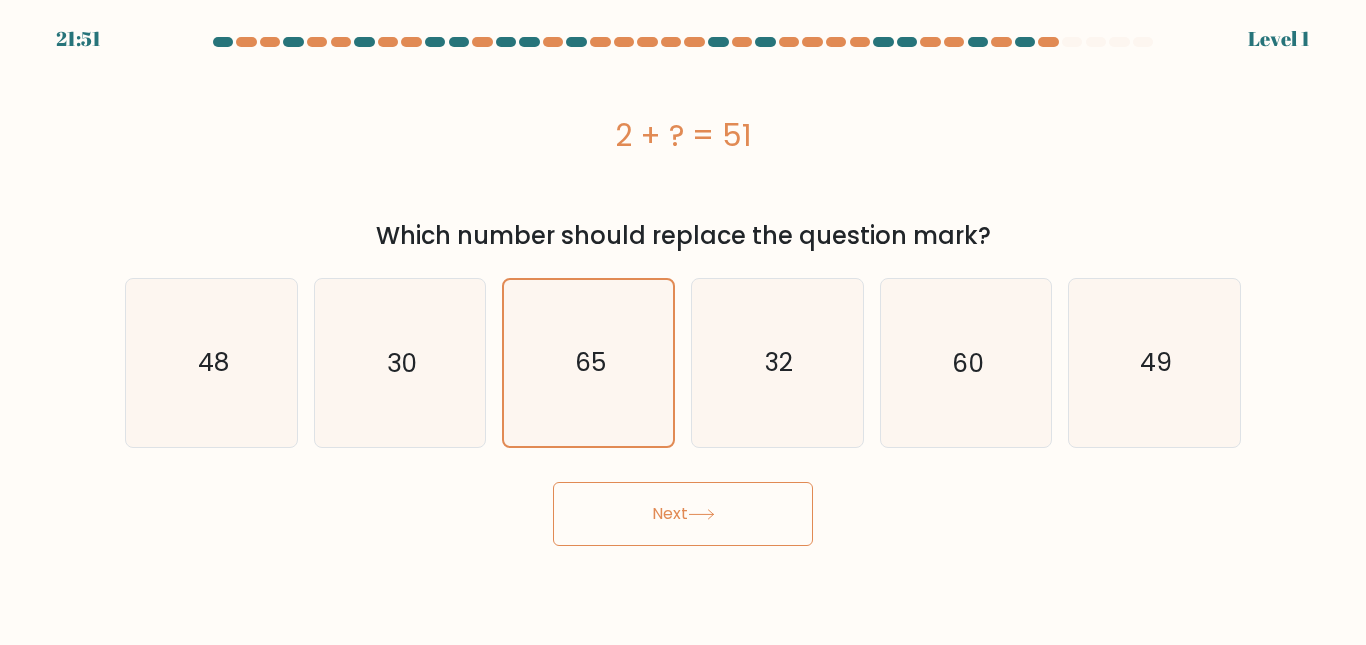 click on "21:51
Level 1" at bounding box center (683, 322) 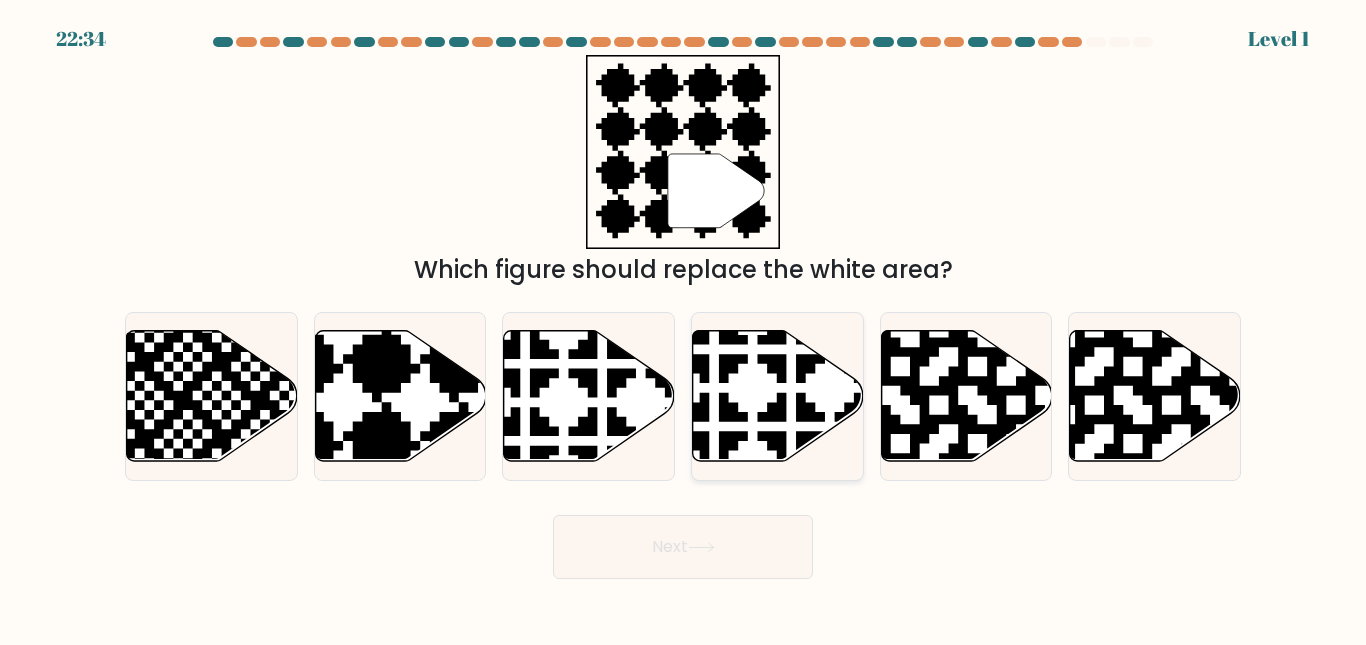 click 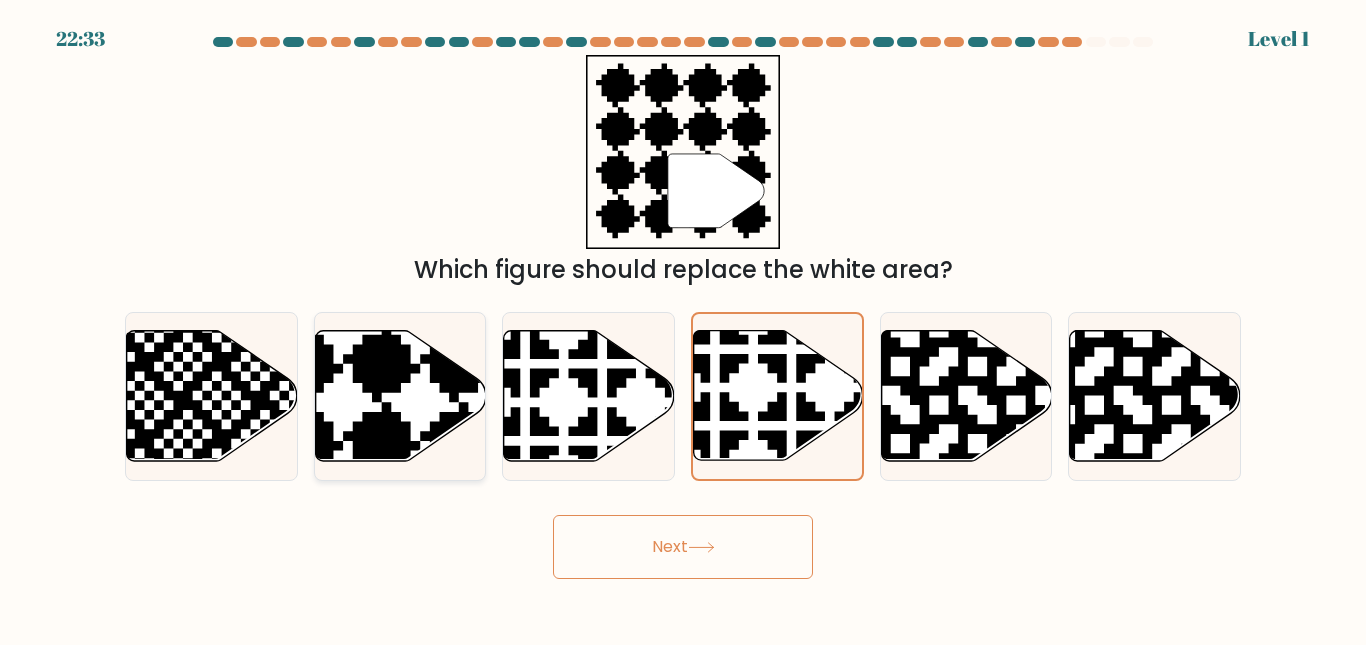 click 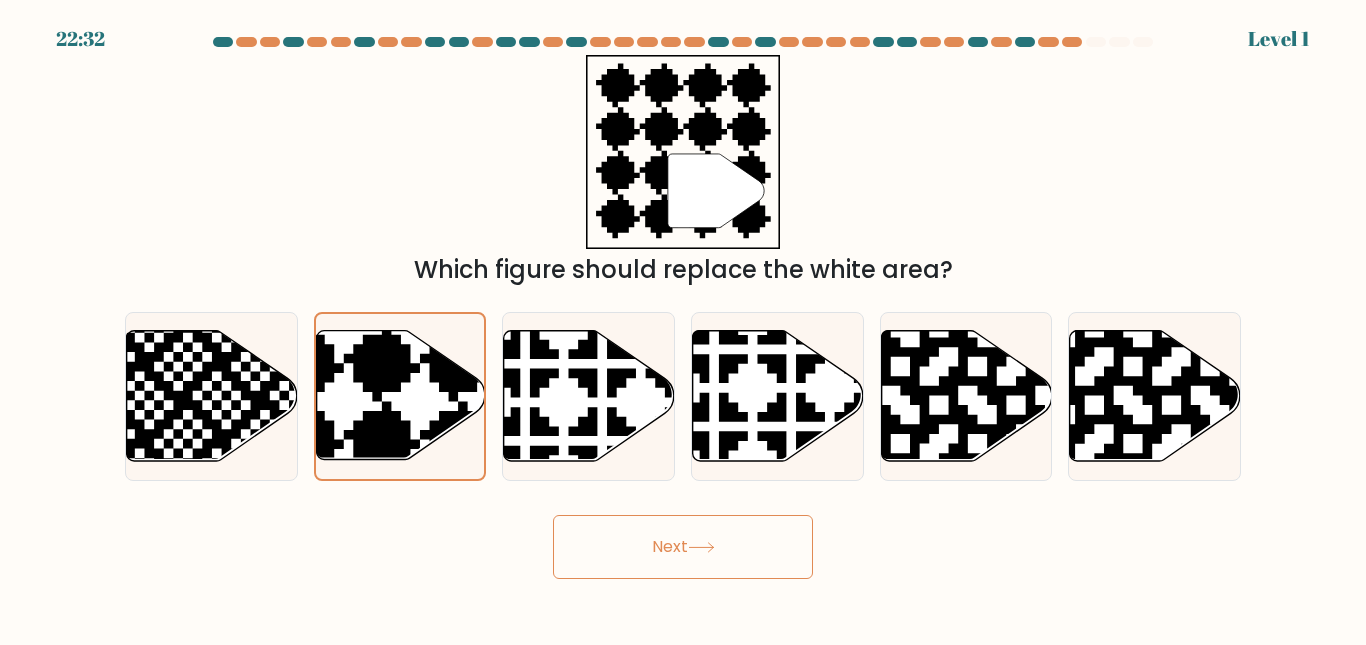 click on "Next" at bounding box center (683, 547) 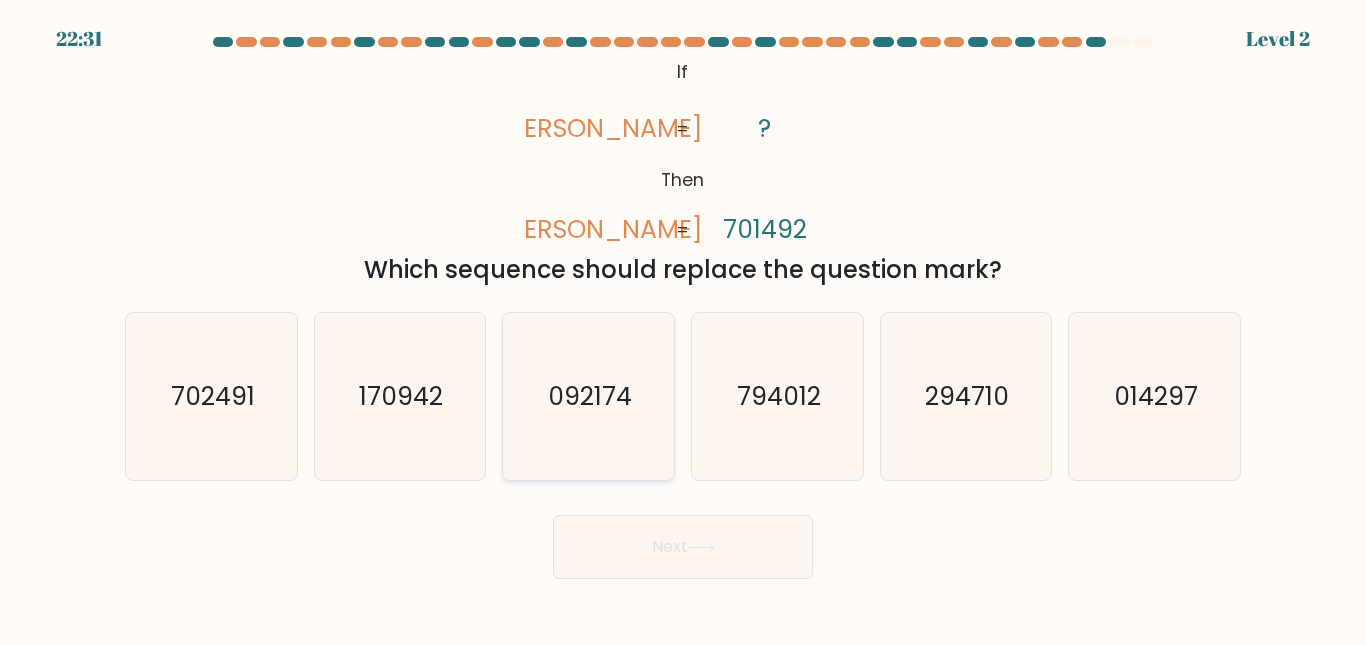 click on "092174" 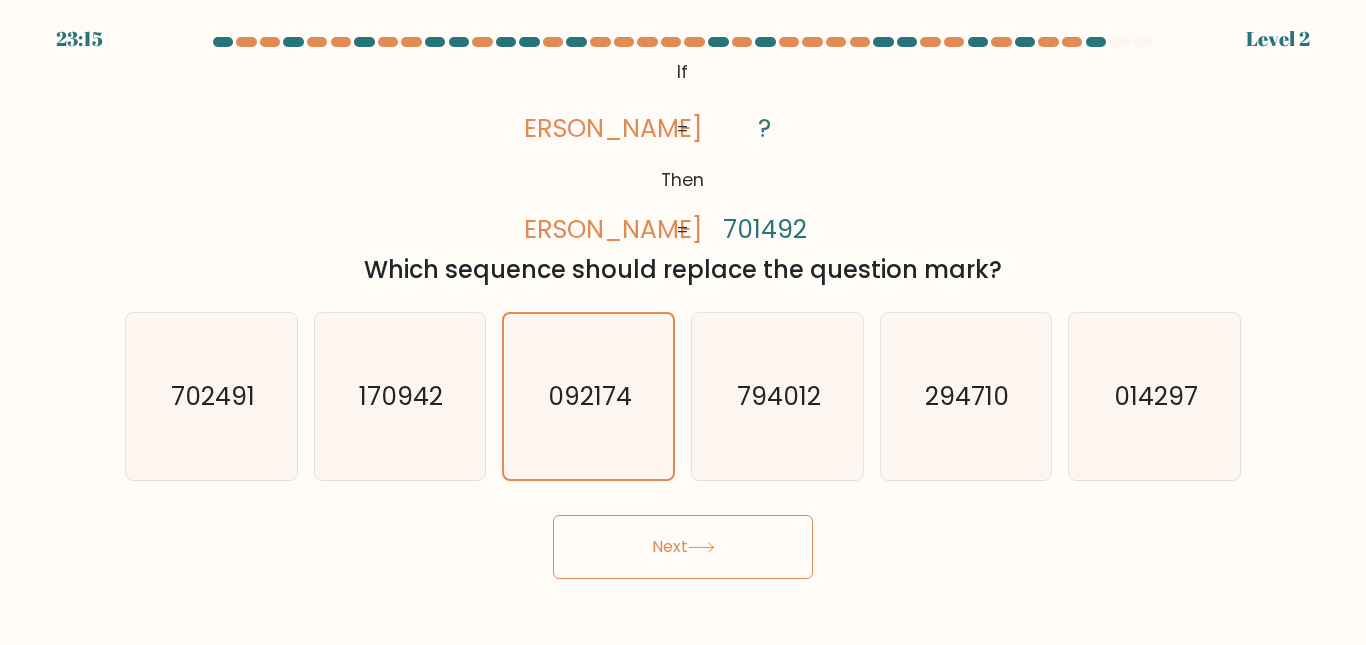 click on "Next" at bounding box center [683, 547] 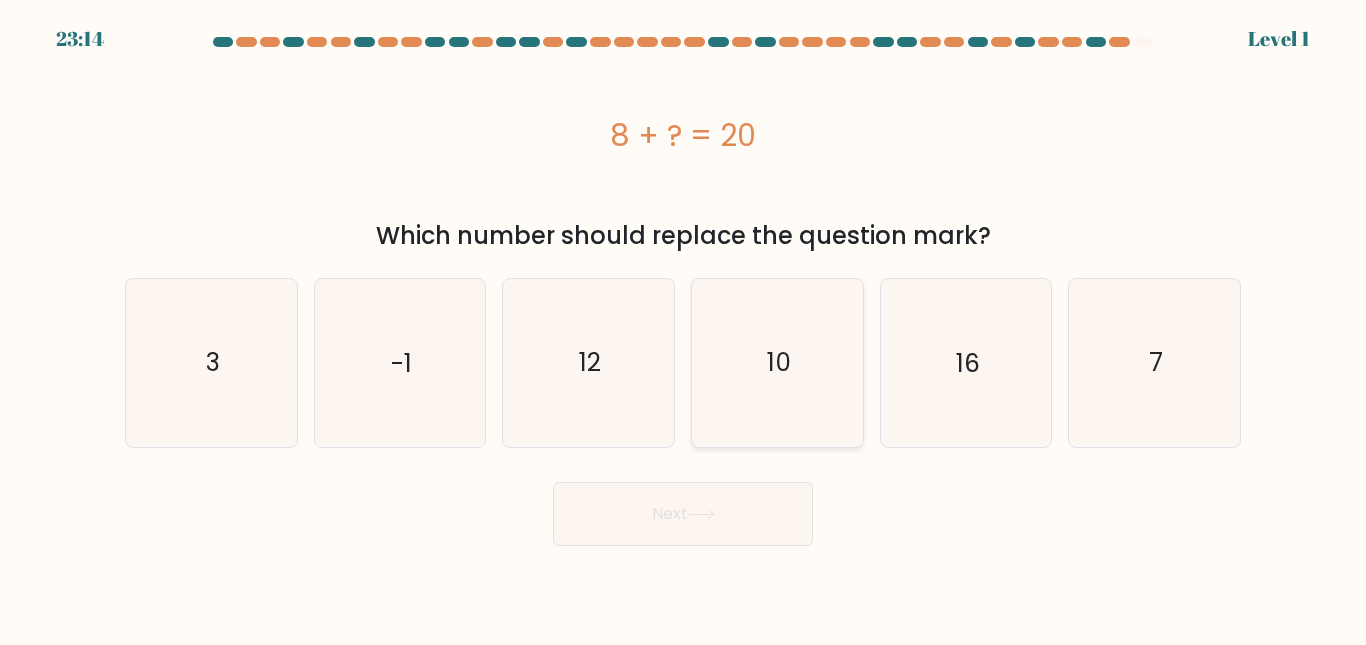 click on "10" 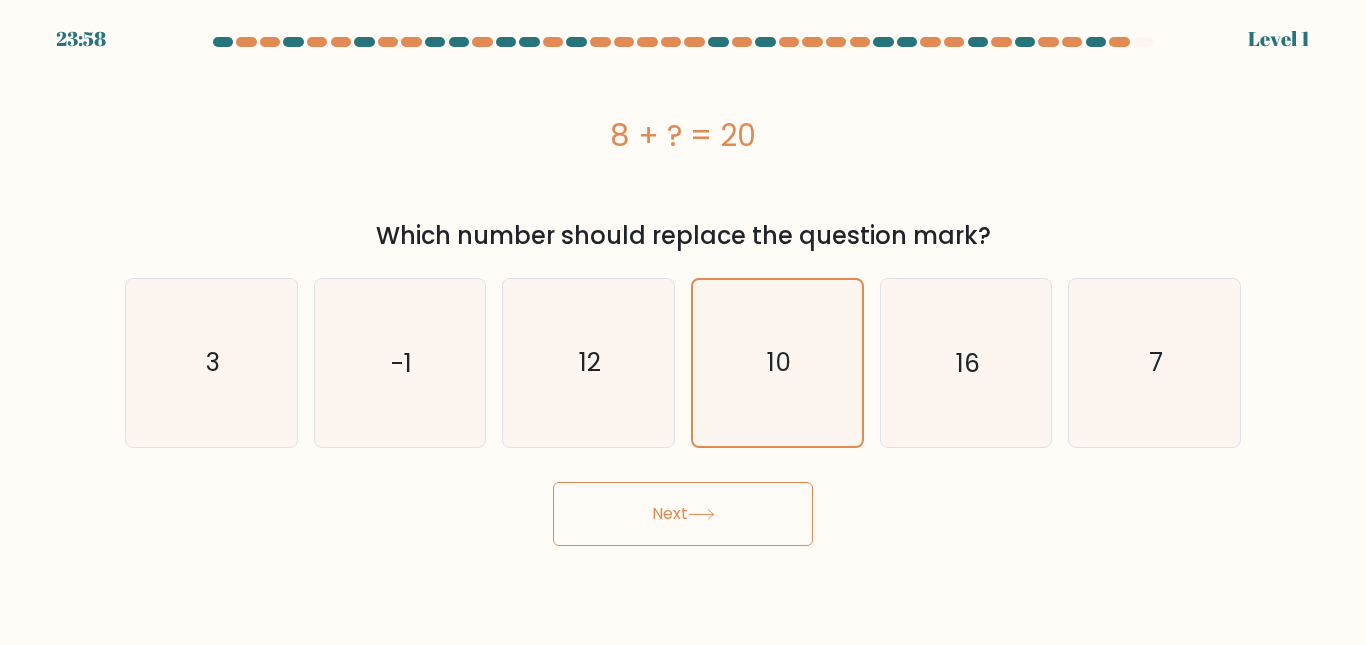 click on "Next" at bounding box center [683, 514] 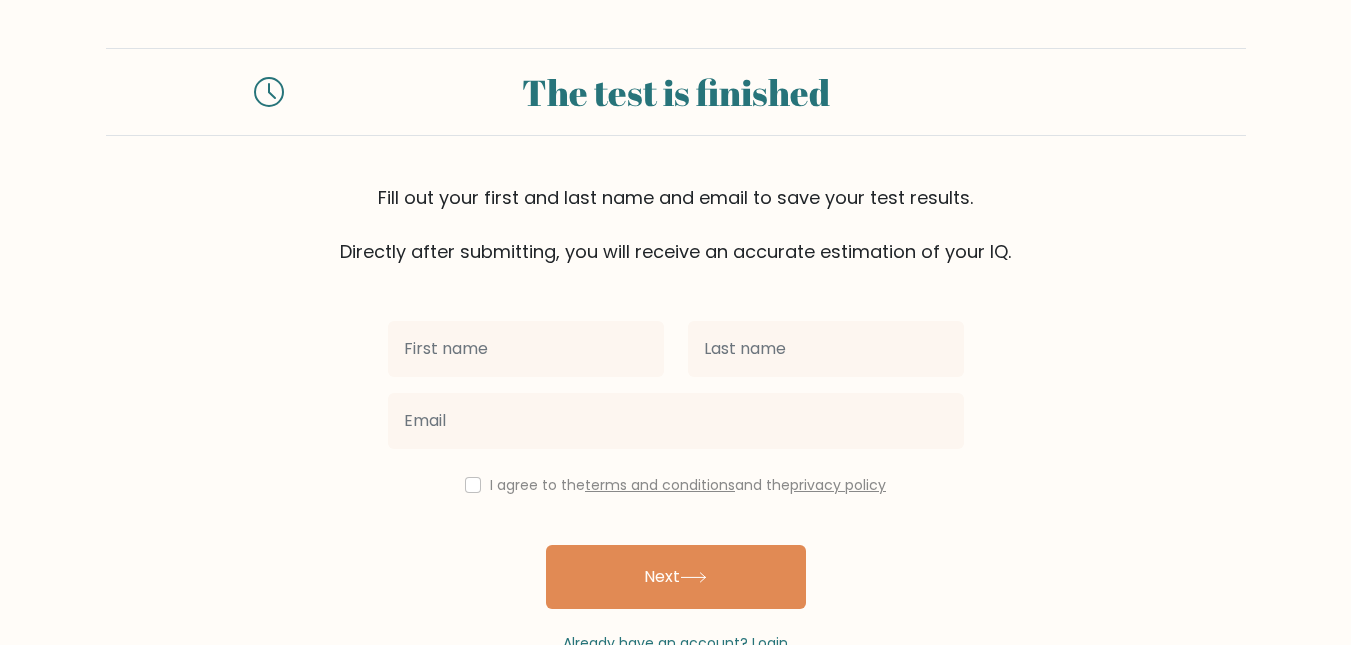 scroll, scrollTop: 57, scrollLeft: 0, axis: vertical 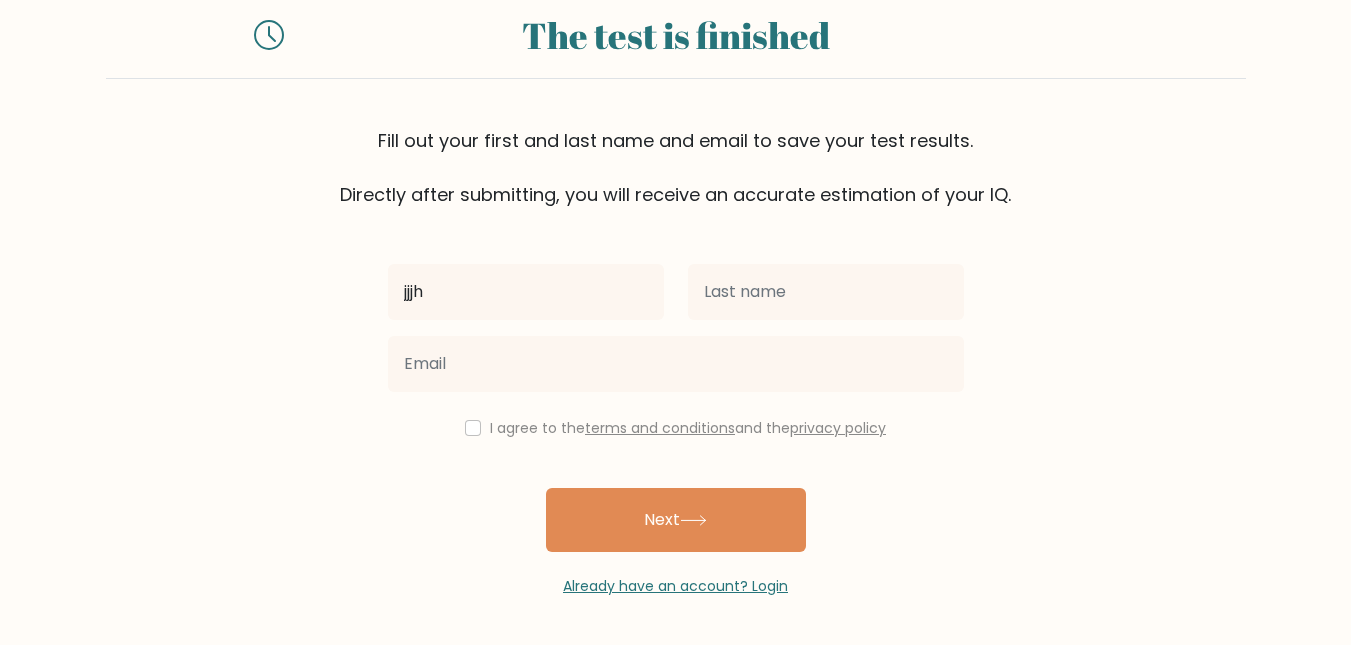 type on "jjjh" 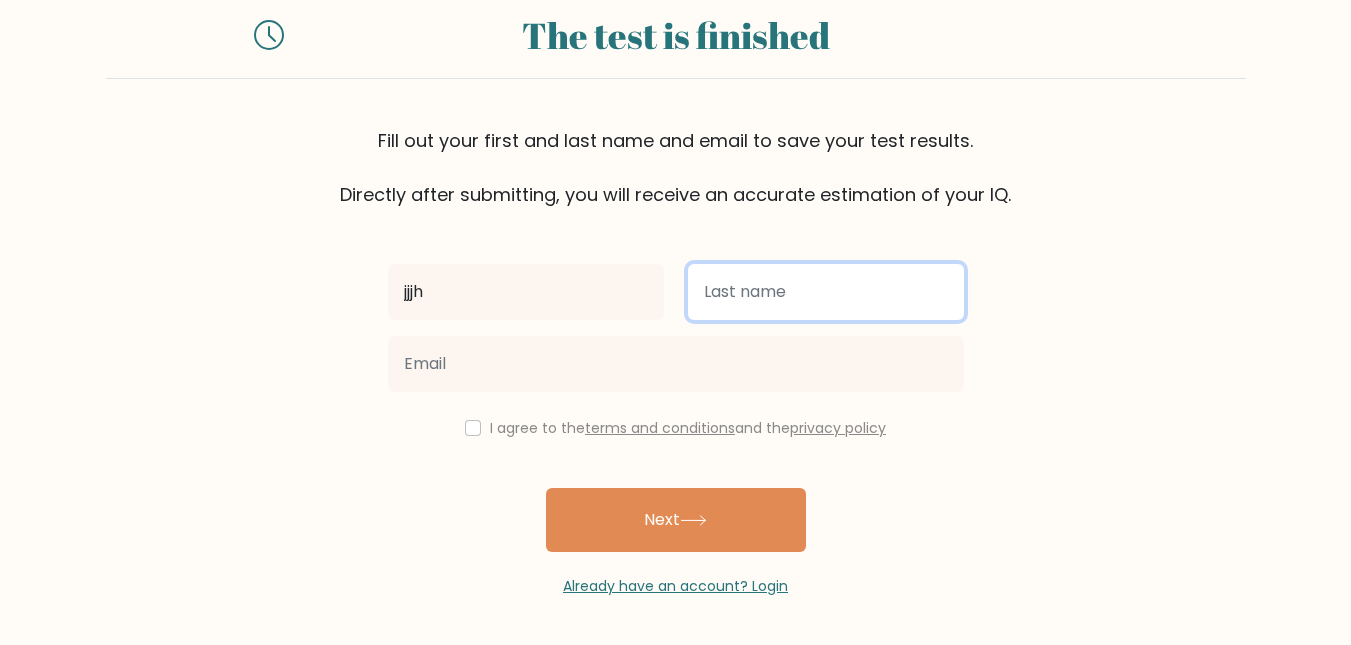 click at bounding box center [826, 292] 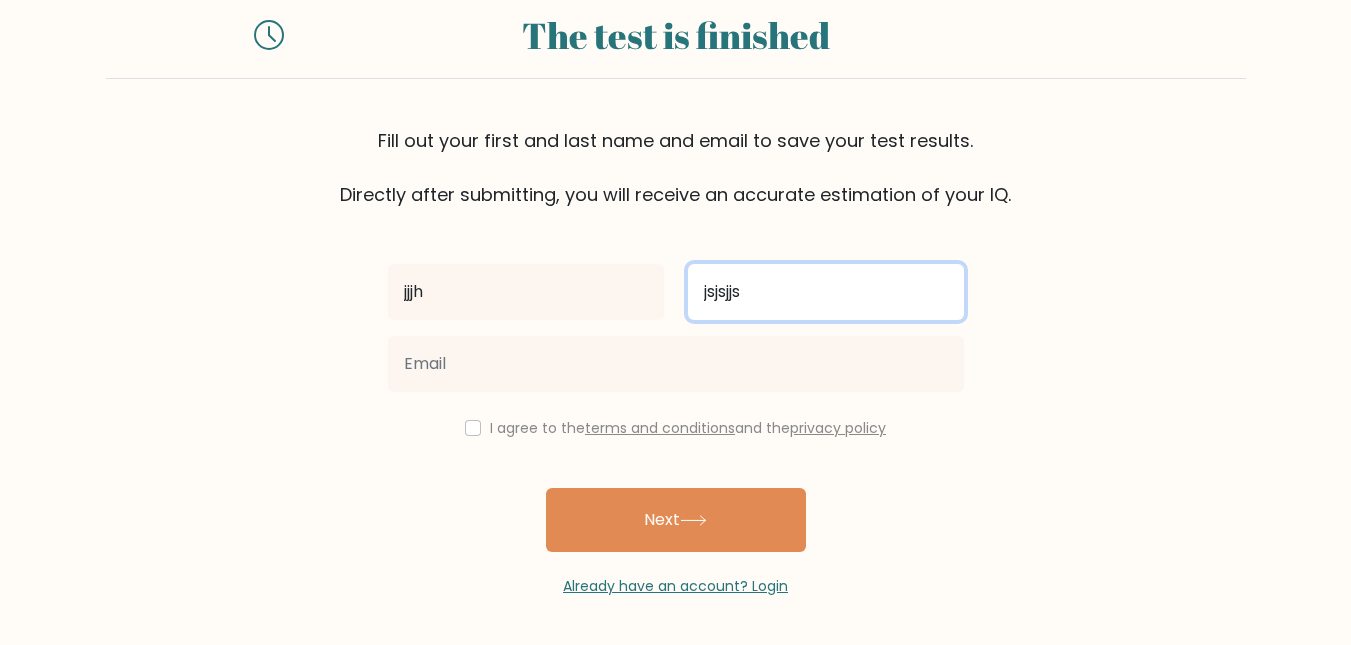 type on "jsjsjjs" 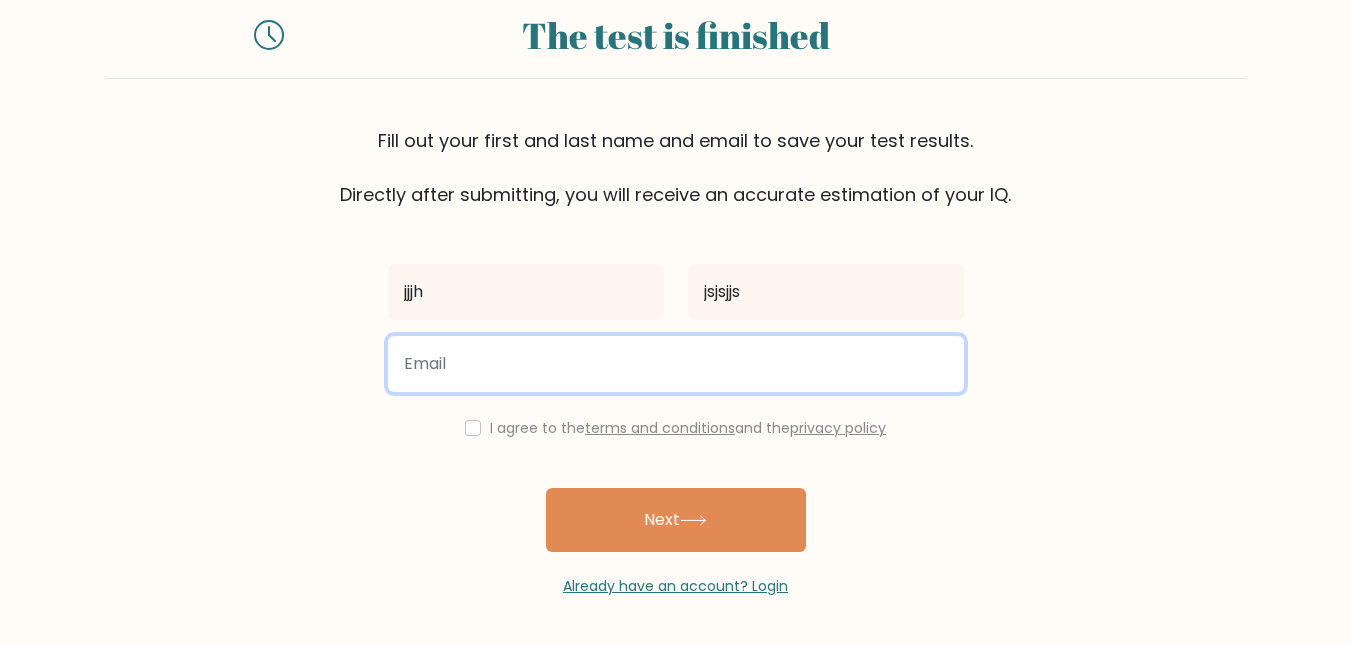 click at bounding box center [676, 364] 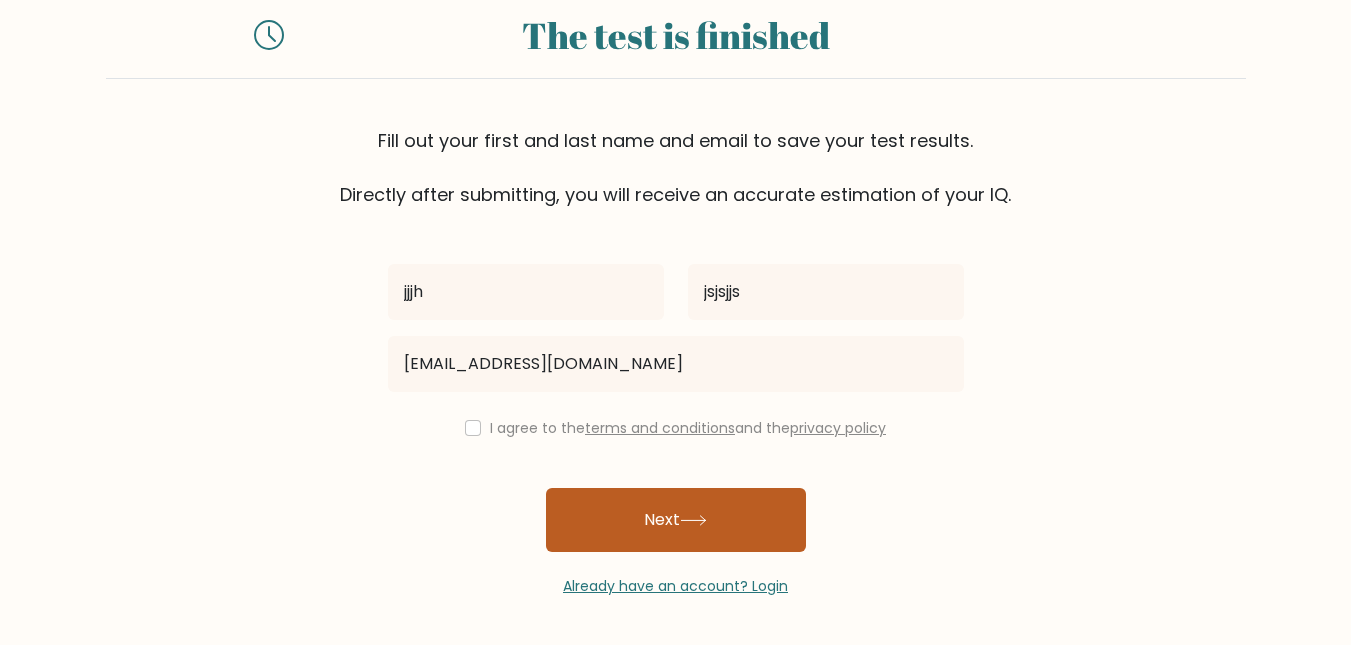 click on "Next" at bounding box center [676, 520] 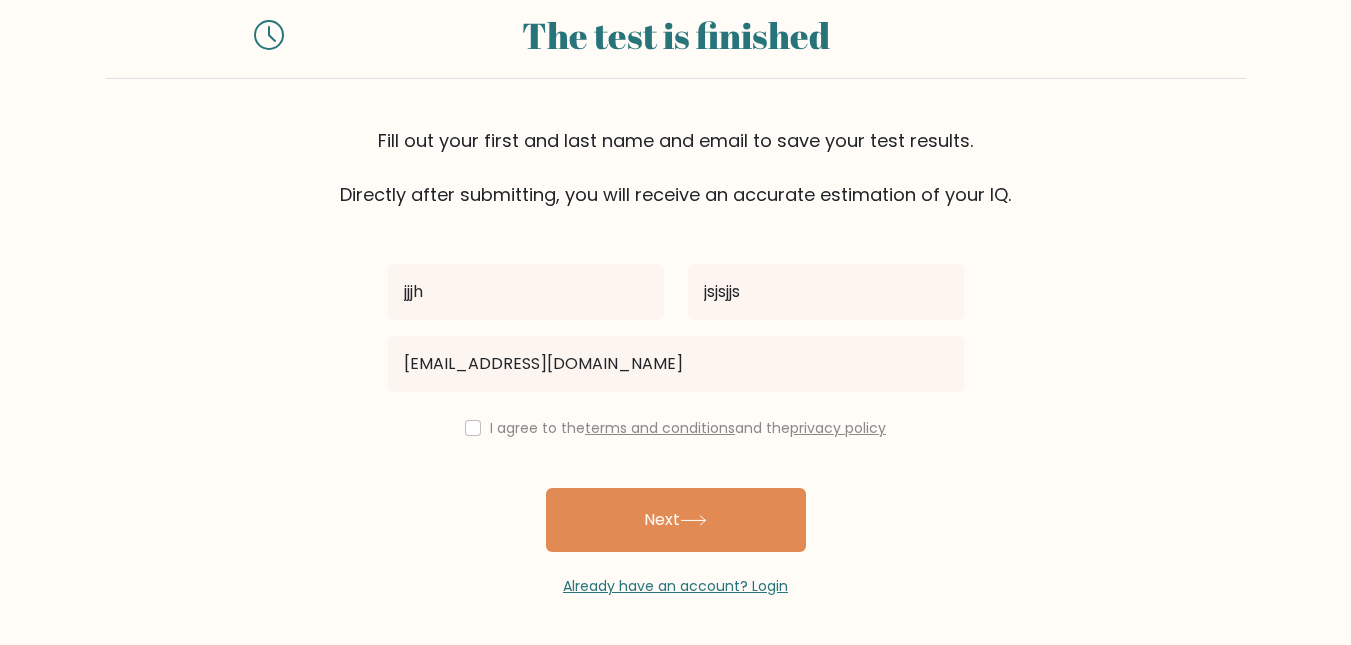 click on "I agree to the  terms and conditions  and the  privacy policy" at bounding box center (676, 428) 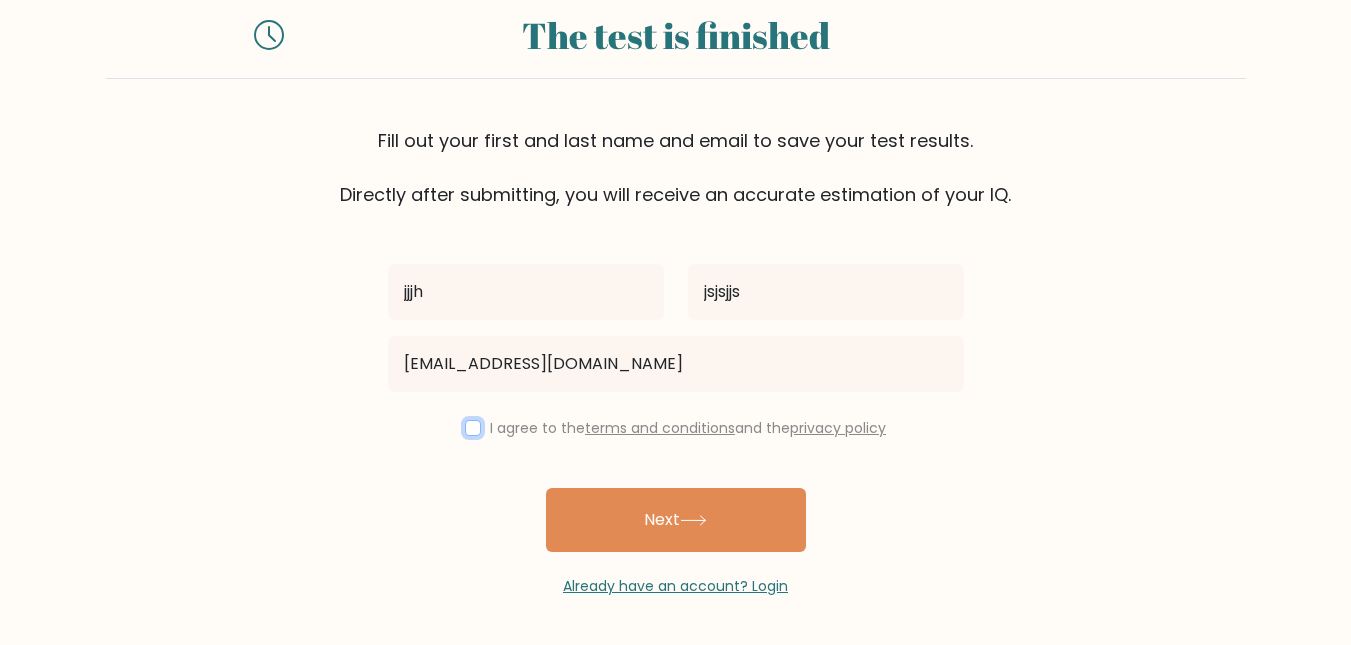 click at bounding box center [473, 428] 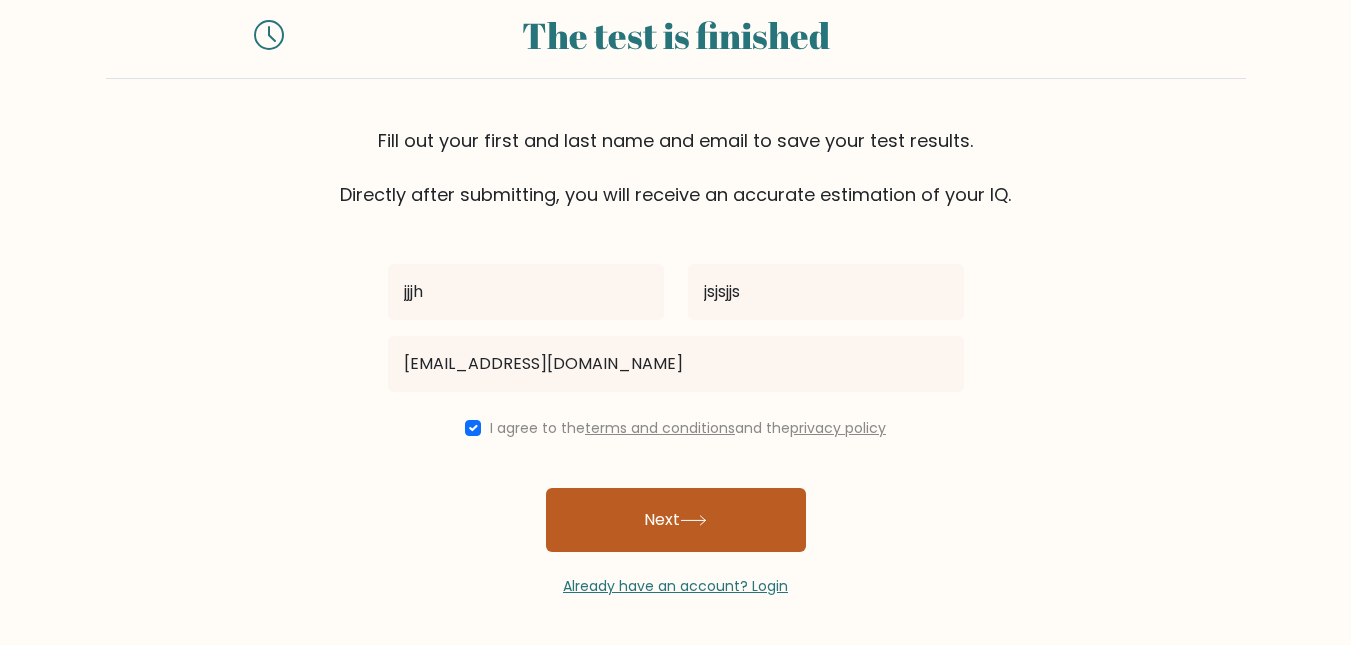 click on "Next" at bounding box center (676, 520) 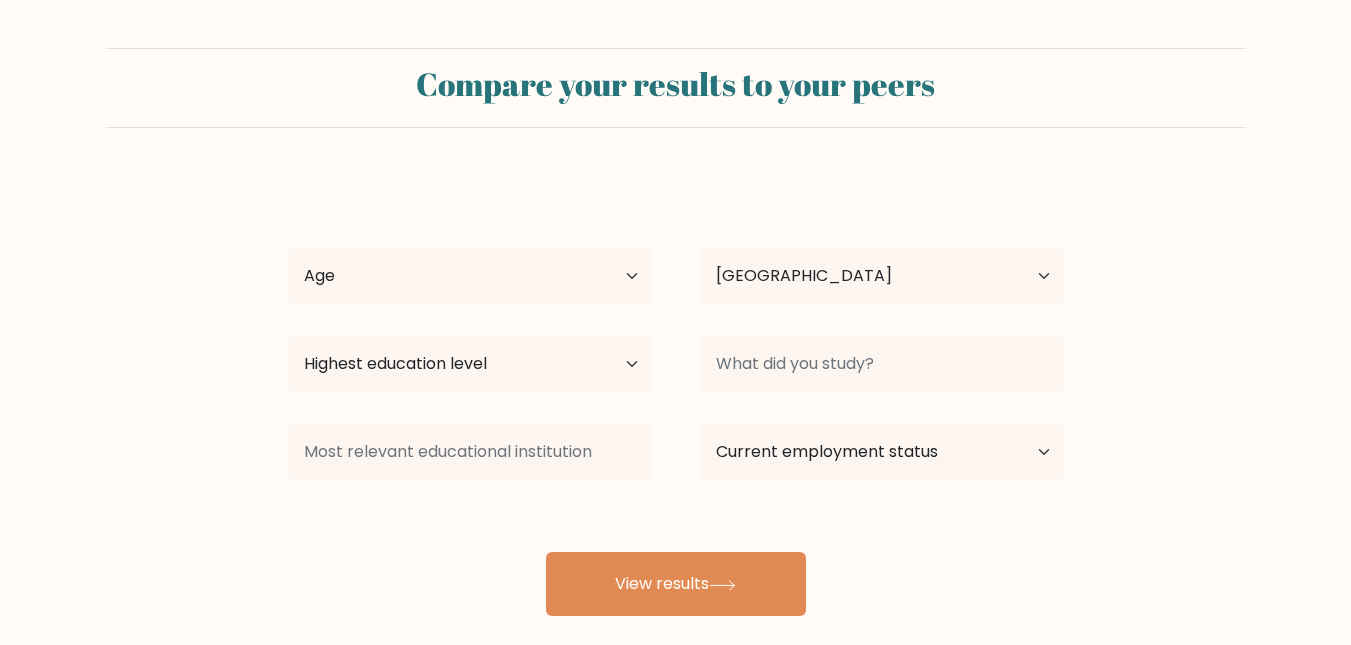 select on "BD" 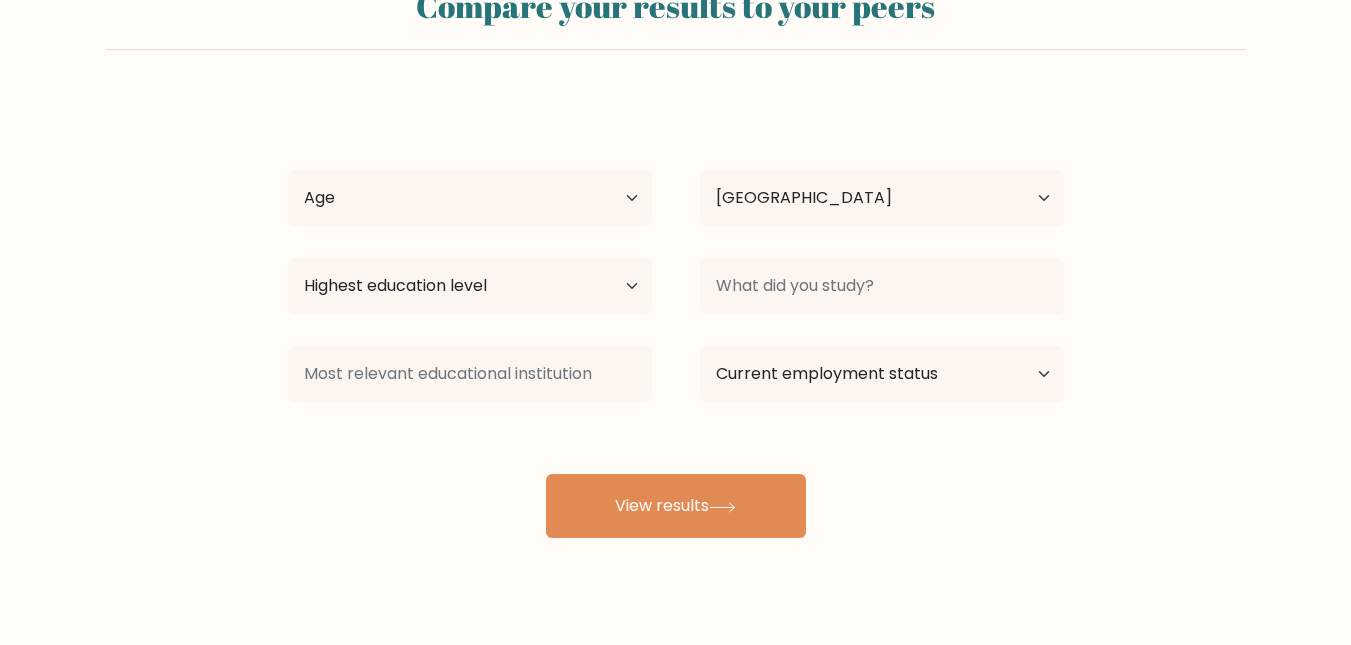 scroll, scrollTop: 113, scrollLeft: 0, axis: vertical 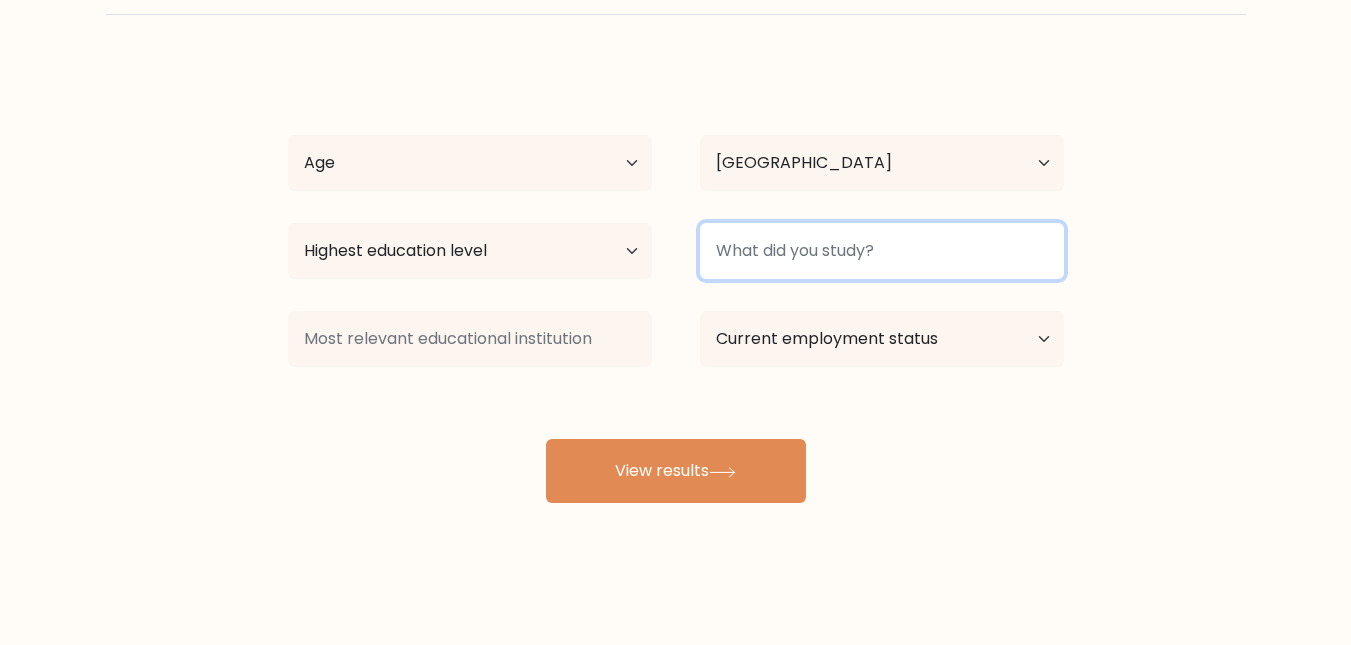 click at bounding box center (882, 251) 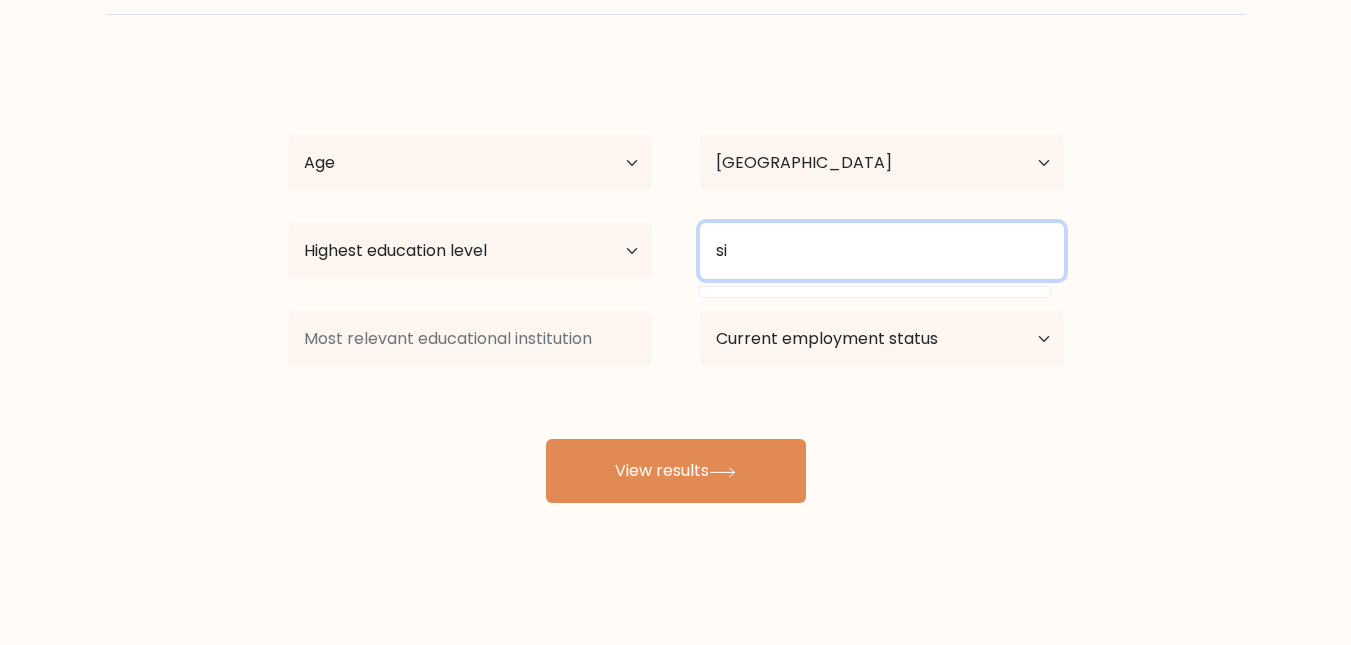 type on "s" 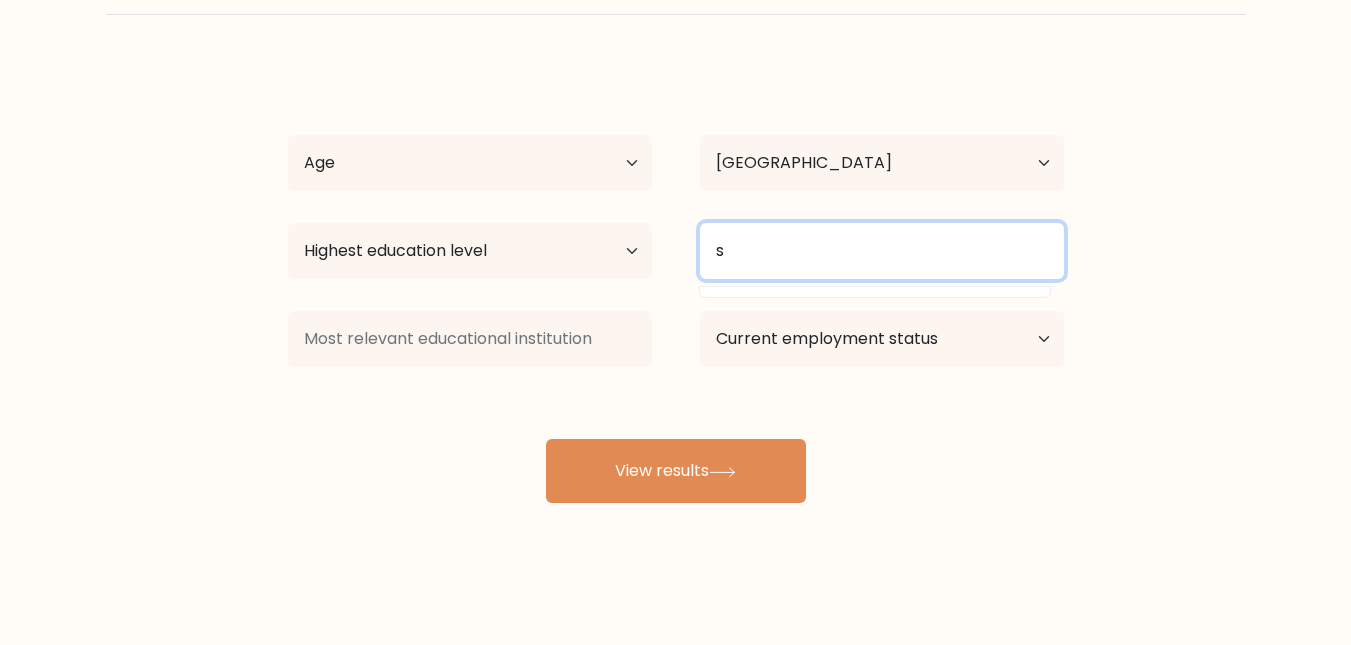 type 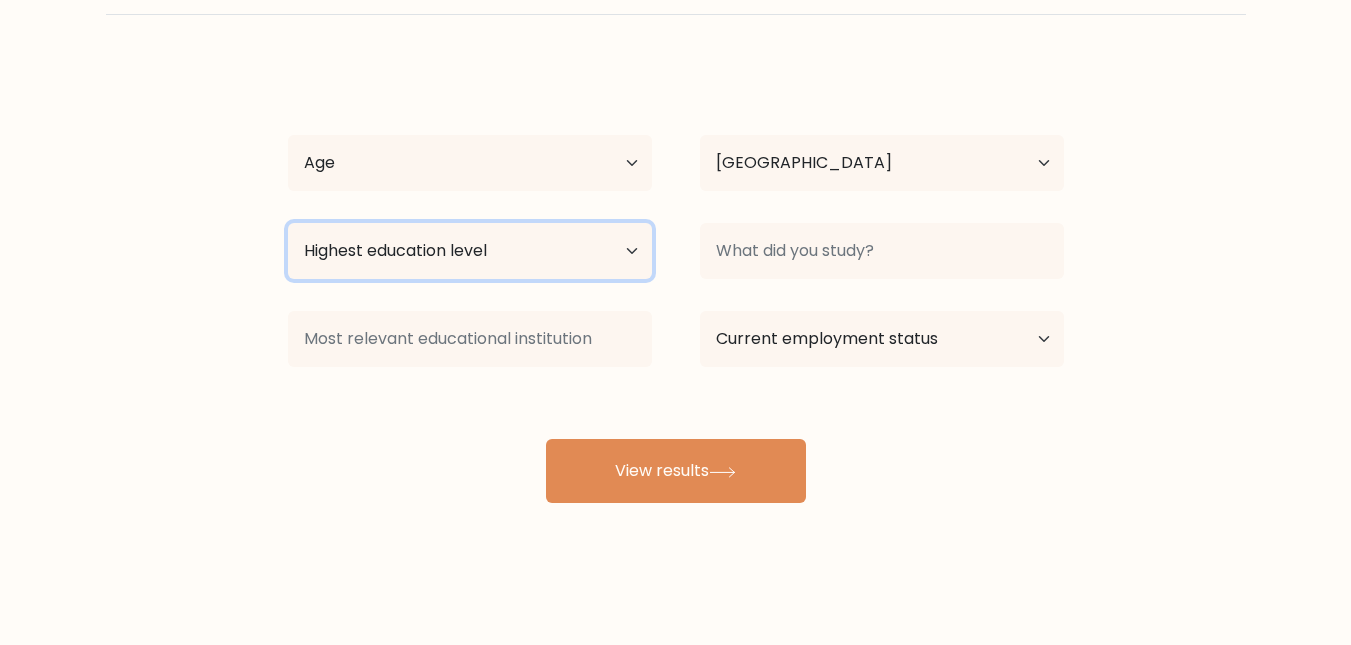 click on "Highest education level
No schooling
Primary
Lower Secondary
Upper Secondary
Occupation Specific
Bachelor's degree
Master's degree
Doctoral degree" at bounding box center [470, 251] 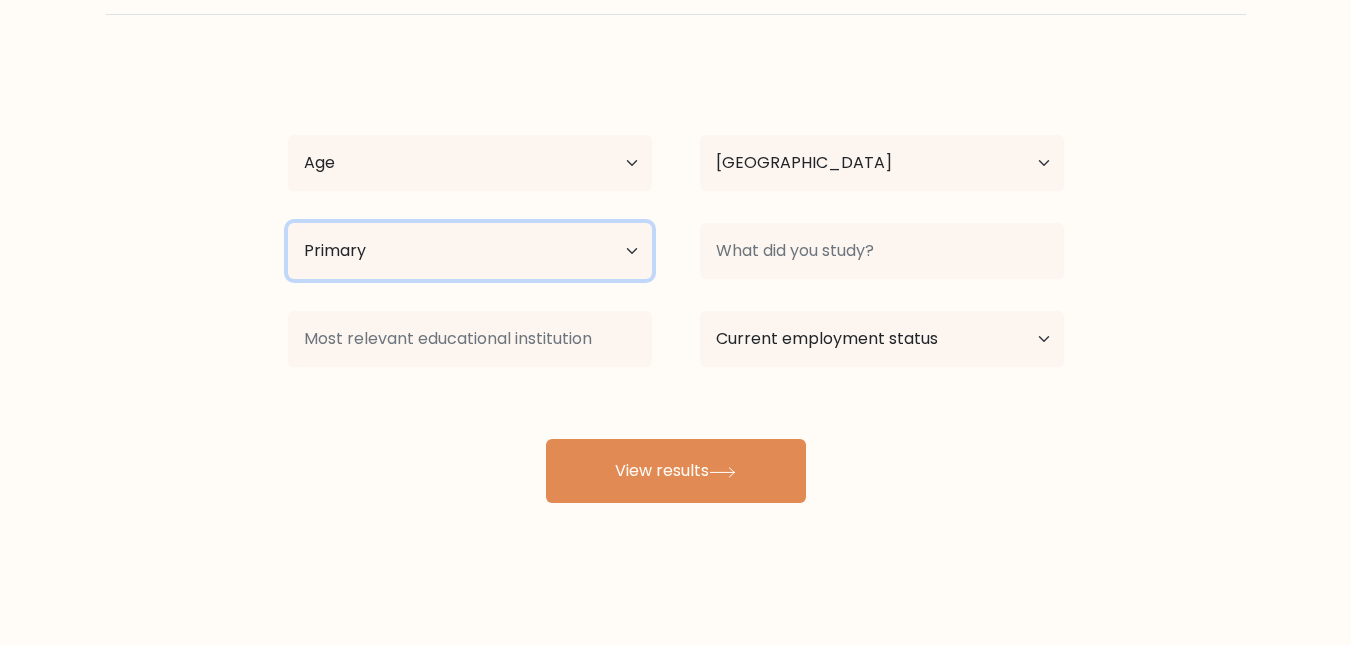 click on "Highest education level
No schooling
Primary
Lower Secondary
Upper Secondary
Occupation Specific
Bachelor's degree
Master's degree
Doctoral degree" at bounding box center [470, 251] 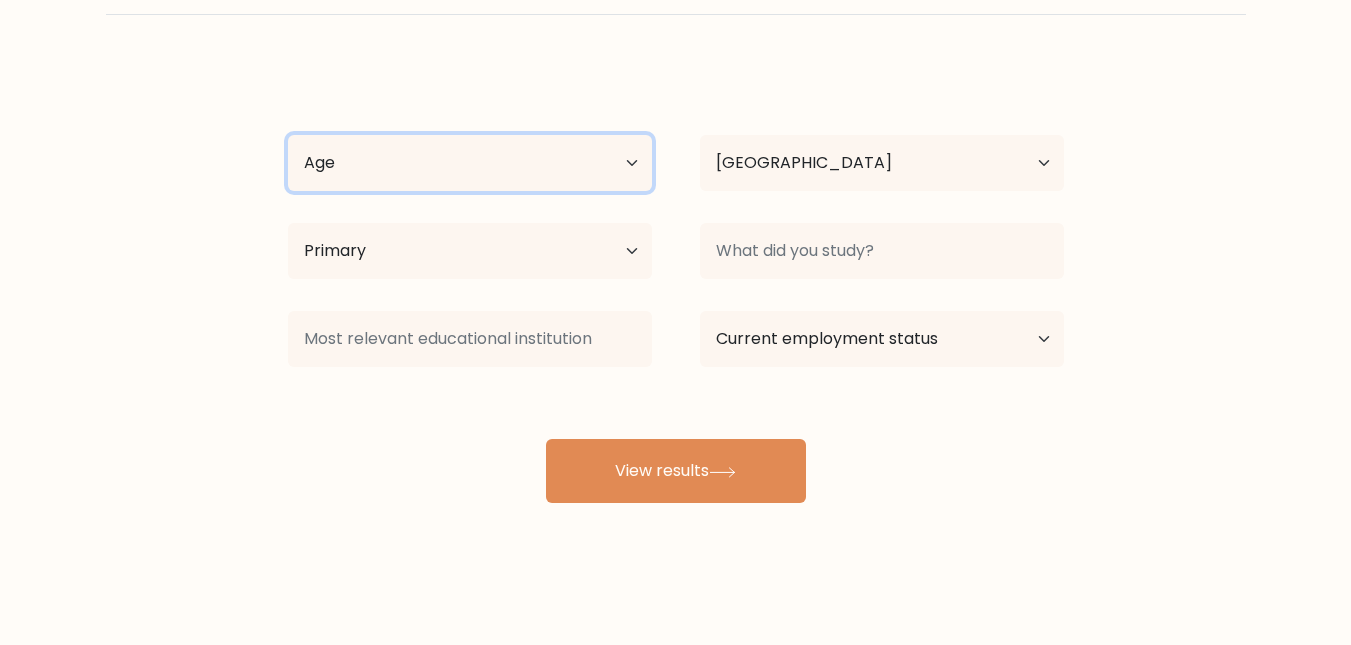 click on "Age
Under [DEMOGRAPHIC_DATA]
[DEMOGRAPHIC_DATA]
[DEMOGRAPHIC_DATA]
[DEMOGRAPHIC_DATA]
[DEMOGRAPHIC_DATA]
[DEMOGRAPHIC_DATA]
[DEMOGRAPHIC_DATA] and above" at bounding box center (470, 163) 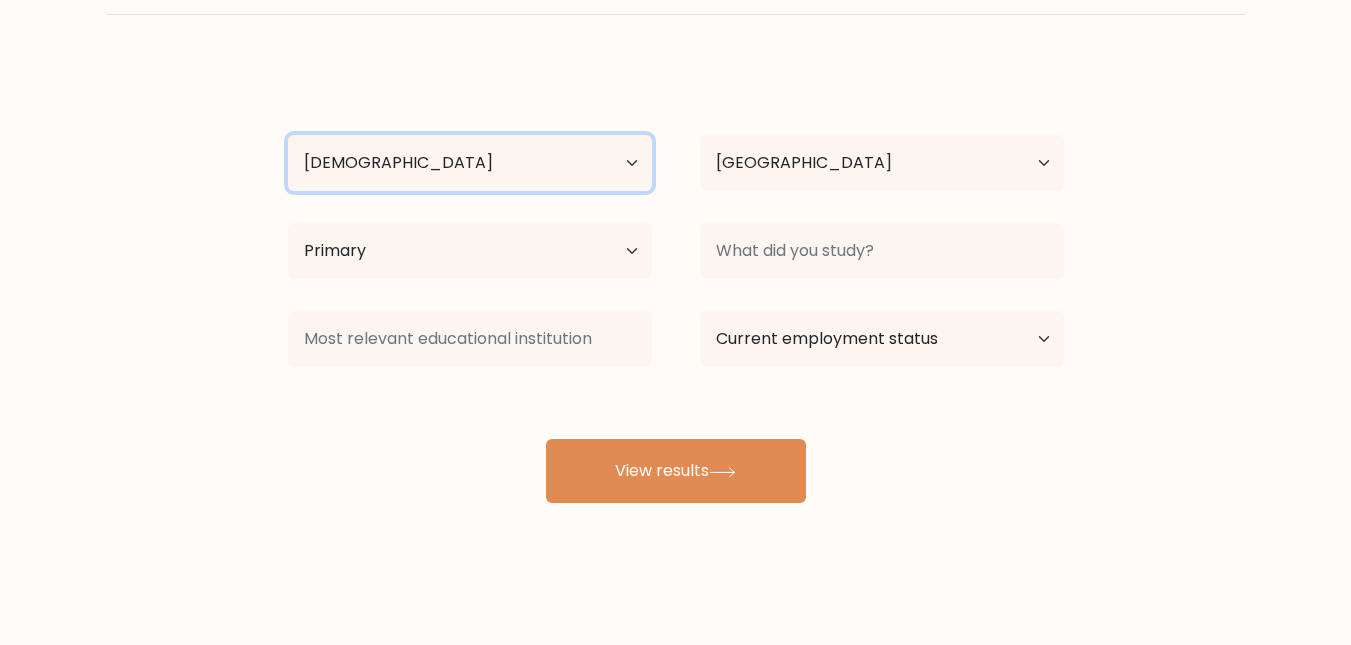 click on "Age
Under [DEMOGRAPHIC_DATA]
[DEMOGRAPHIC_DATA]
[DEMOGRAPHIC_DATA]
[DEMOGRAPHIC_DATA]
[DEMOGRAPHIC_DATA]
[DEMOGRAPHIC_DATA]
[DEMOGRAPHIC_DATA] and above" at bounding box center [470, 163] 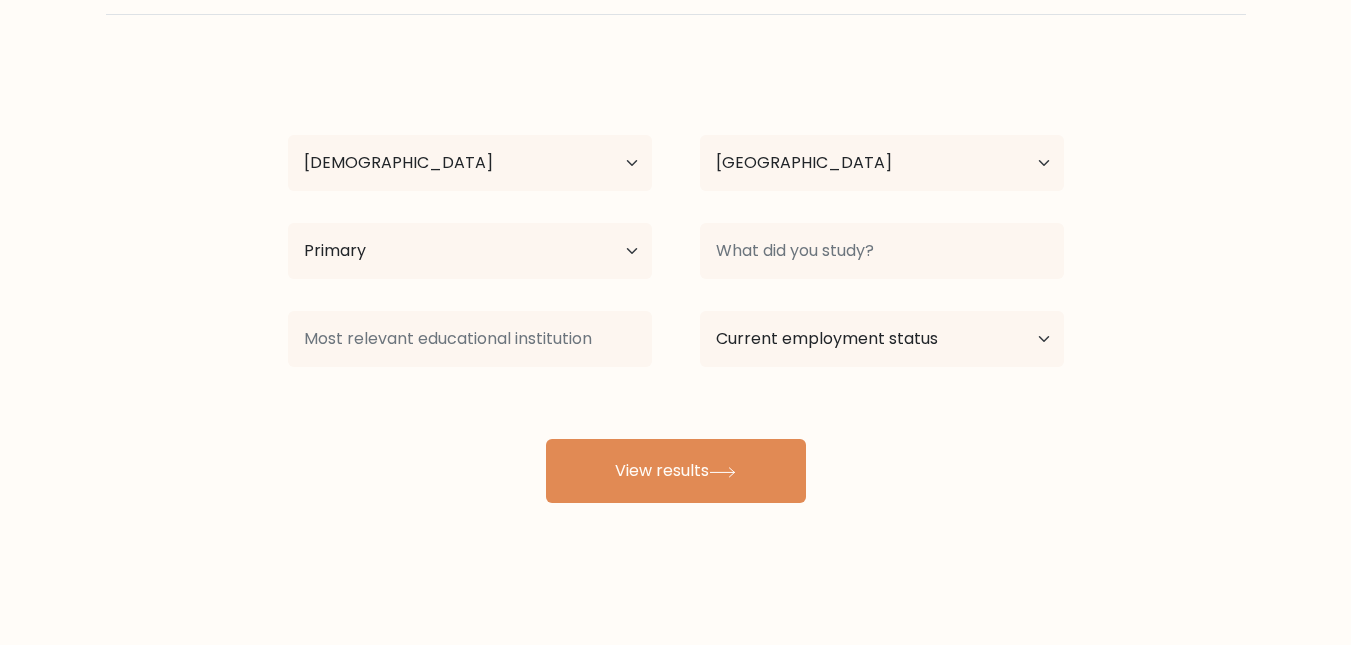 drag, startPoint x: 817, startPoint y: 285, endPoint x: 853, endPoint y: 259, distance: 44.407207 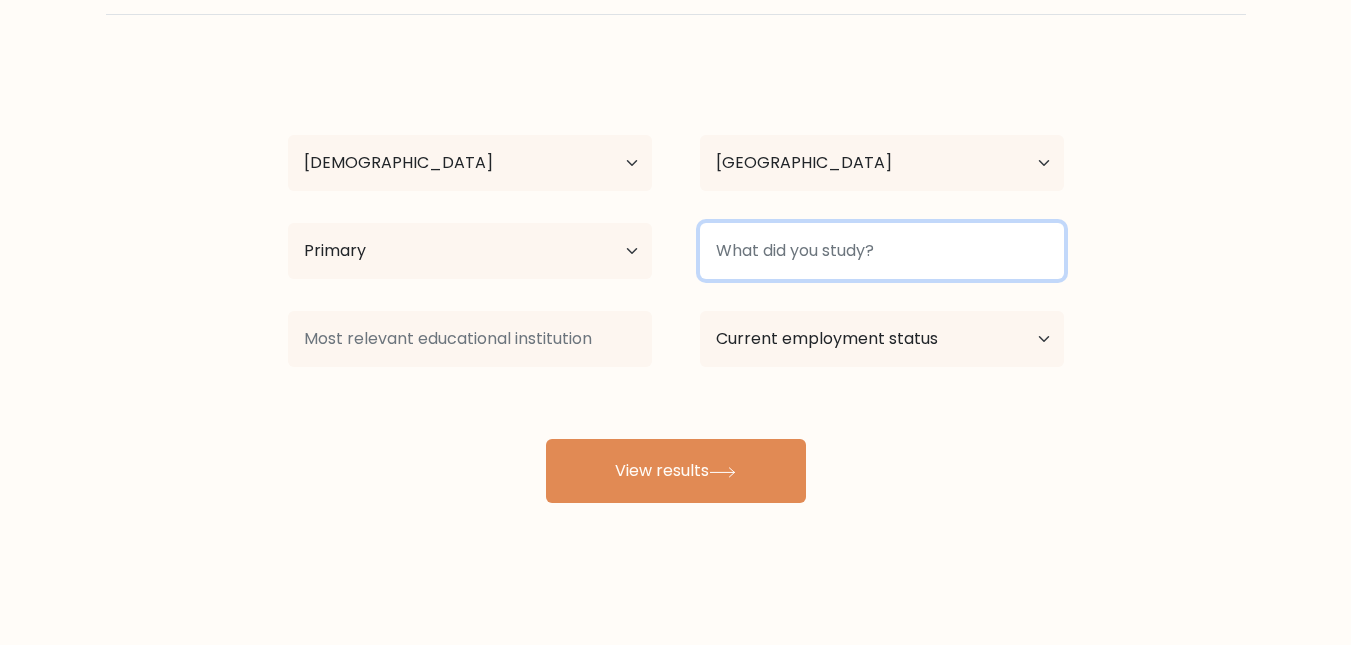 click at bounding box center [882, 251] 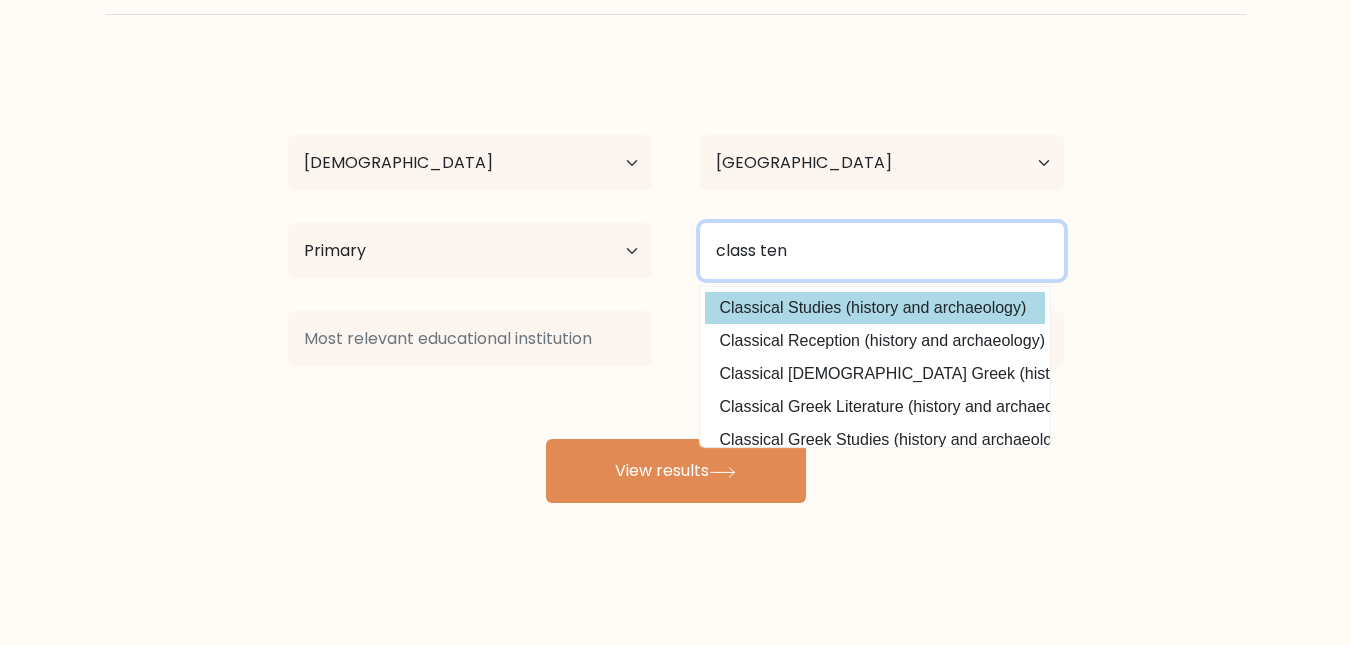 type on "class ten" 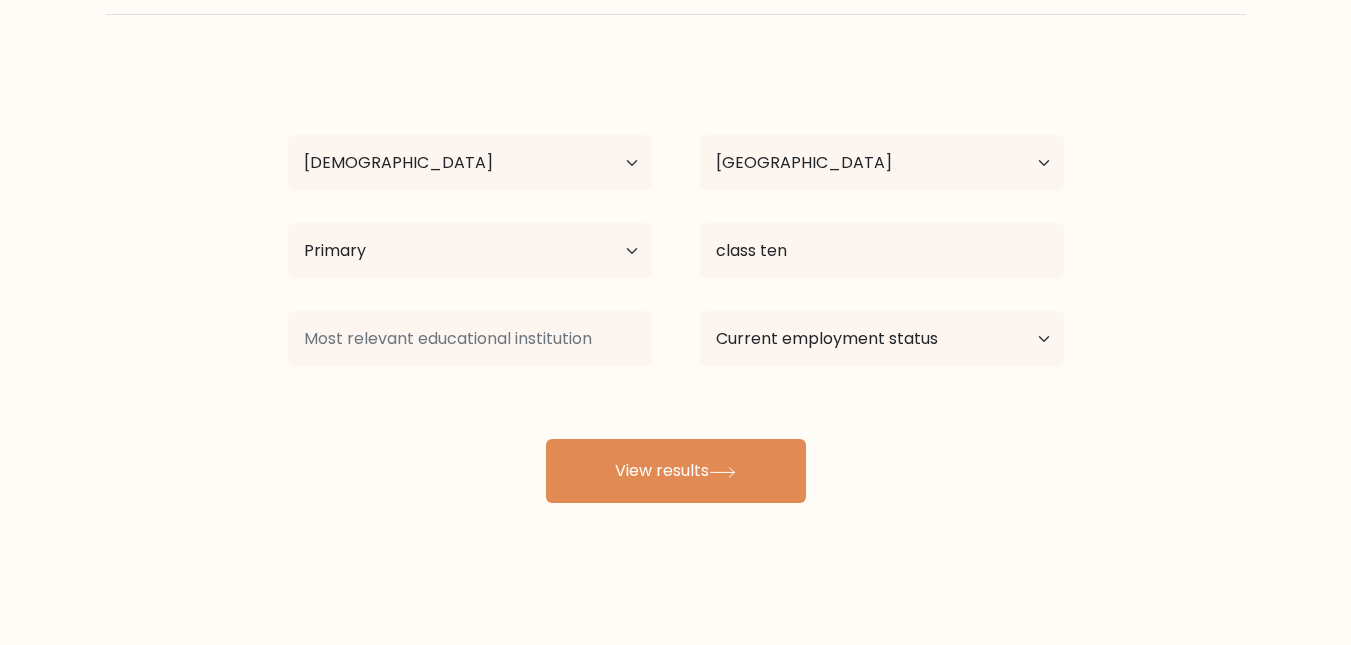click on "jjjh
jsjsjjs
Age
Under [DEMOGRAPHIC_DATA]
[DEMOGRAPHIC_DATA]
[DEMOGRAPHIC_DATA]
[DEMOGRAPHIC_DATA]
[DEMOGRAPHIC_DATA]
[DEMOGRAPHIC_DATA]
[DEMOGRAPHIC_DATA] and above
Country
[GEOGRAPHIC_DATA]
[GEOGRAPHIC_DATA]
[GEOGRAPHIC_DATA]
[US_STATE]
[GEOGRAPHIC_DATA]
[GEOGRAPHIC_DATA]
[GEOGRAPHIC_DATA]
[GEOGRAPHIC_DATA]
[GEOGRAPHIC_DATA]
[GEOGRAPHIC_DATA]
[GEOGRAPHIC_DATA]
[GEOGRAPHIC_DATA]
[GEOGRAPHIC_DATA]
[GEOGRAPHIC_DATA]
[GEOGRAPHIC_DATA]
[GEOGRAPHIC_DATA]
[GEOGRAPHIC_DATA]
[GEOGRAPHIC_DATA]
[GEOGRAPHIC_DATA]
[GEOGRAPHIC_DATA]
[GEOGRAPHIC_DATA]
[GEOGRAPHIC_DATA]
[GEOGRAPHIC_DATA]
[GEOGRAPHIC_DATA]
[GEOGRAPHIC_DATA]
[GEOGRAPHIC_DATA]
[GEOGRAPHIC_DATA]
[GEOGRAPHIC_DATA]
[GEOGRAPHIC_DATA]
[GEOGRAPHIC_DATA]
[GEOGRAPHIC_DATA]
[GEOGRAPHIC_DATA][PERSON_NAME]" at bounding box center (676, 283) 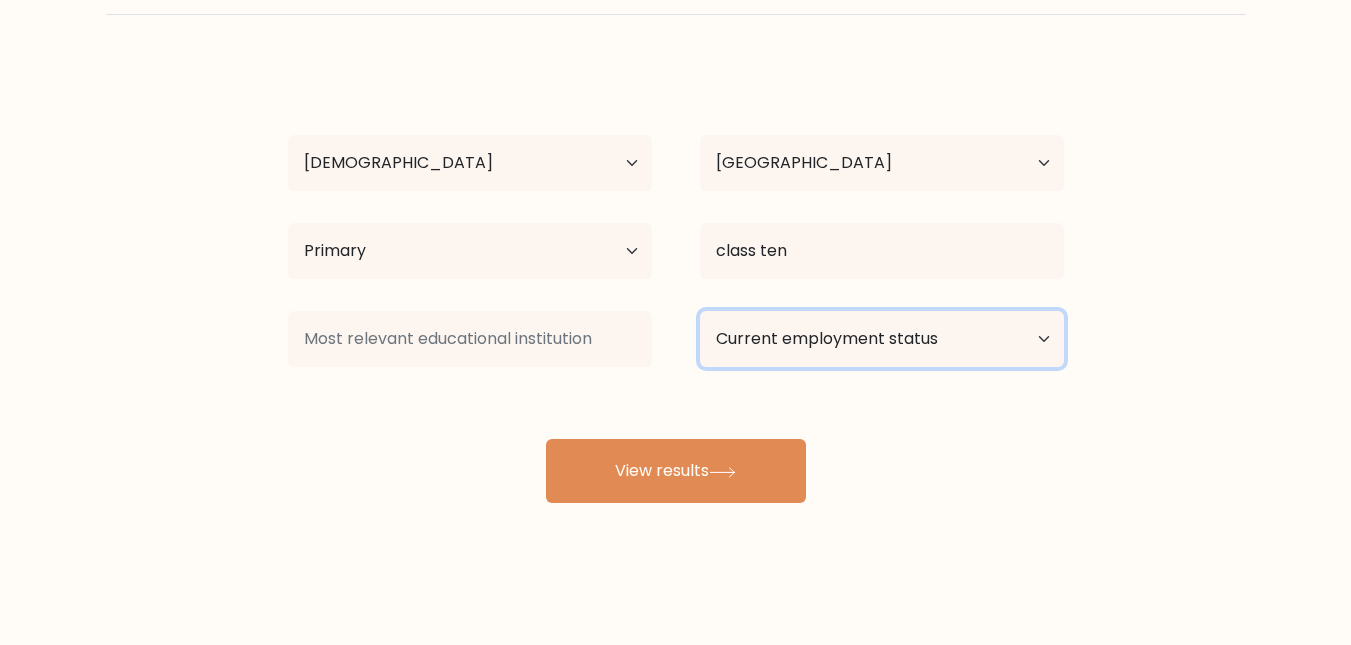 click on "Current employment status
Employed
Student
Retired
Other / prefer not to answer" at bounding box center (882, 339) 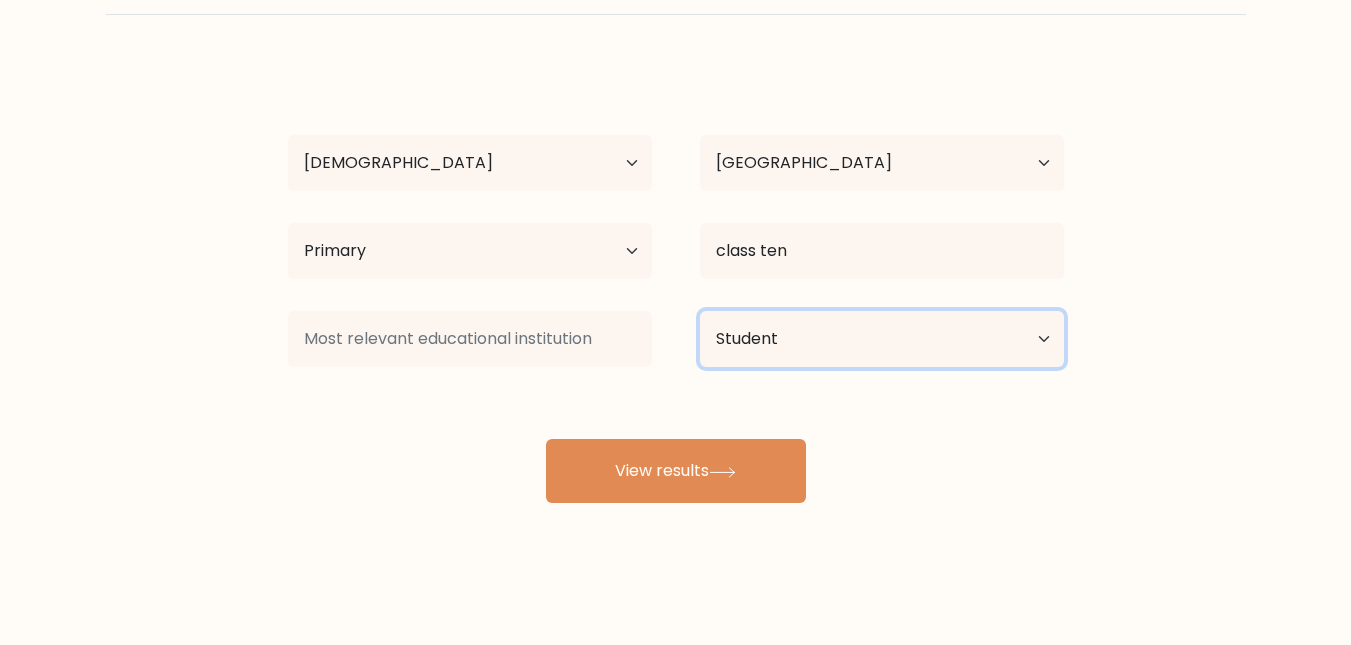 click on "Current employment status
Employed
Student
Retired
Other / prefer not to answer" at bounding box center (882, 339) 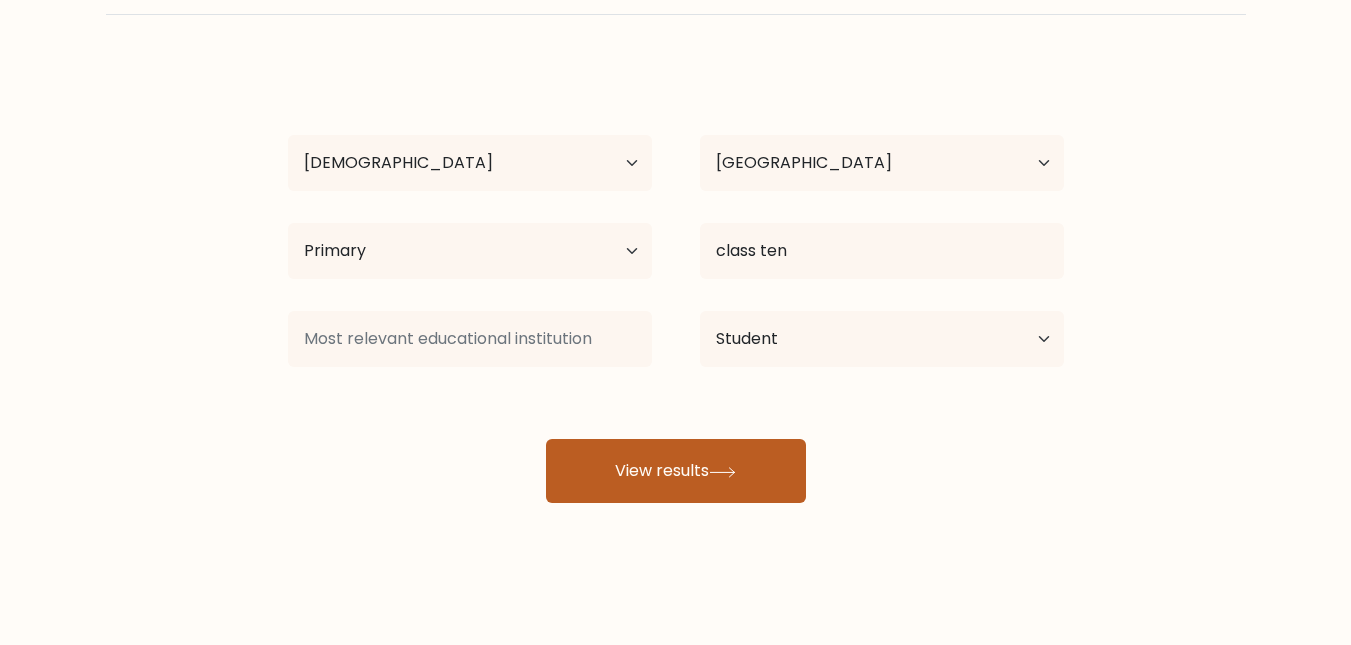 click on "View results" at bounding box center (676, 471) 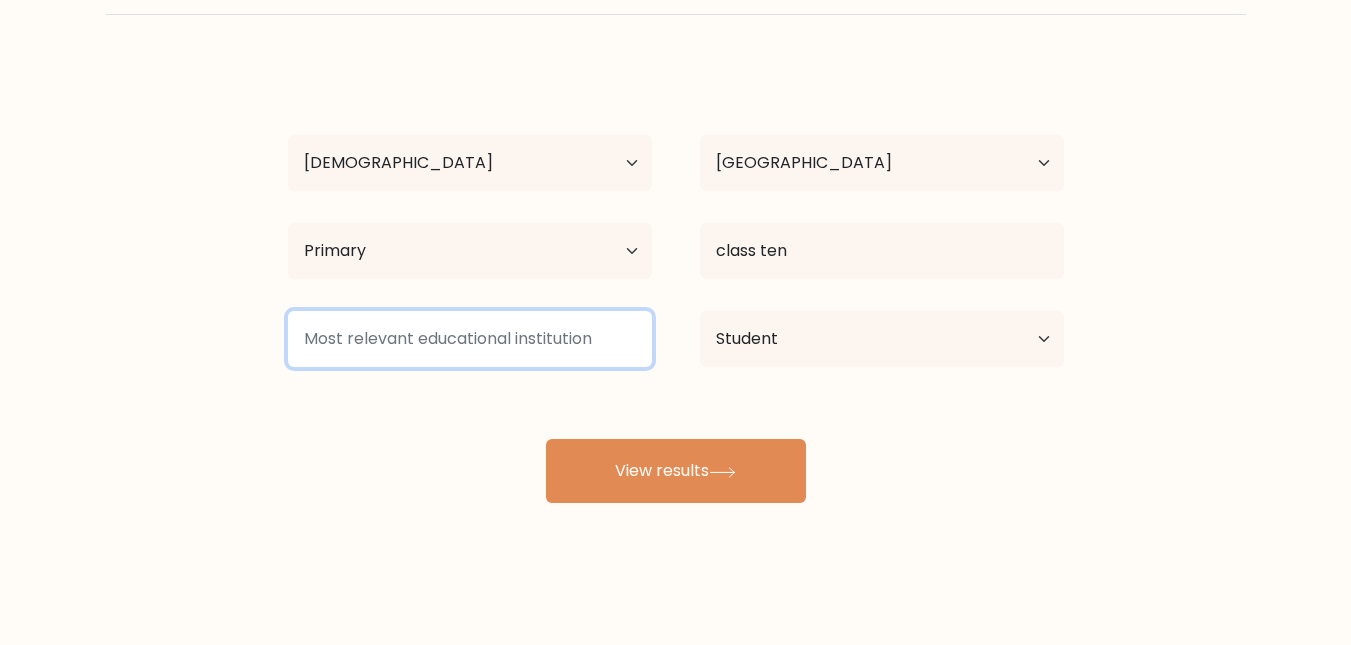 click at bounding box center (470, 339) 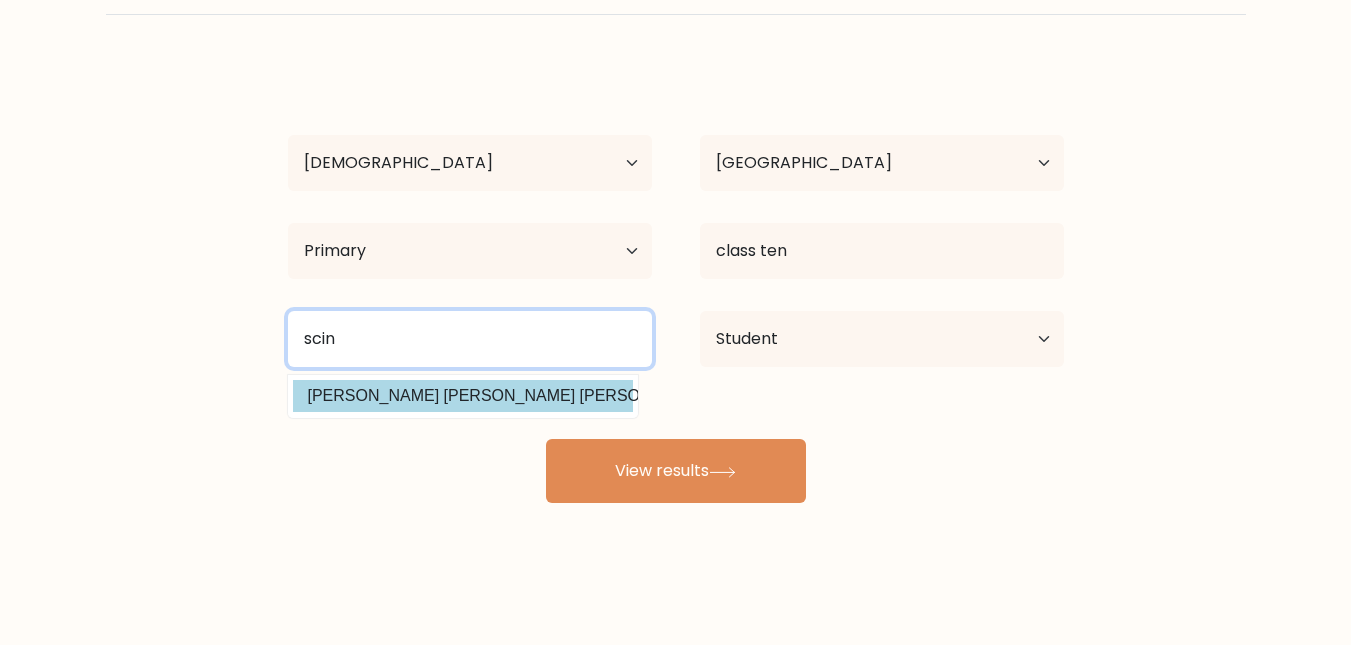 type on "scin" 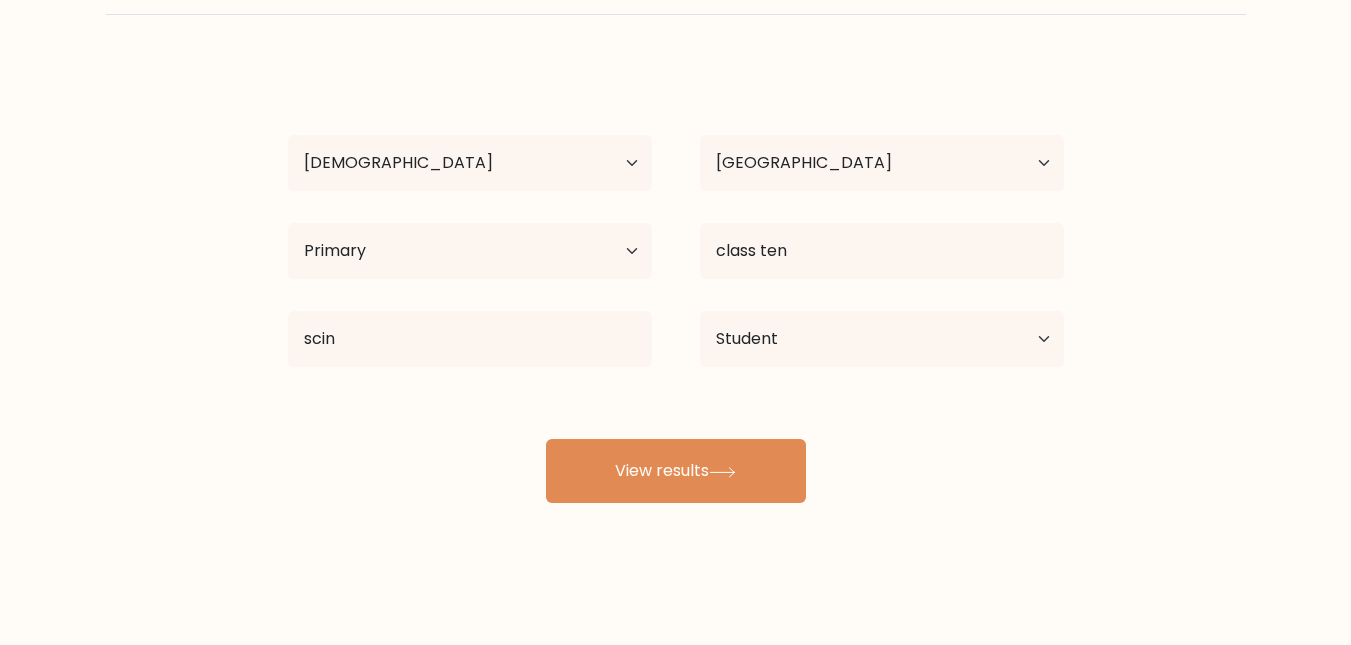 click on "jjjh
jsjsjjs
Age
Under [DEMOGRAPHIC_DATA]
[DEMOGRAPHIC_DATA]
[DEMOGRAPHIC_DATA]
[DEMOGRAPHIC_DATA]
[DEMOGRAPHIC_DATA]
[DEMOGRAPHIC_DATA]
[DEMOGRAPHIC_DATA] and above
Country
[GEOGRAPHIC_DATA]
[GEOGRAPHIC_DATA]
[GEOGRAPHIC_DATA]
[US_STATE]
[GEOGRAPHIC_DATA]
[GEOGRAPHIC_DATA]
[GEOGRAPHIC_DATA]
[GEOGRAPHIC_DATA]
[GEOGRAPHIC_DATA]
[GEOGRAPHIC_DATA]
[GEOGRAPHIC_DATA]
[GEOGRAPHIC_DATA]
[GEOGRAPHIC_DATA]
[GEOGRAPHIC_DATA]
[GEOGRAPHIC_DATA]
[GEOGRAPHIC_DATA]
[GEOGRAPHIC_DATA]
[GEOGRAPHIC_DATA]
[GEOGRAPHIC_DATA]
[GEOGRAPHIC_DATA]
[GEOGRAPHIC_DATA]
[GEOGRAPHIC_DATA]
[GEOGRAPHIC_DATA]
[GEOGRAPHIC_DATA]
[GEOGRAPHIC_DATA]
[GEOGRAPHIC_DATA]
[GEOGRAPHIC_DATA]
[GEOGRAPHIC_DATA]
[GEOGRAPHIC_DATA]
[GEOGRAPHIC_DATA]
[GEOGRAPHIC_DATA]
[GEOGRAPHIC_DATA][PERSON_NAME]" at bounding box center (676, 283) 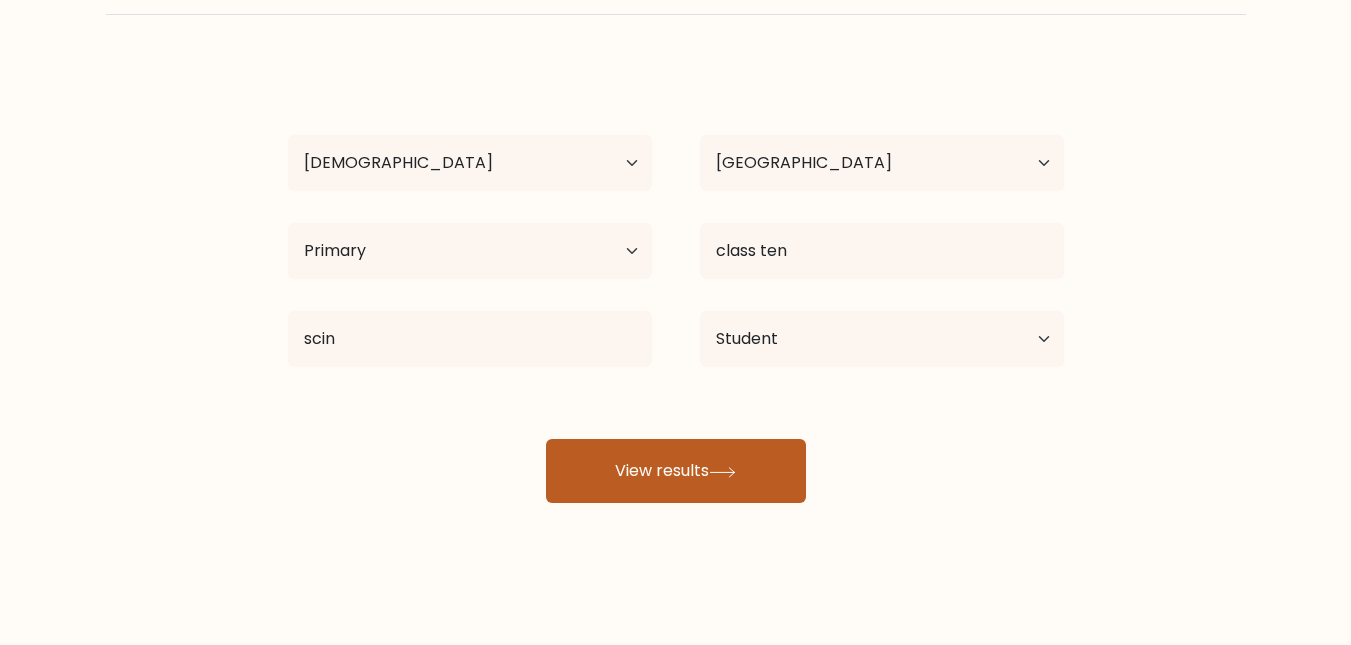 click on "View results" at bounding box center [676, 471] 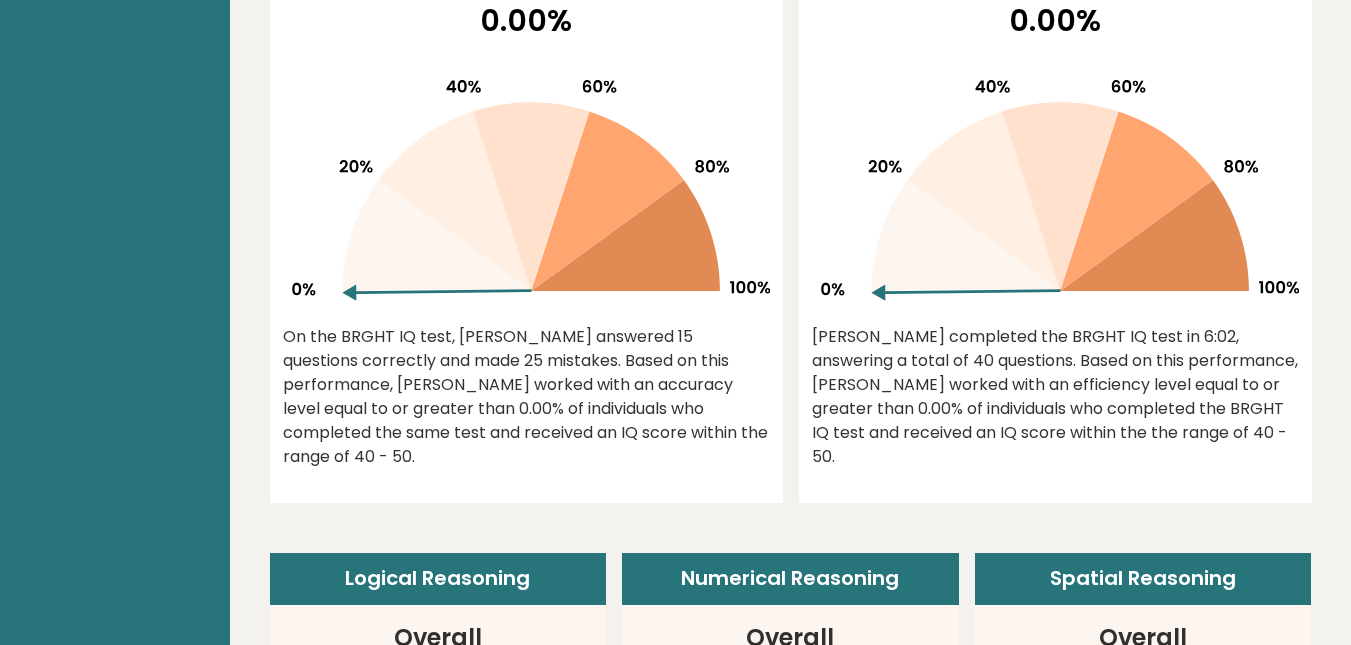 scroll, scrollTop: 848, scrollLeft: 0, axis: vertical 